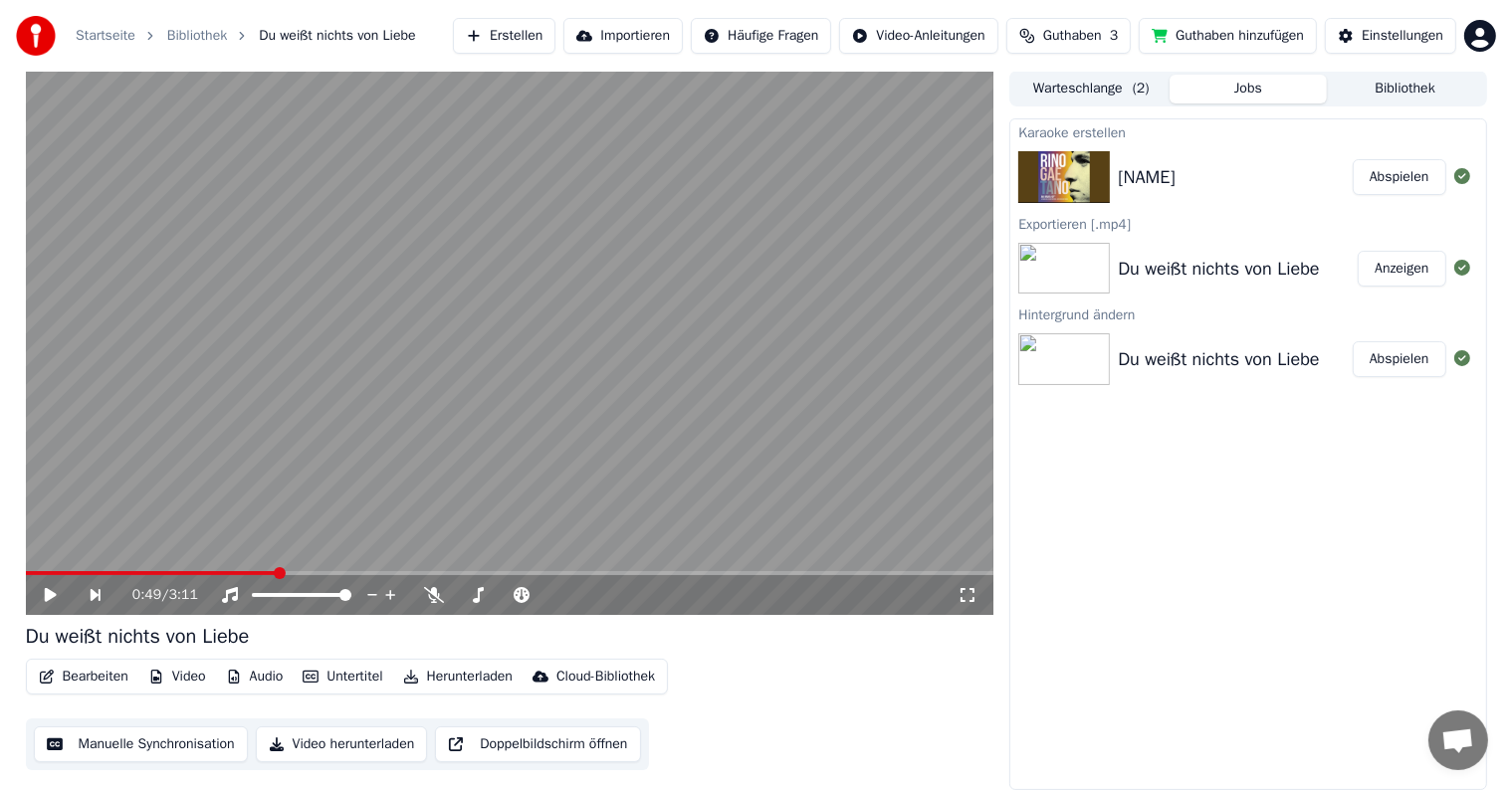 scroll, scrollTop: 0, scrollLeft: 0, axis: both 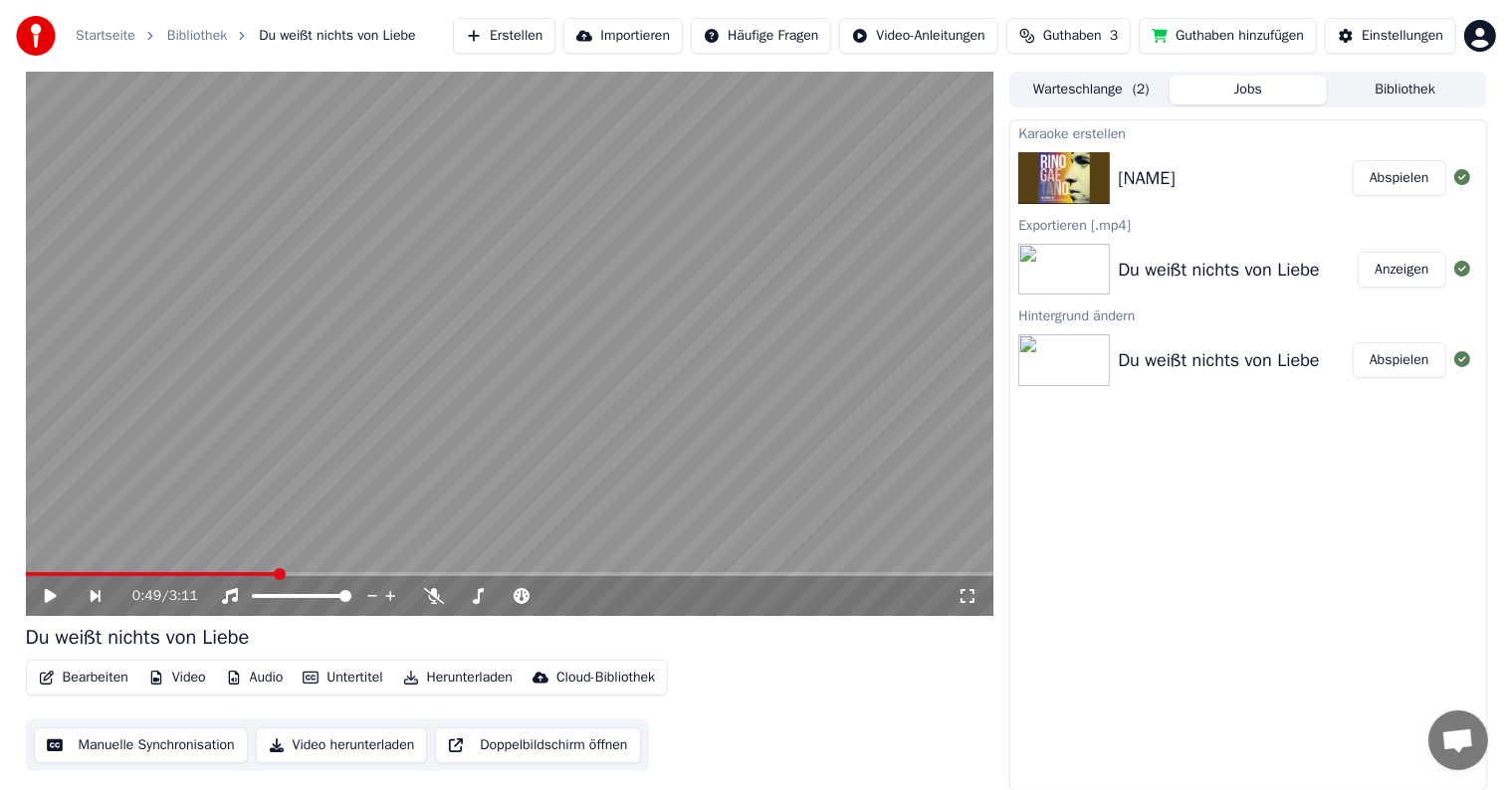 click on "Abspielen" at bounding box center (1400, 178) 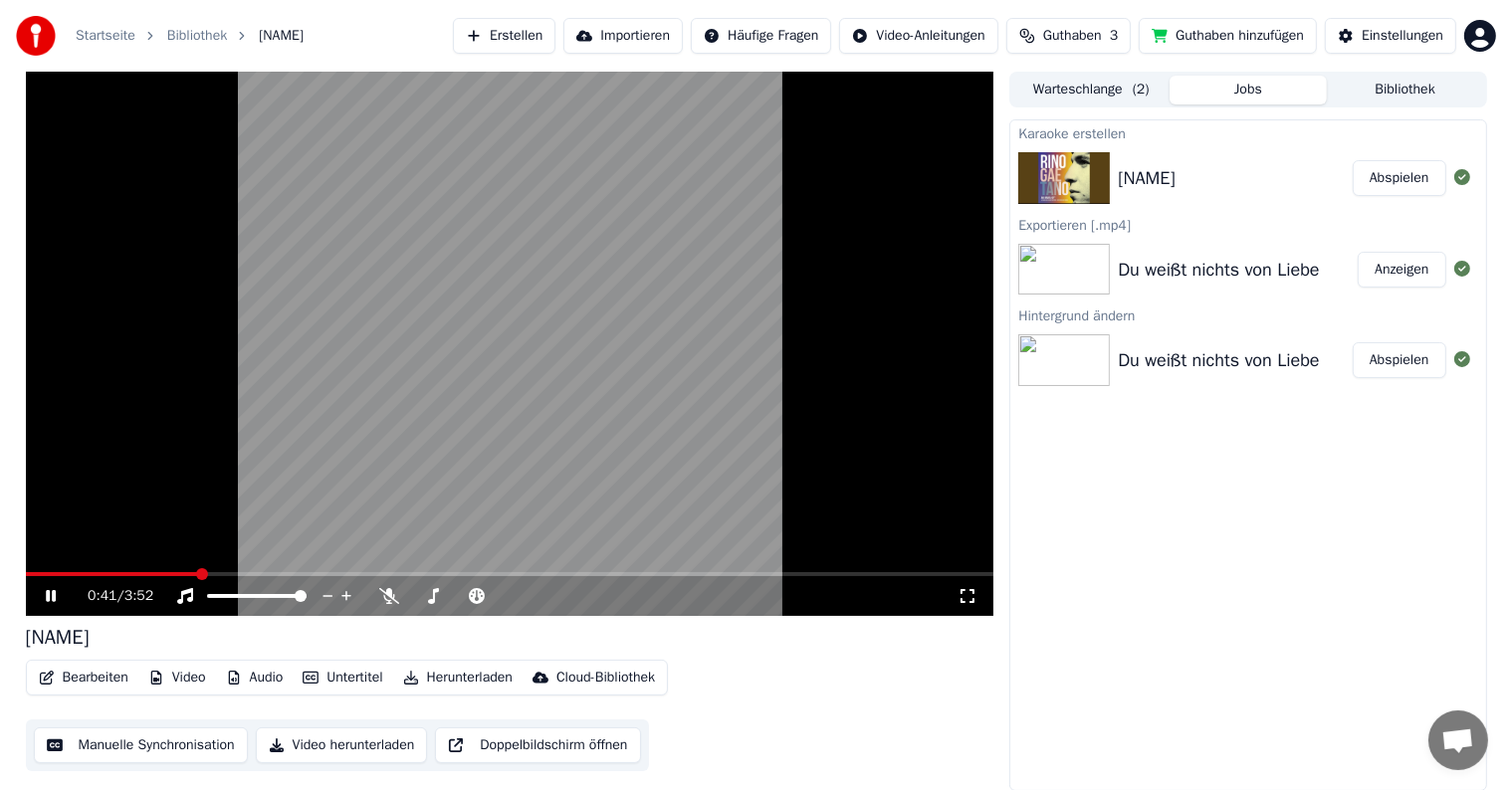 click at bounding box center (510, 343) 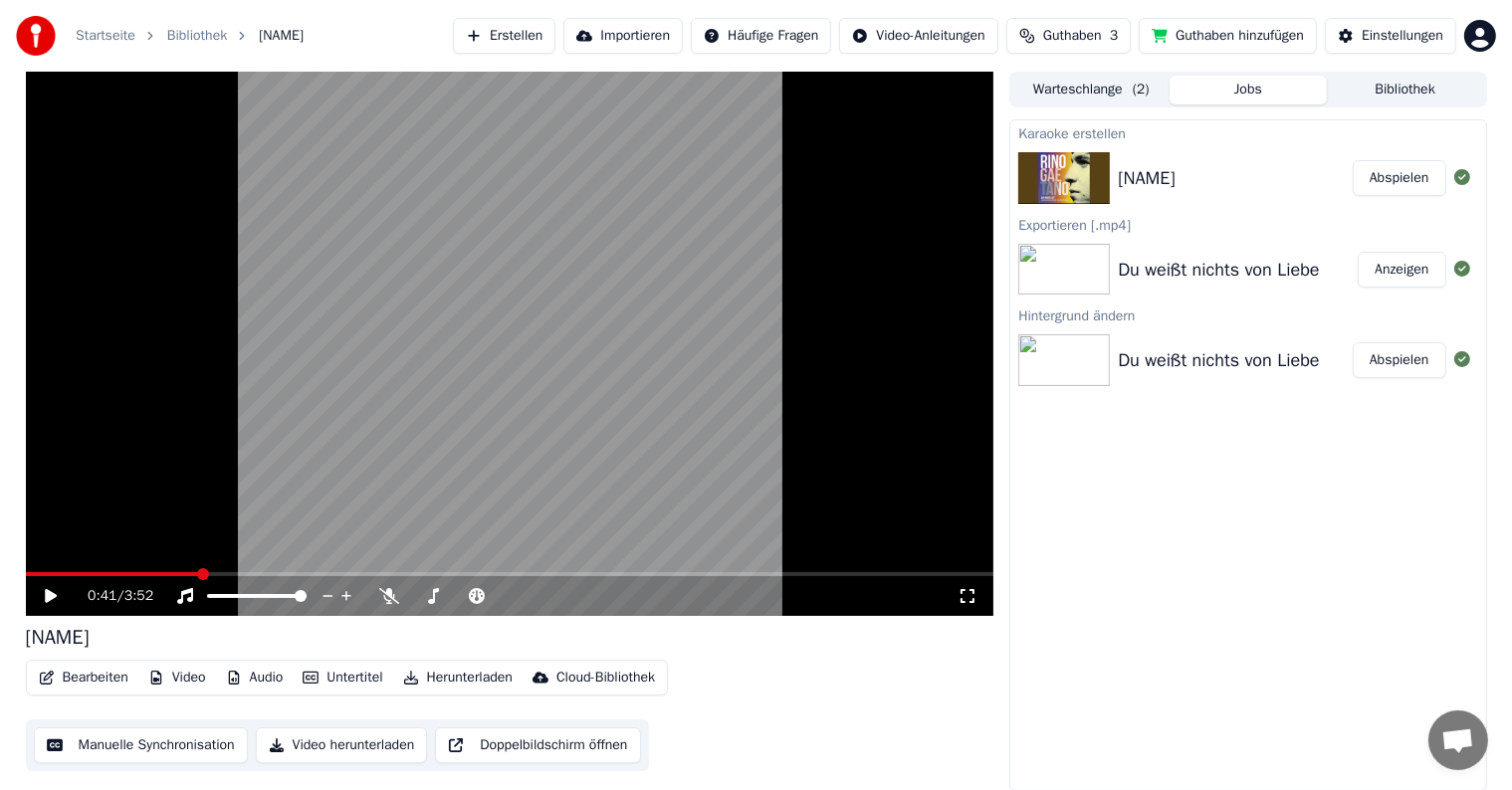 click on "Untertitel" at bounding box center (342, 678) 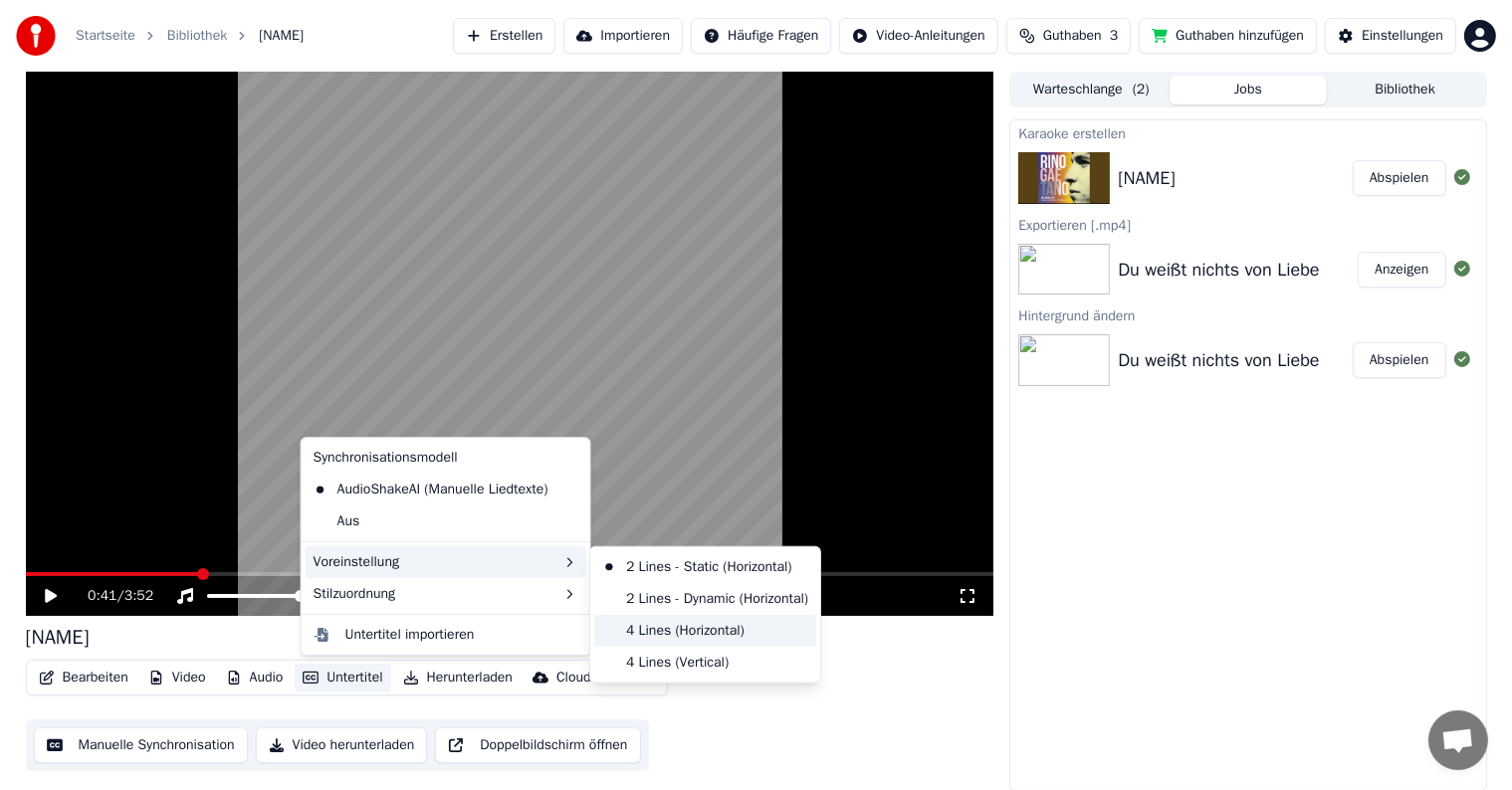click on "4 Lines (Horizontal)" at bounding box center [705, 631] 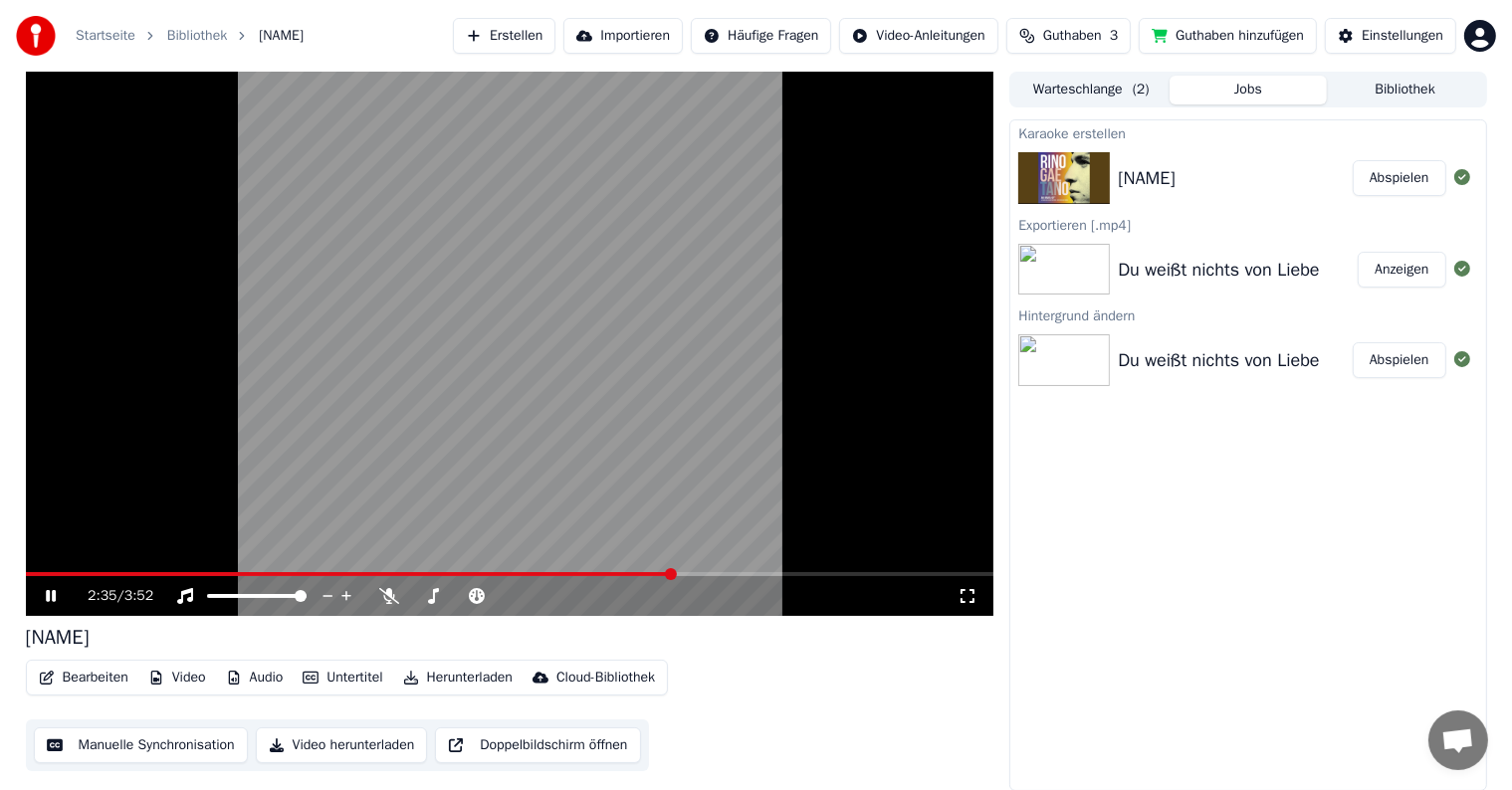 click at bounding box center (510, 574) 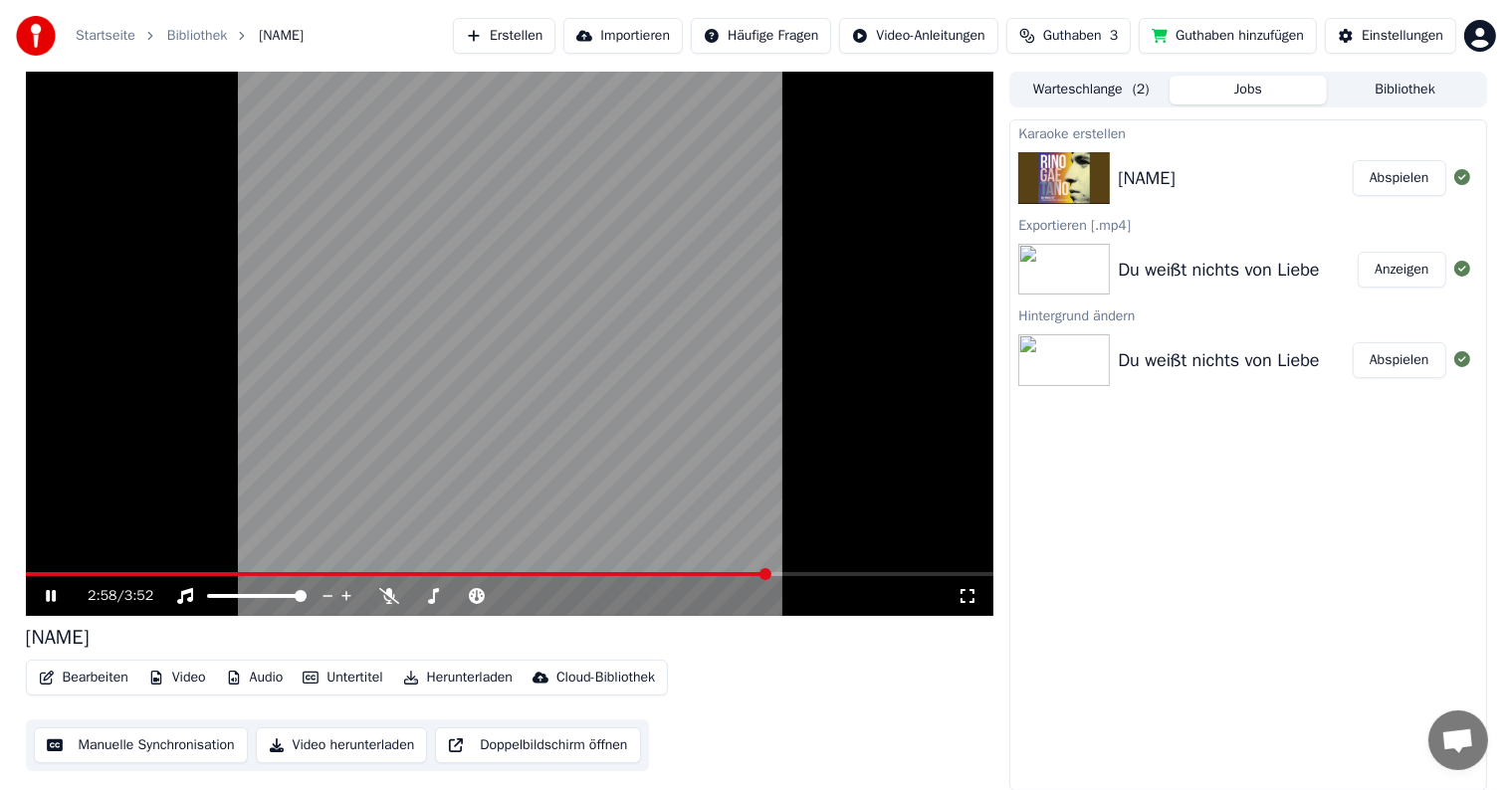 click 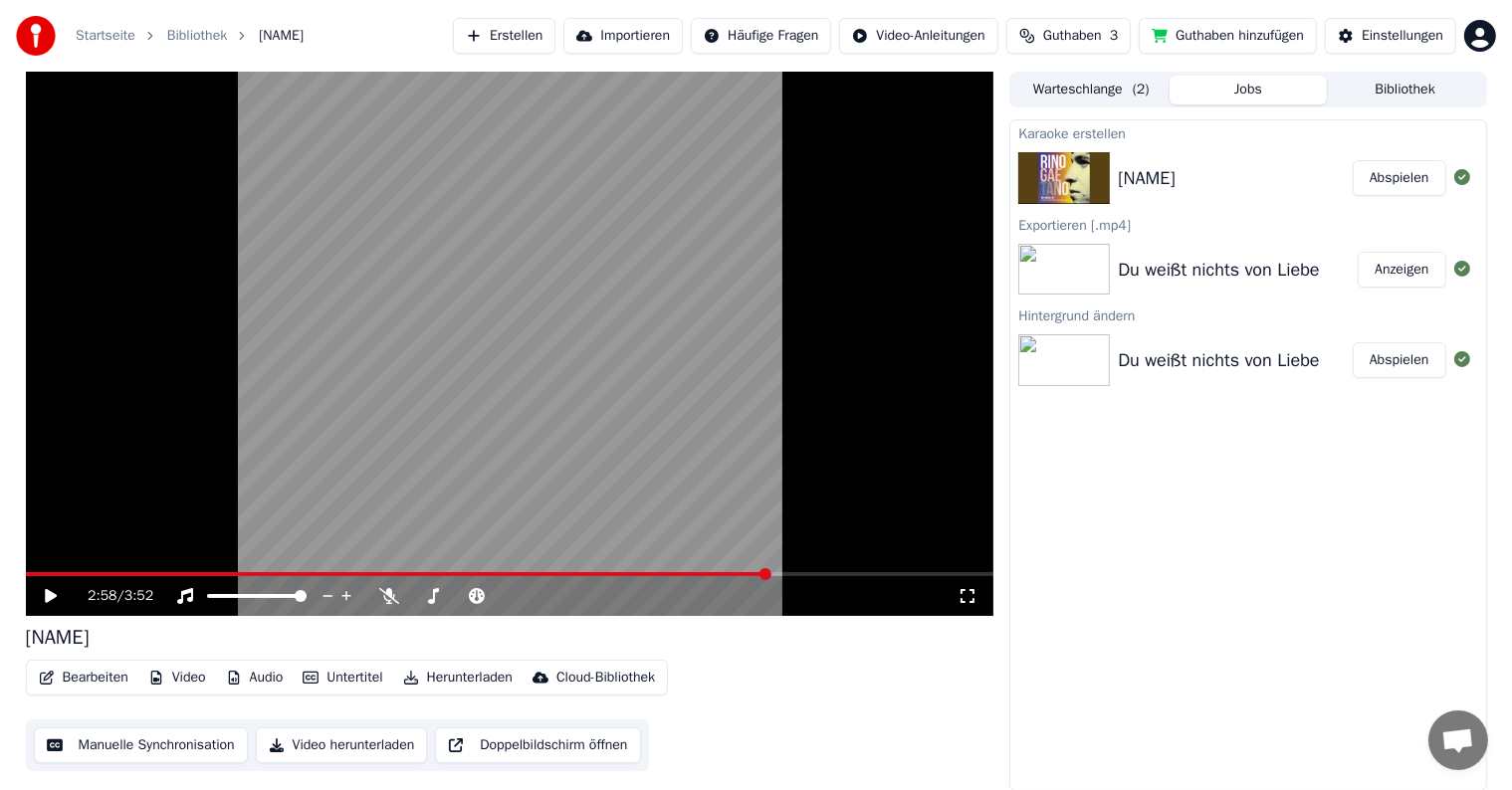 click on "Video" at bounding box center [177, 678] 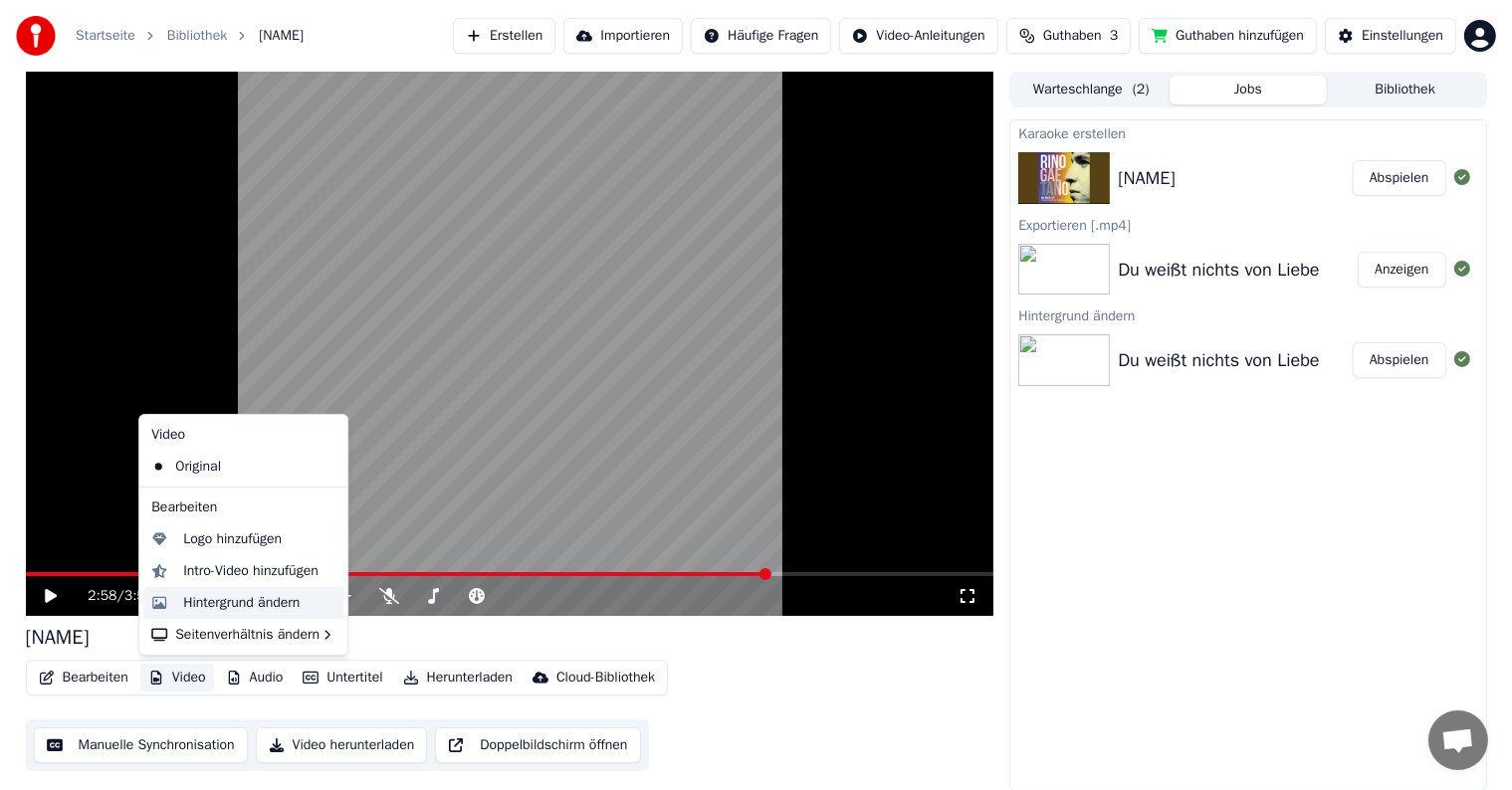 click on "Hintergrund ändern" at bounding box center [241, 603] 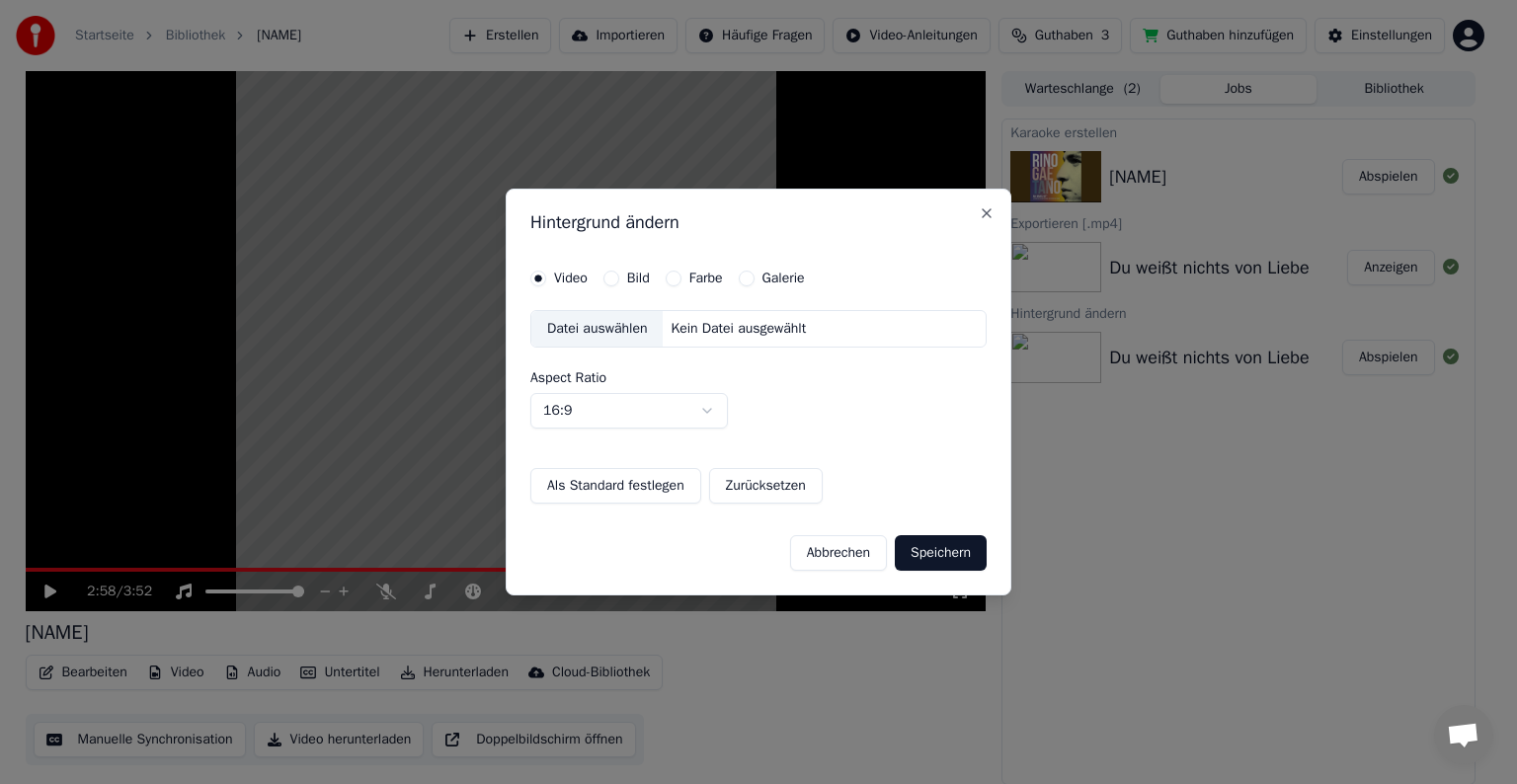 click on "Farbe" at bounding box center (674, 278) 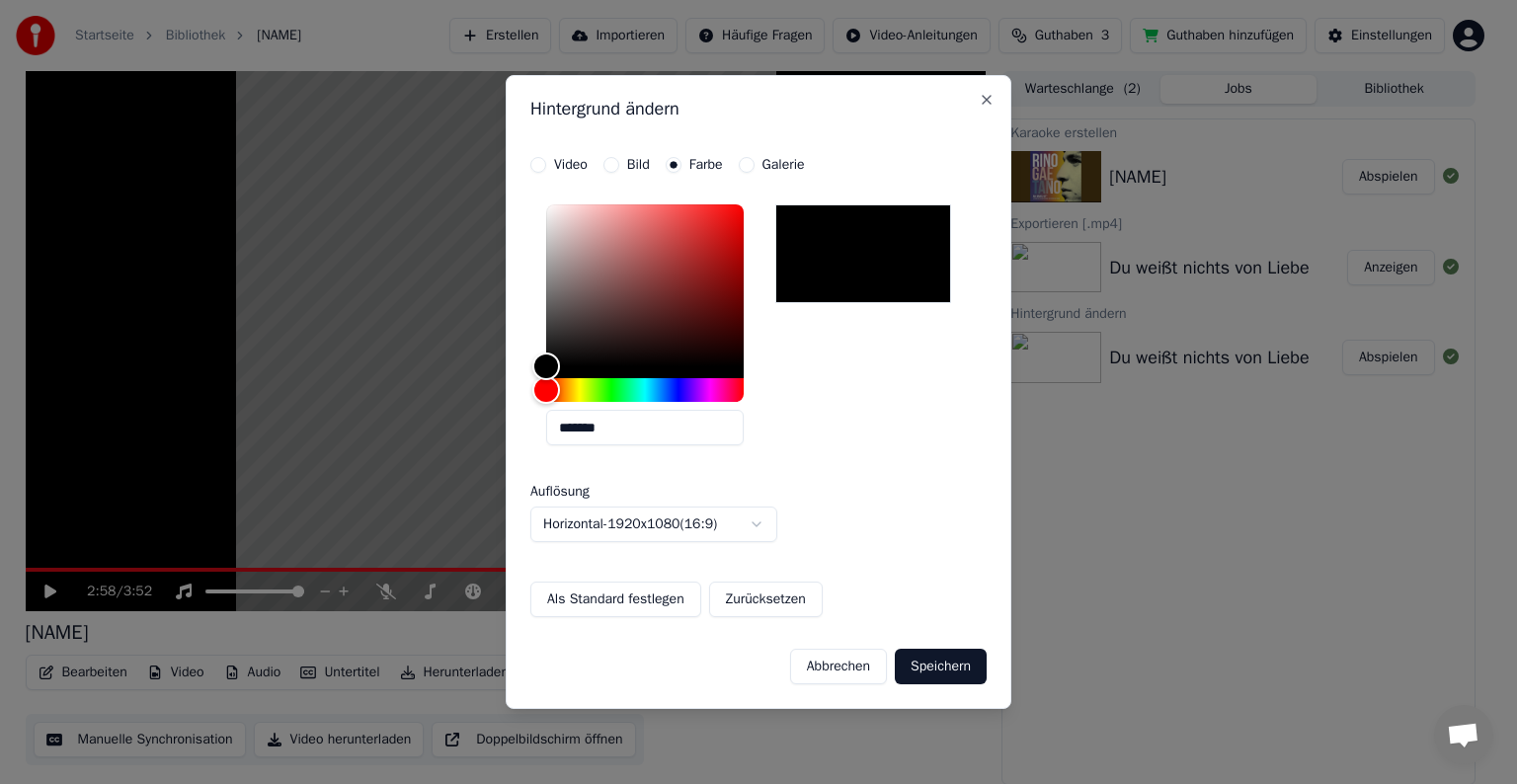 click on "Als Standard festlegen" at bounding box center (615, 599) 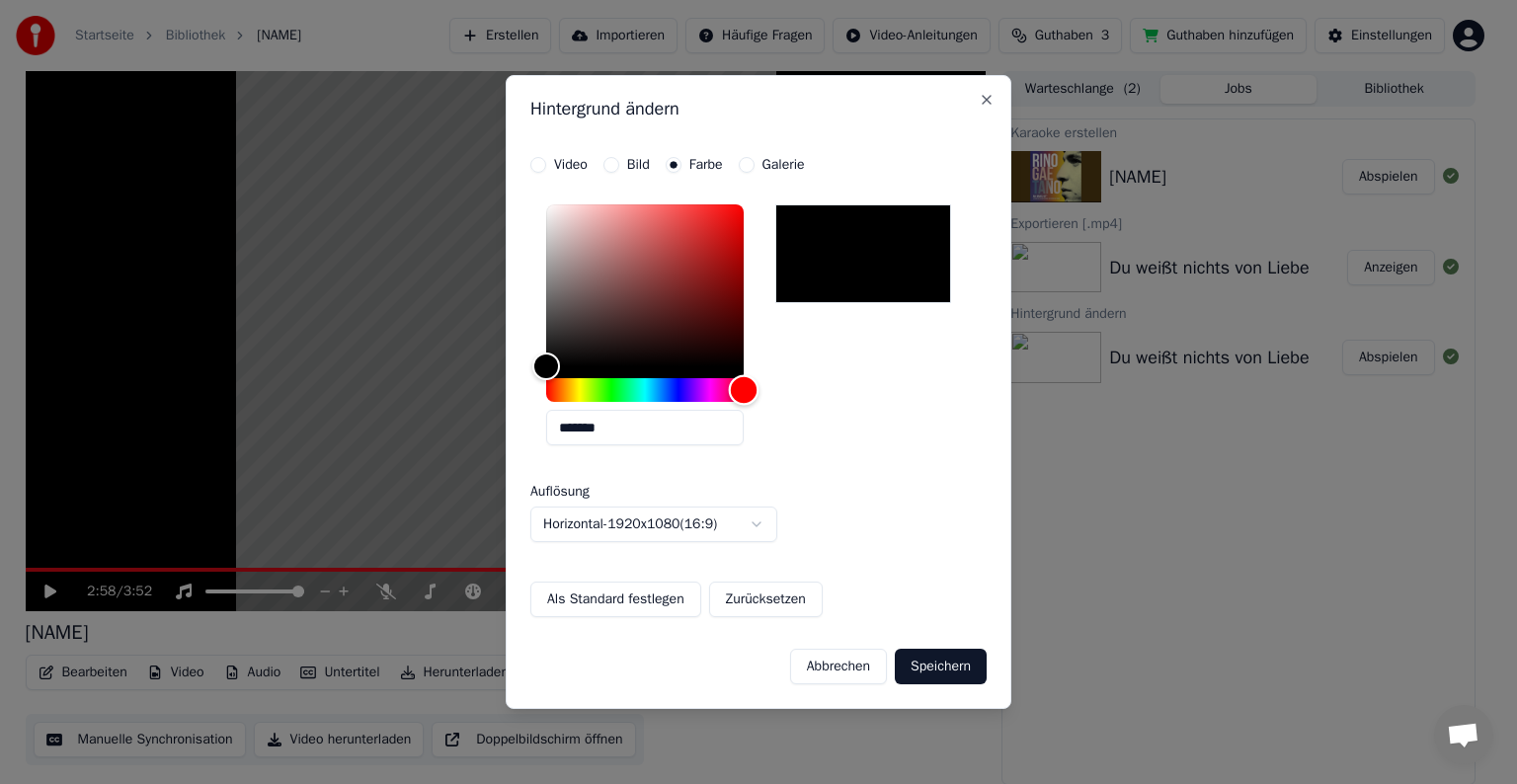 drag, startPoint x: 557, startPoint y: 393, endPoint x: 745, endPoint y: 408, distance: 188.59745 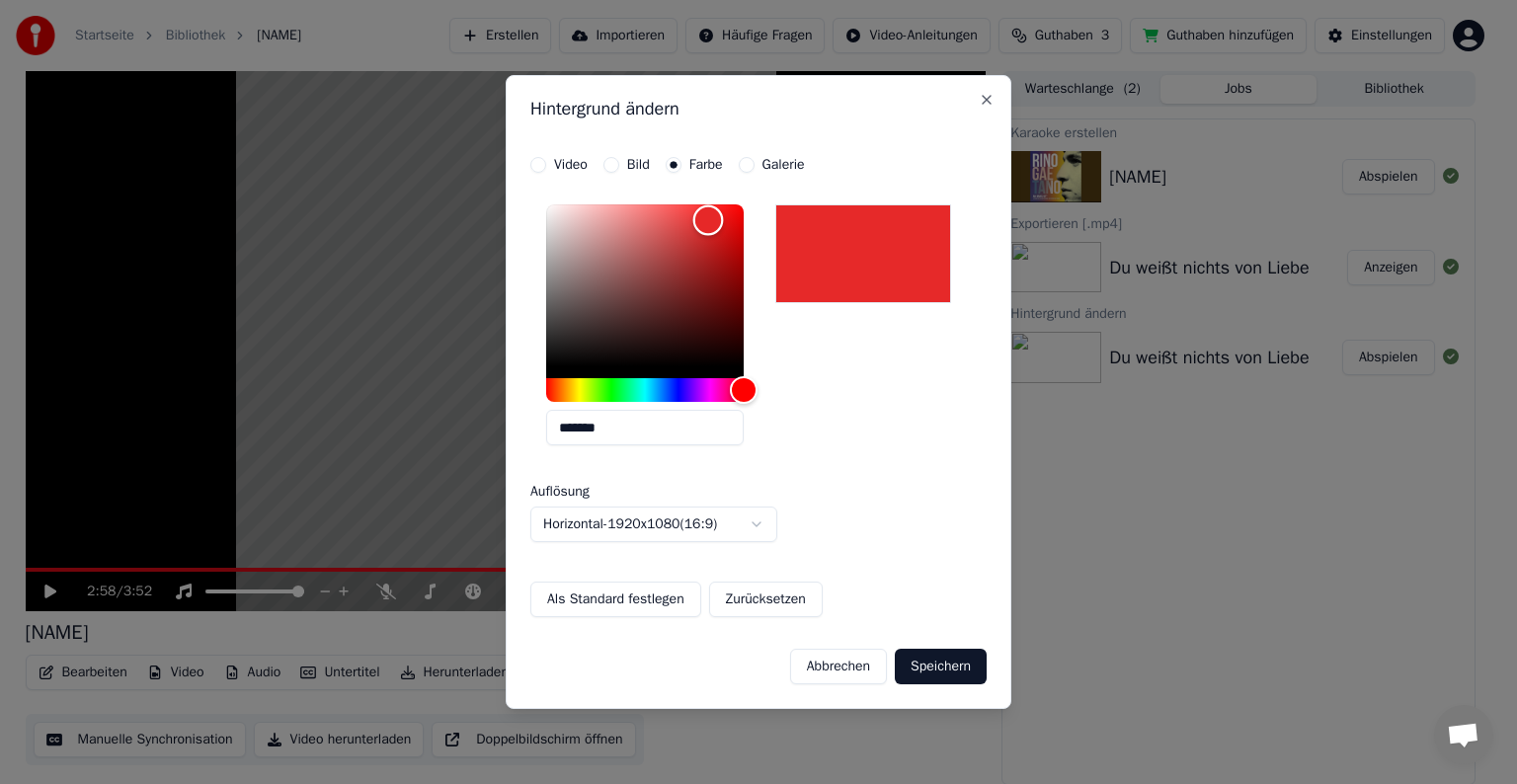 type on "*******" 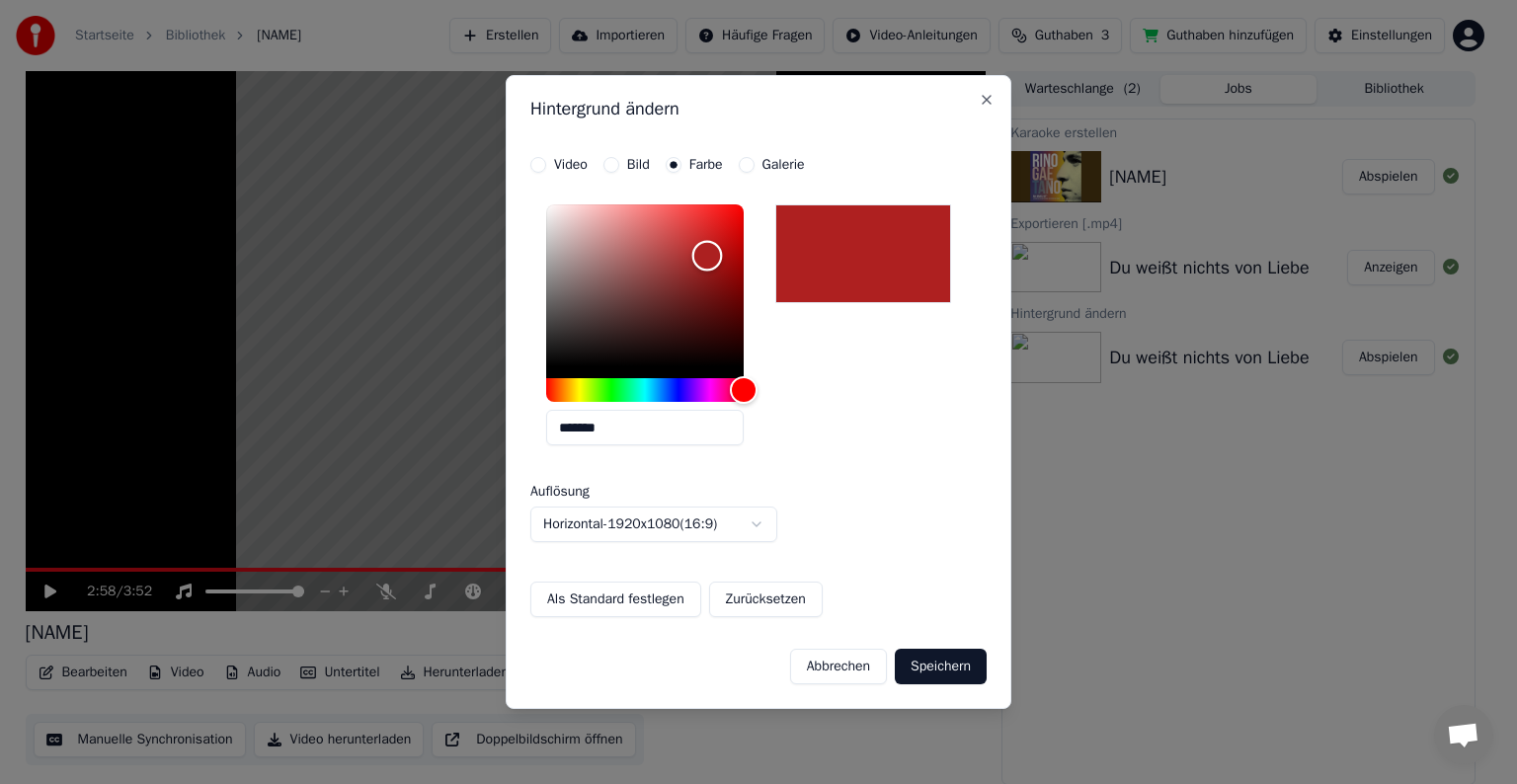 drag, startPoint x: 550, startPoint y: 371, endPoint x: 707, endPoint y: 256, distance: 194.6124 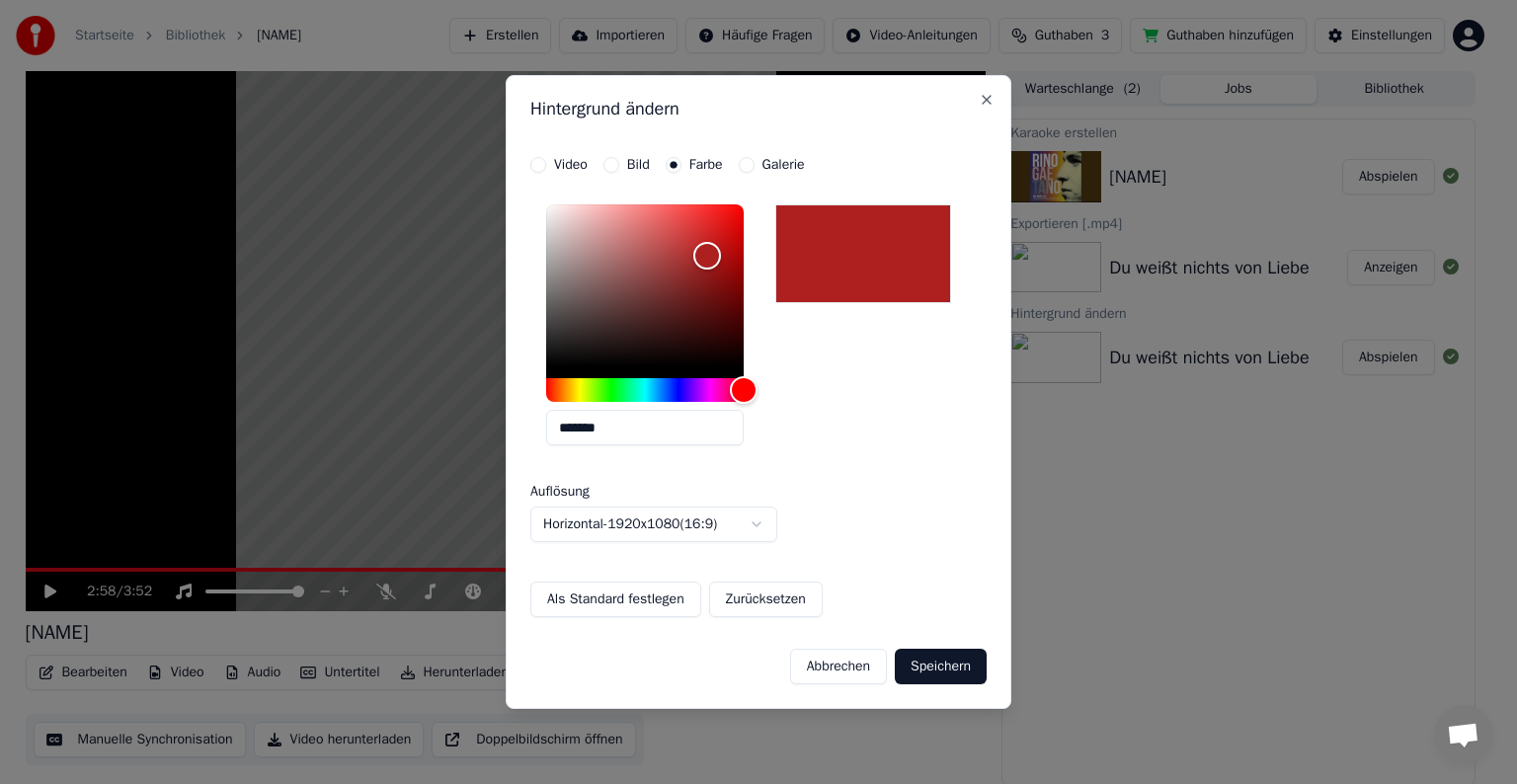 click on "Als Standard festlegen" at bounding box center (615, 599) 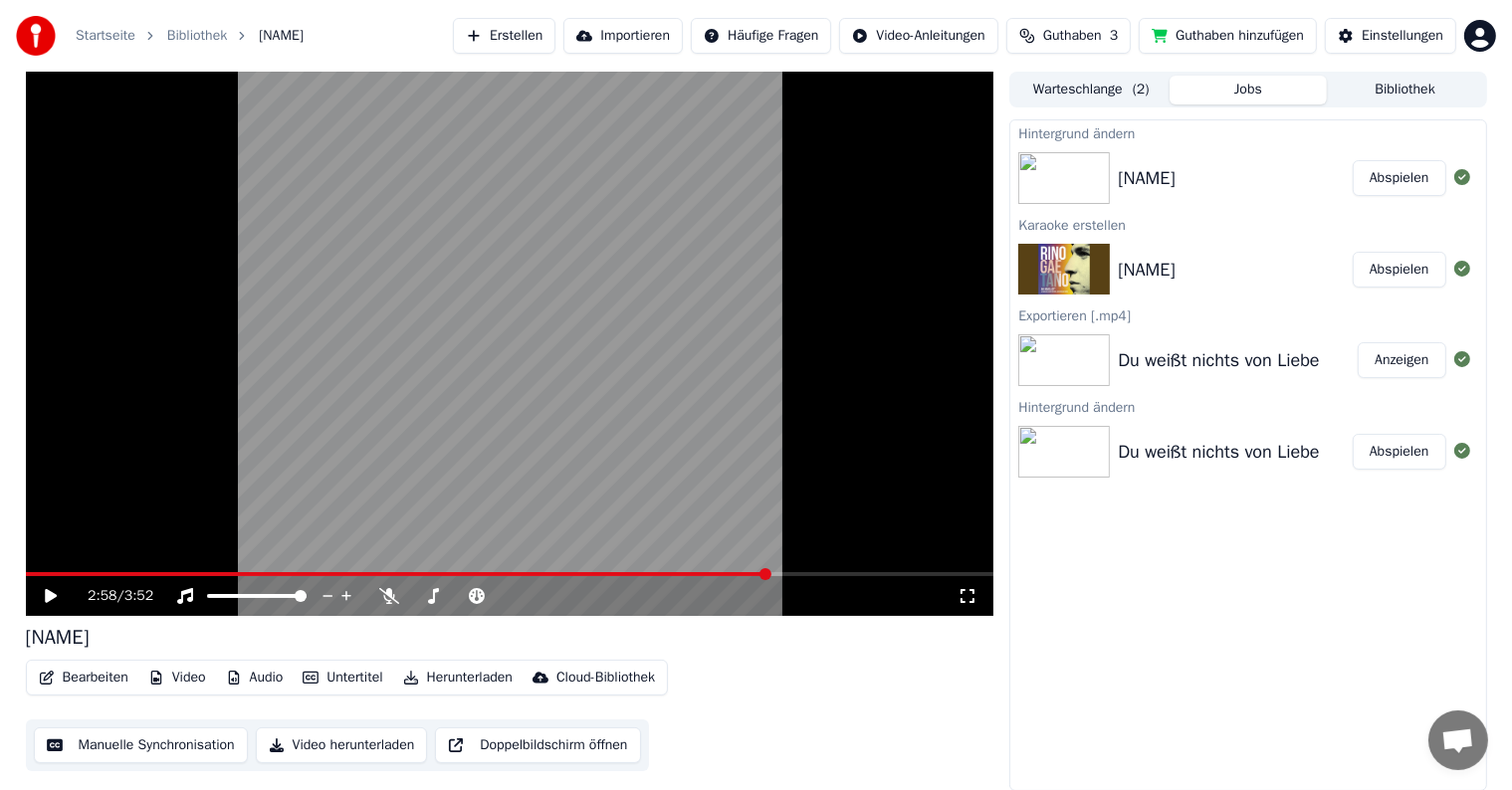click on "Abspielen" at bounding box center [1400, 178] 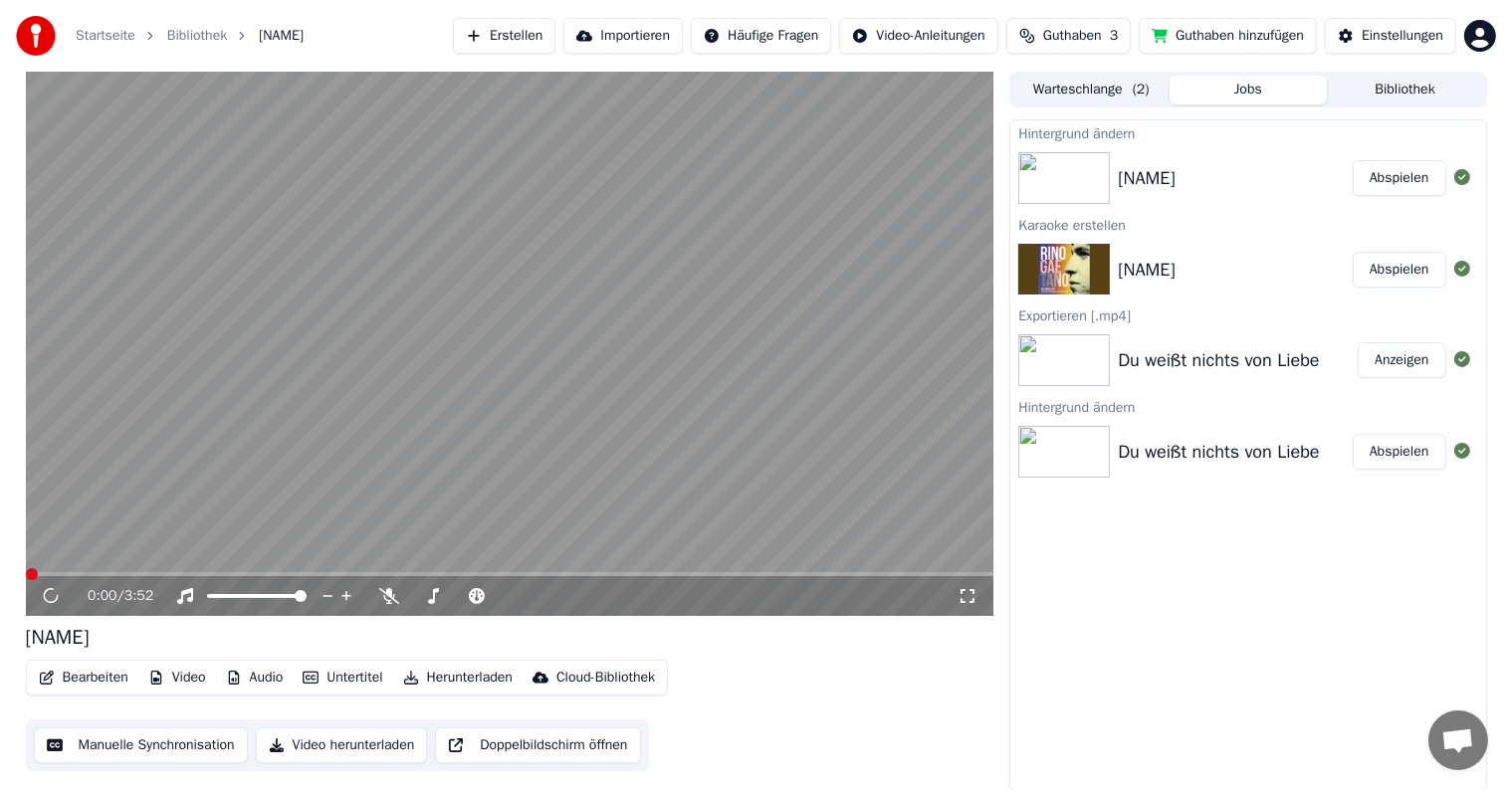 click on "Hintergrund ändern [NAME] Abspielen Karaoke erstellen [NAME] Abspielen Exportieren [.mp4] Du weißt nichts von Liebe Anzeigen Hintergrund ändern Du weißt nichts von Liebe Abspielen" at bounding box center [1247, 455] 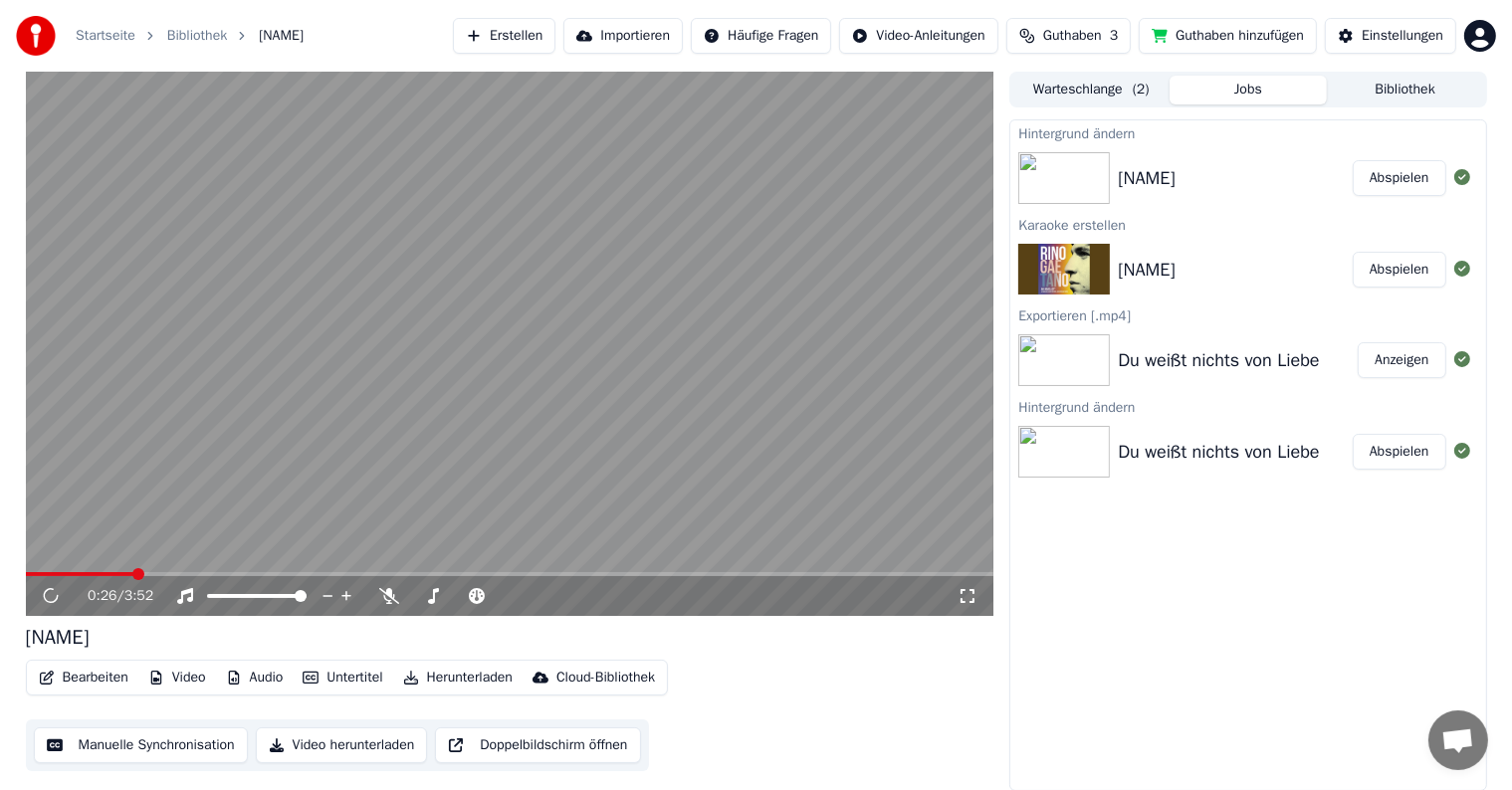 click at bounding box center [138, 574] 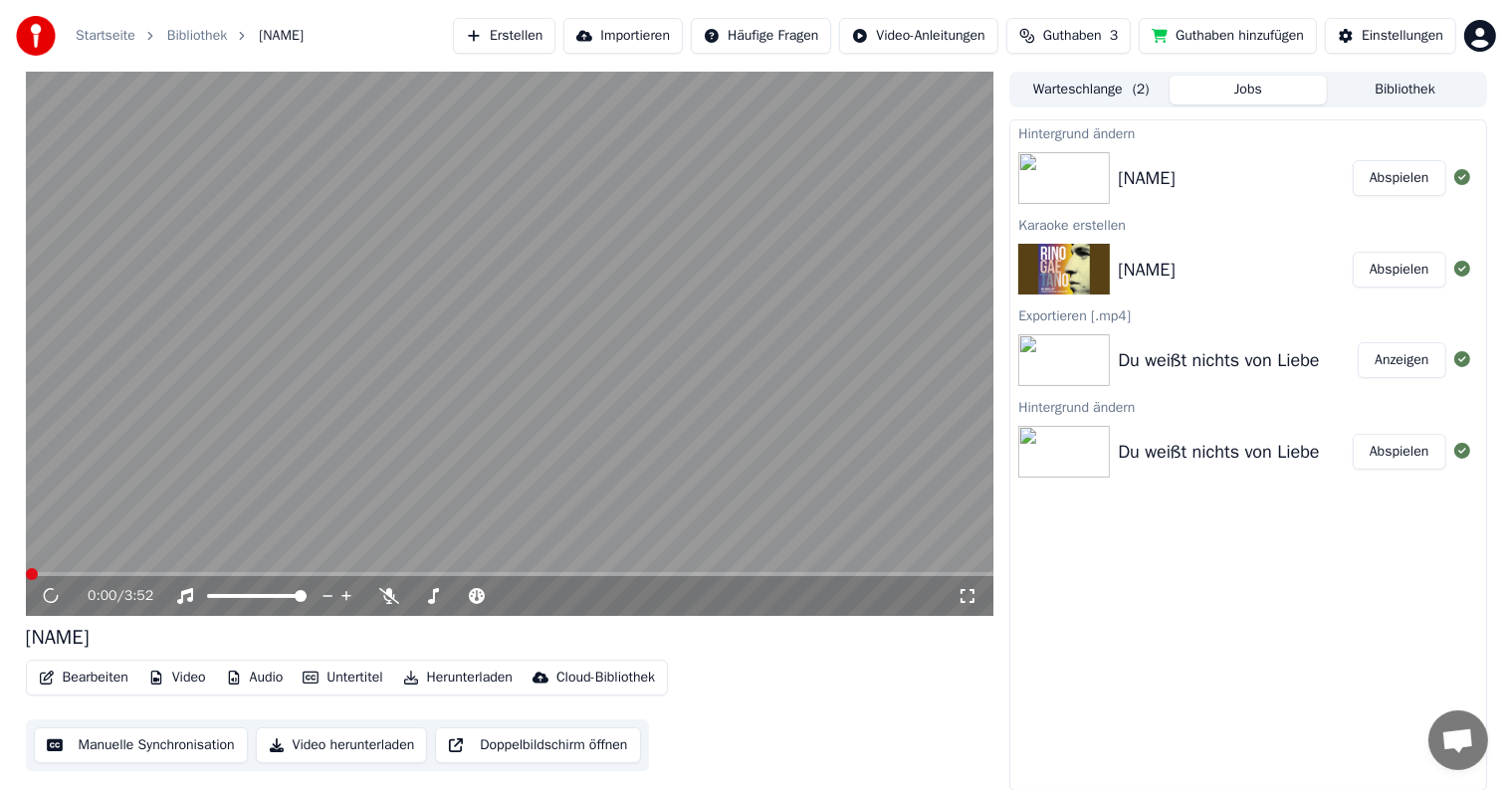 click at bounding box center [32, 574] 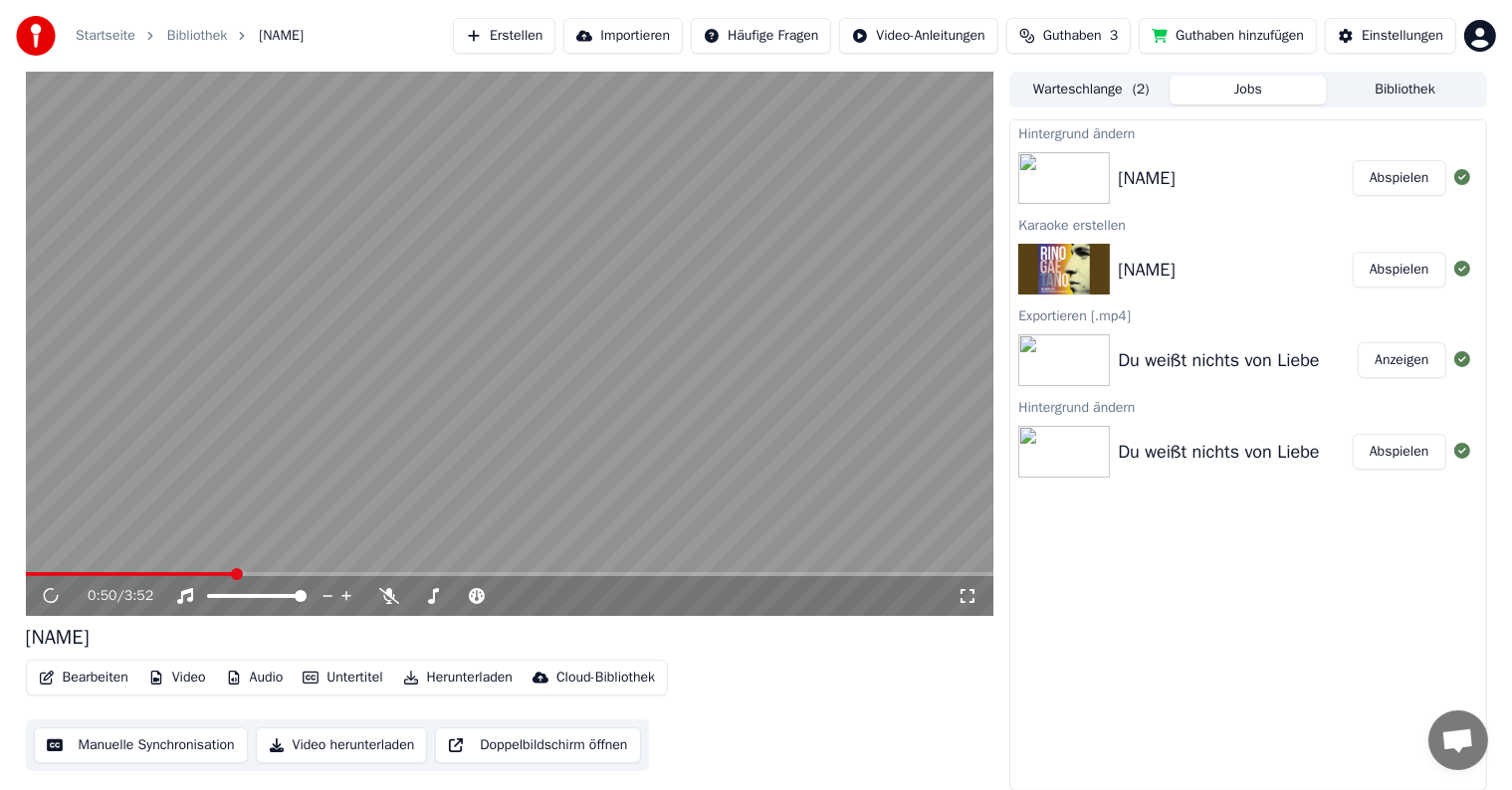 click on "0:50  /  3:52" at bounding box center [510, 596] 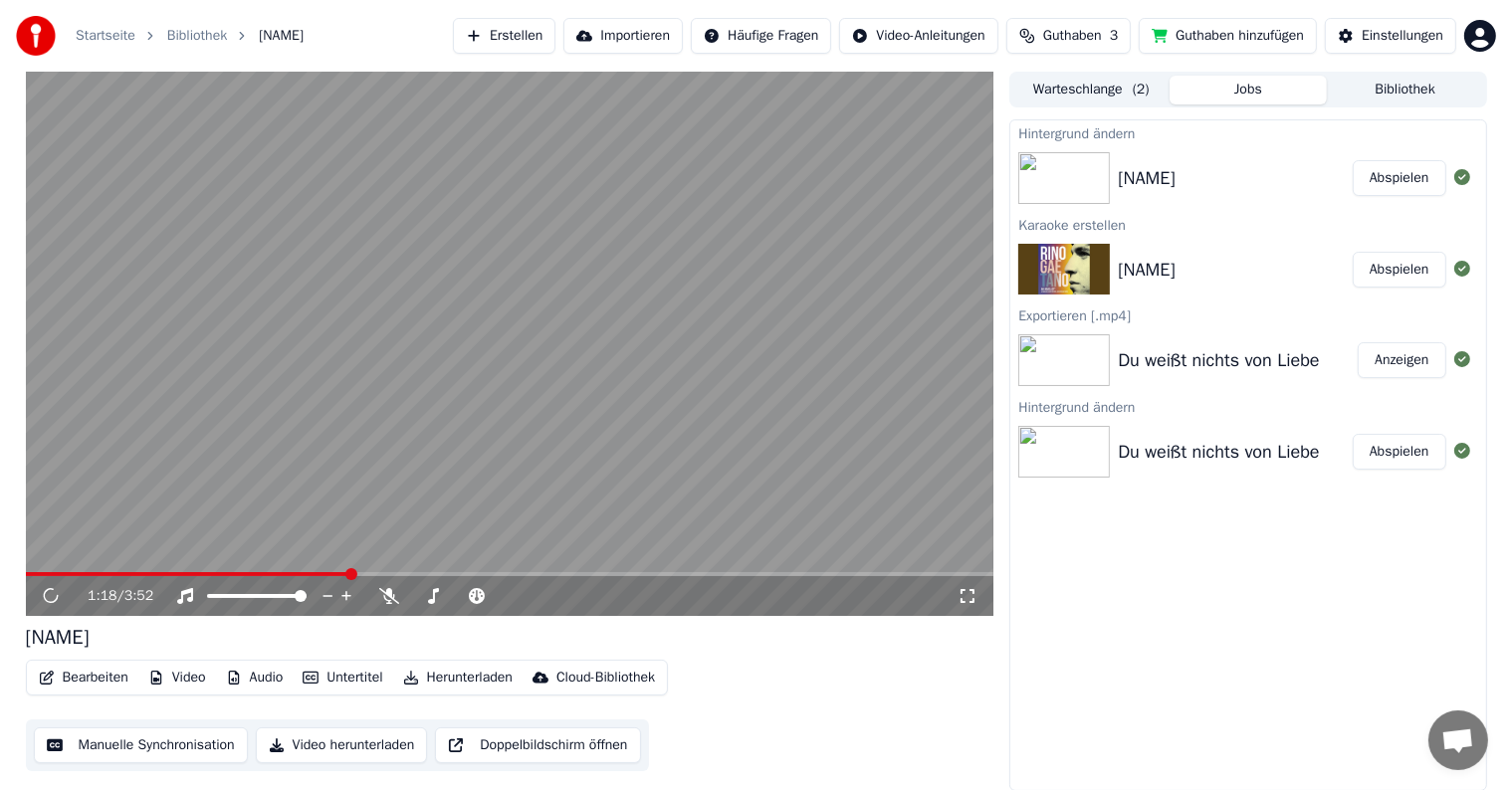 click at bounding box center (510, 574) 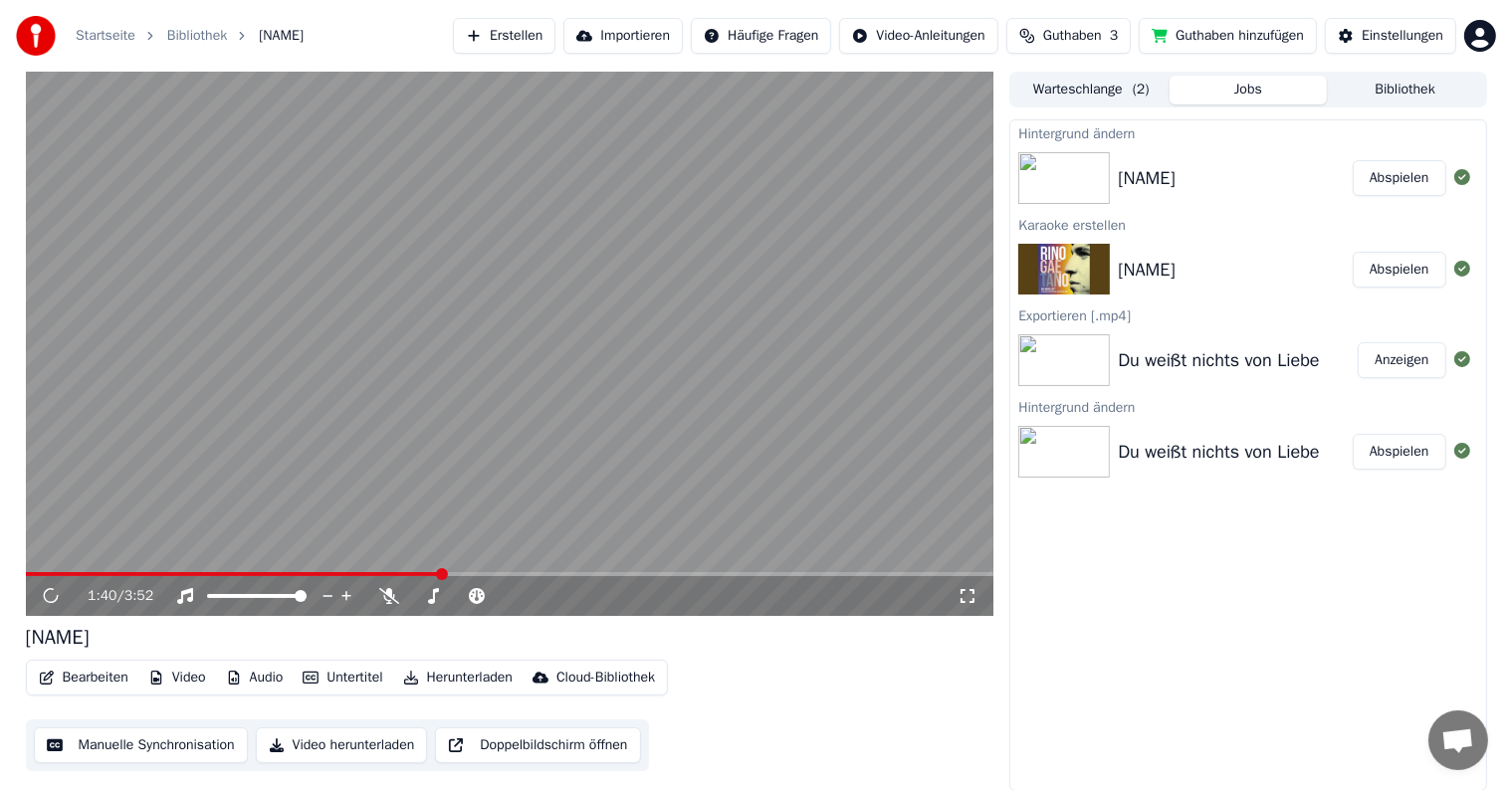 click 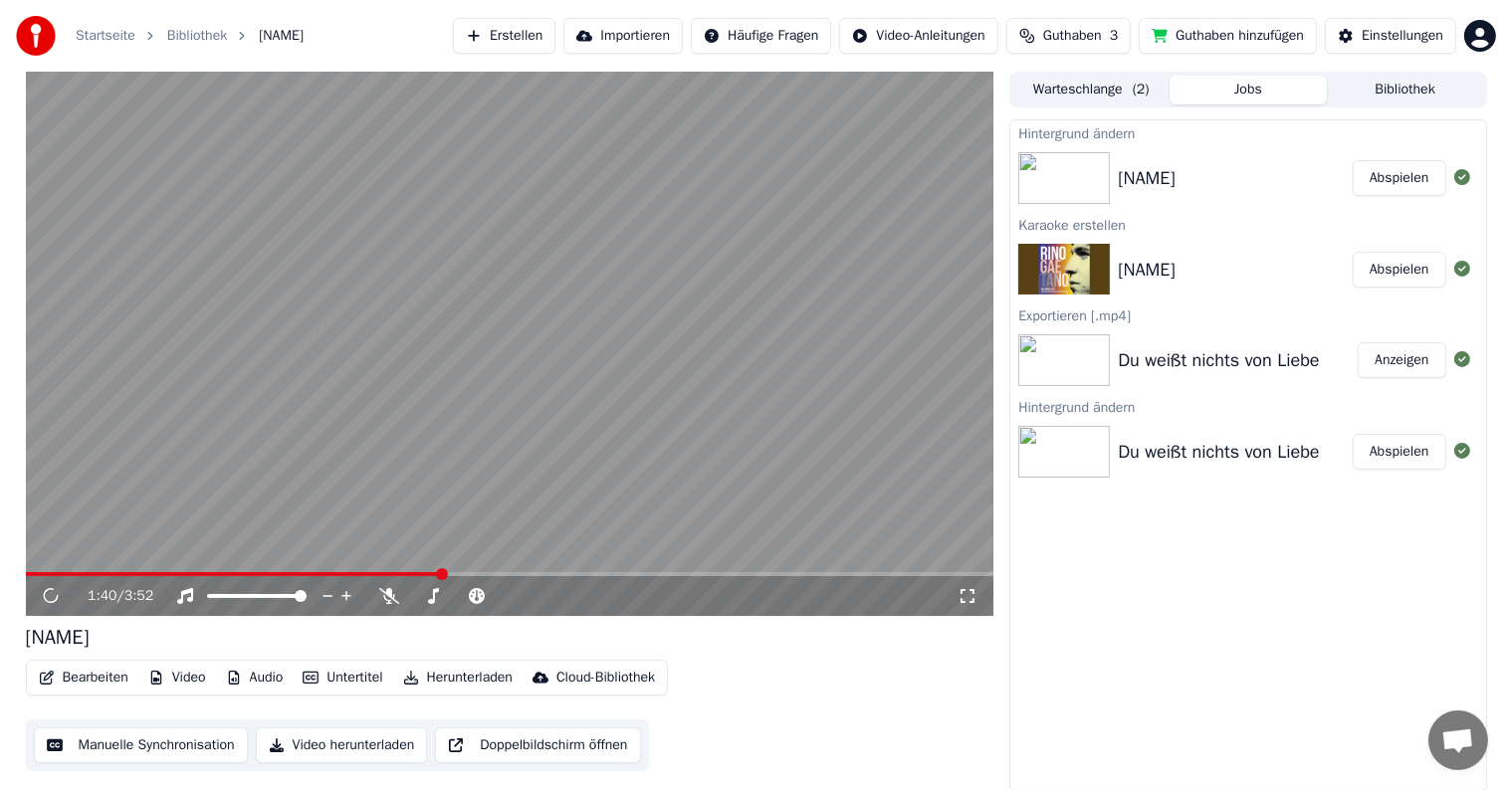 click on "Abspielen" at bounding box center [1400, 178] 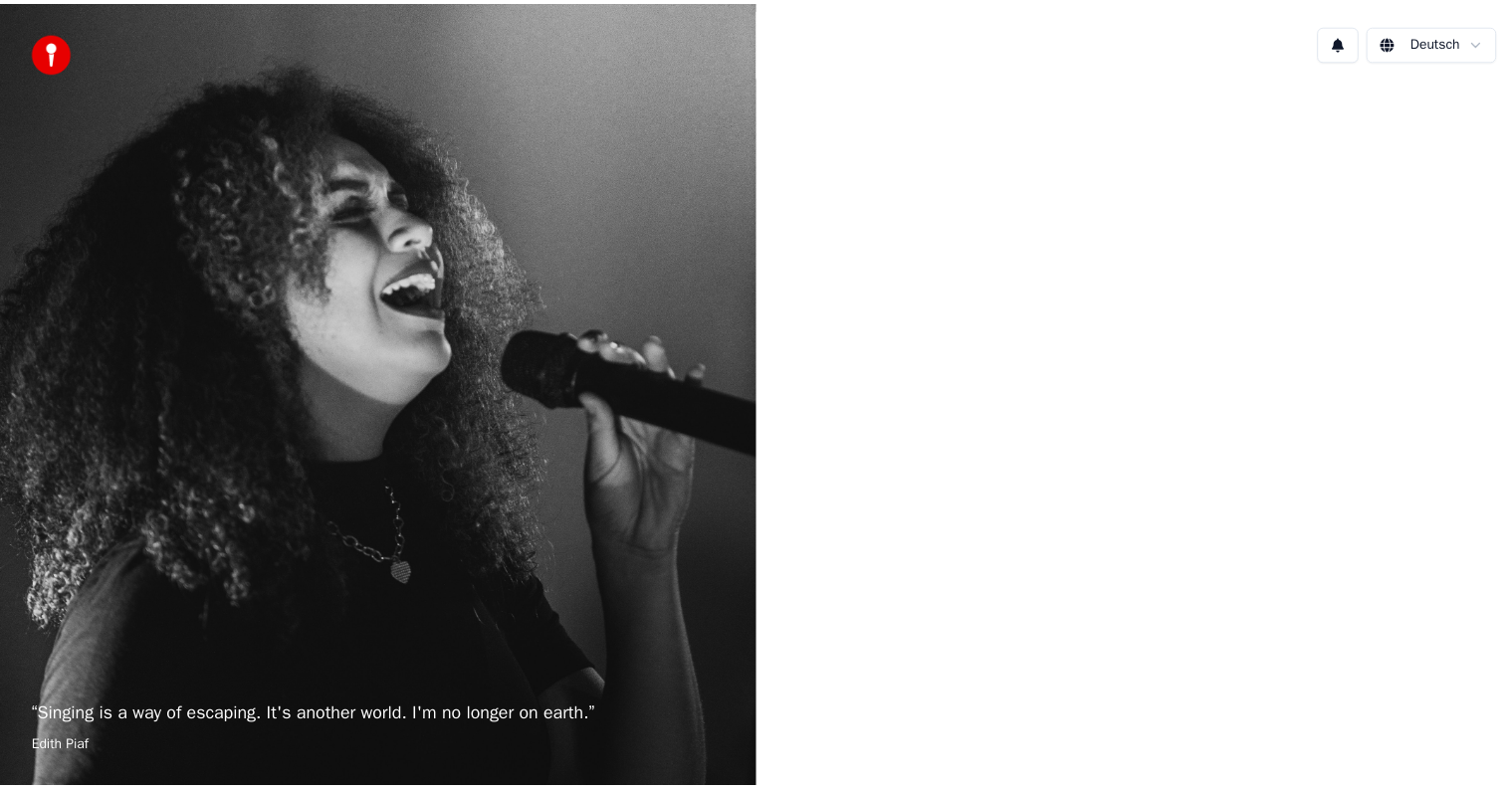 scroll, scrollTop: 0, scrollLeft: 0, axis: both 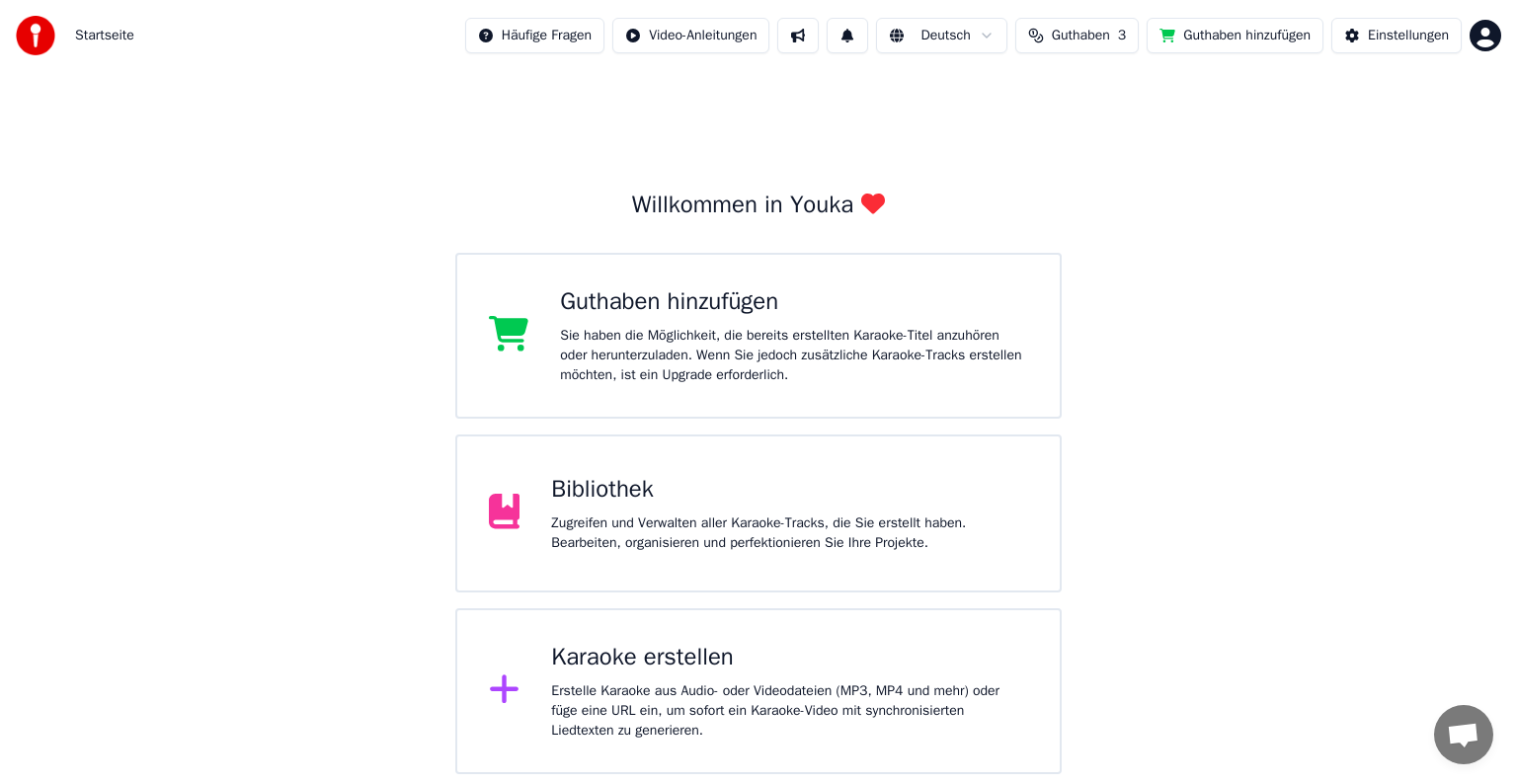 click on "Sie haben die Möglichkeit, die bereits erstellten Karaoke-Titel anzuhören oder herunterzuladen. Wenn Sie jedoch zusätzliche Karaoke-Tracks erstellen möchten, ist ein Upgrade erforderlich." at bounding box center (794, 355) 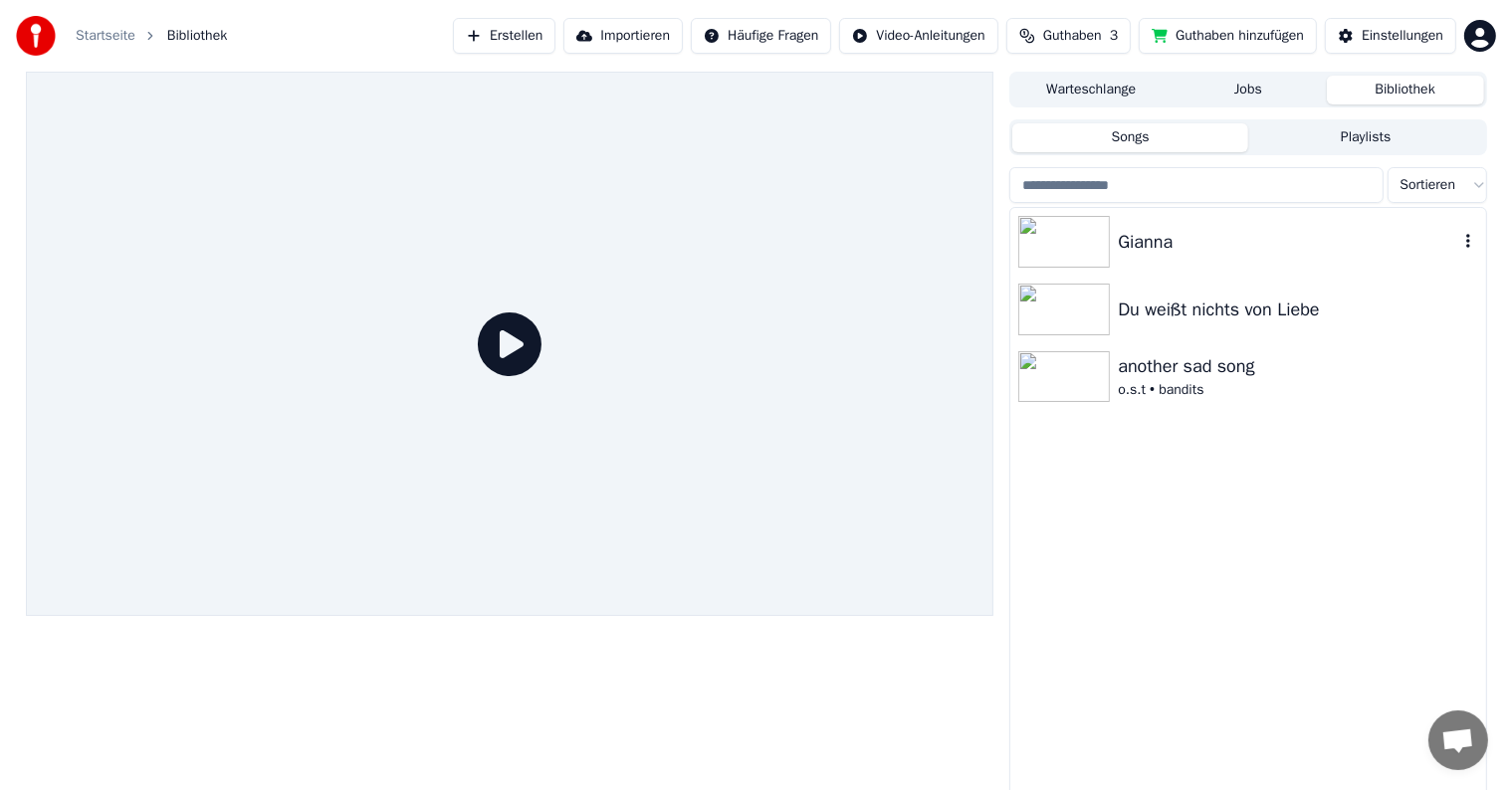 click on "[NAME]" at bounding box center (1287, 242) 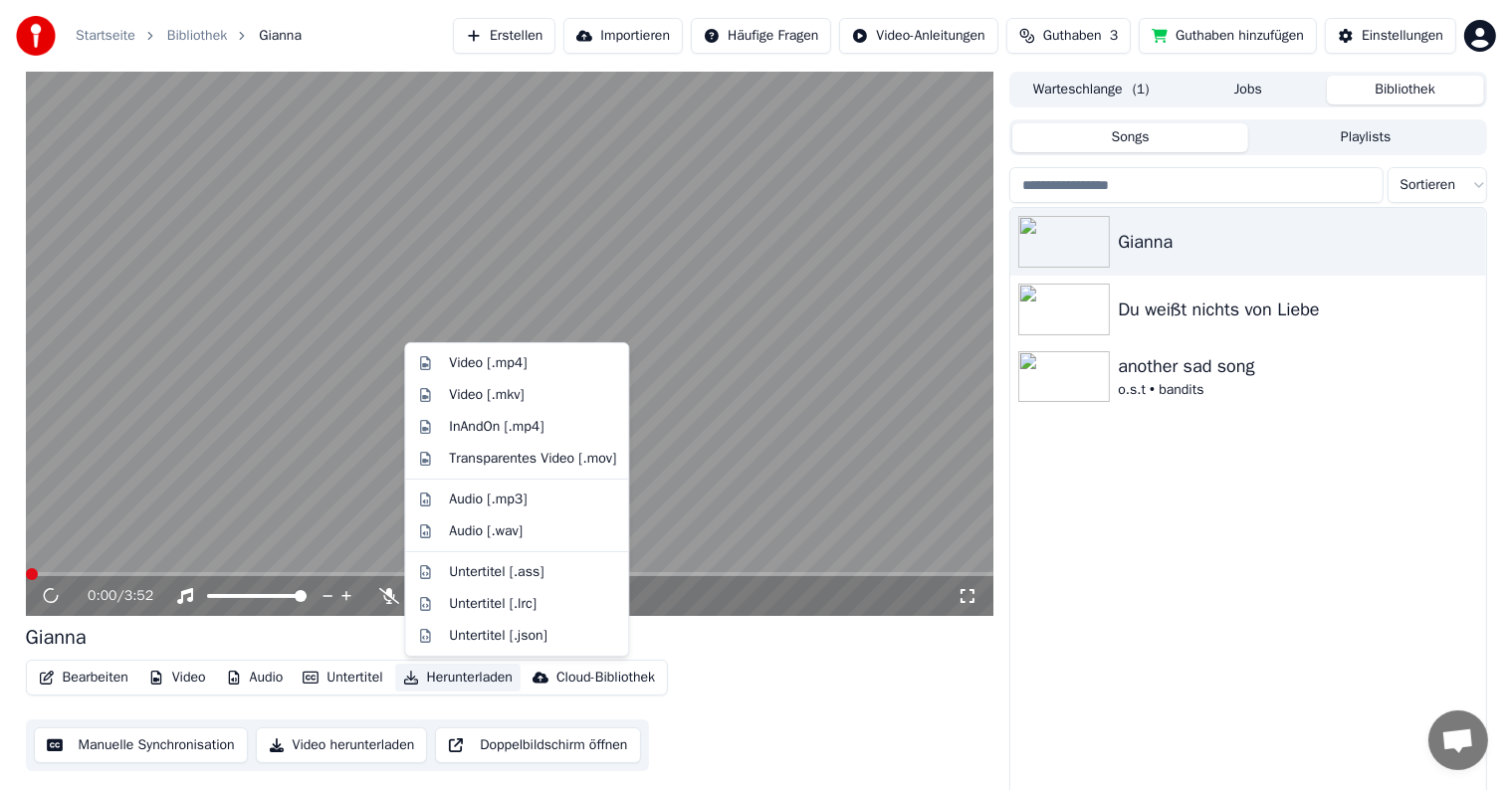click on "Herunterladen" at bounding box center [458, 678] 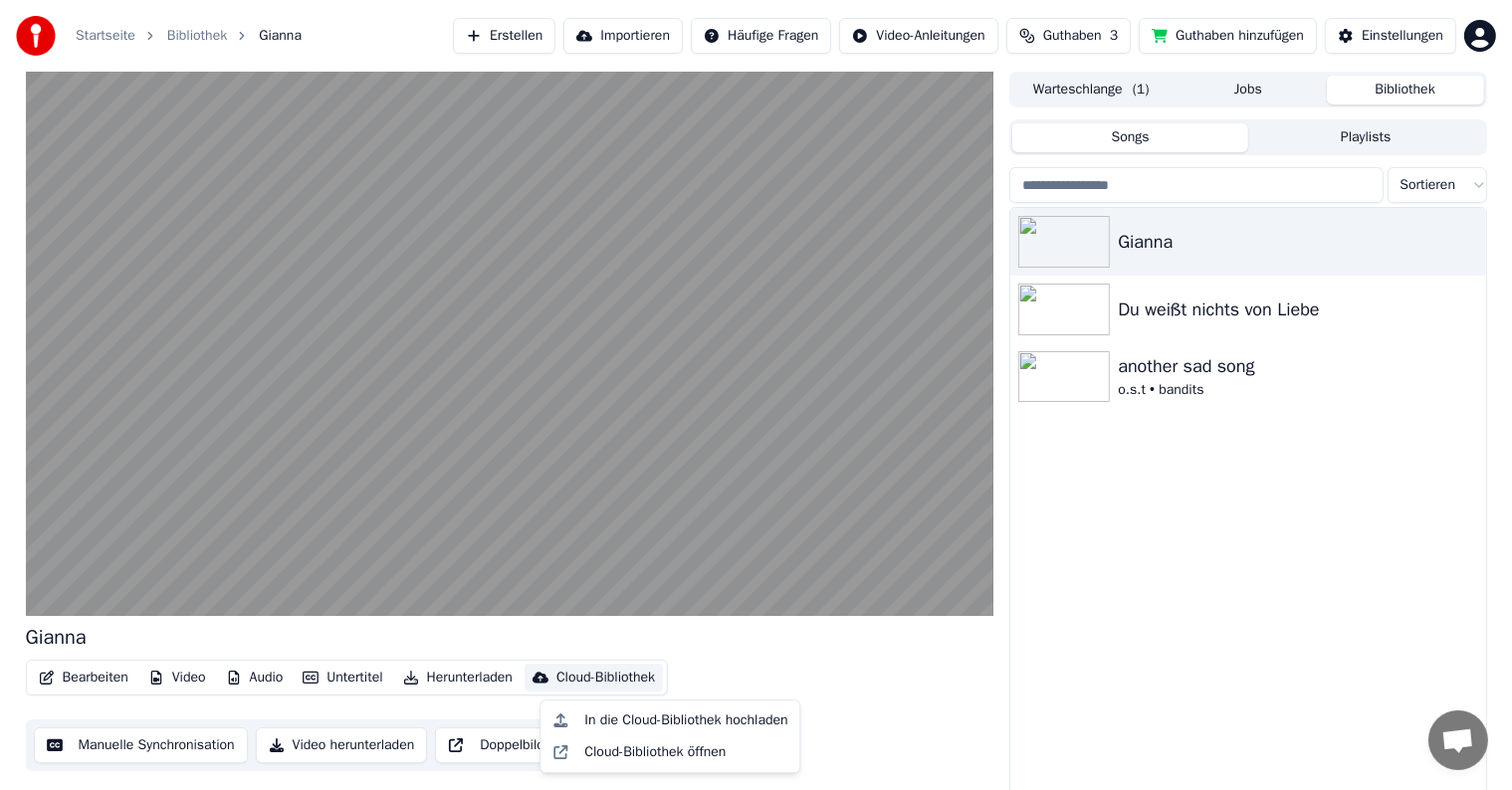 click on "Gianna Bearbeiten Video Audio Untertitel Herunterladen Cloud-Bibliothek Manuelle Synchronisation Video herunterladen Doppelbildschirm öffnen" at bounding box center (510, 697) 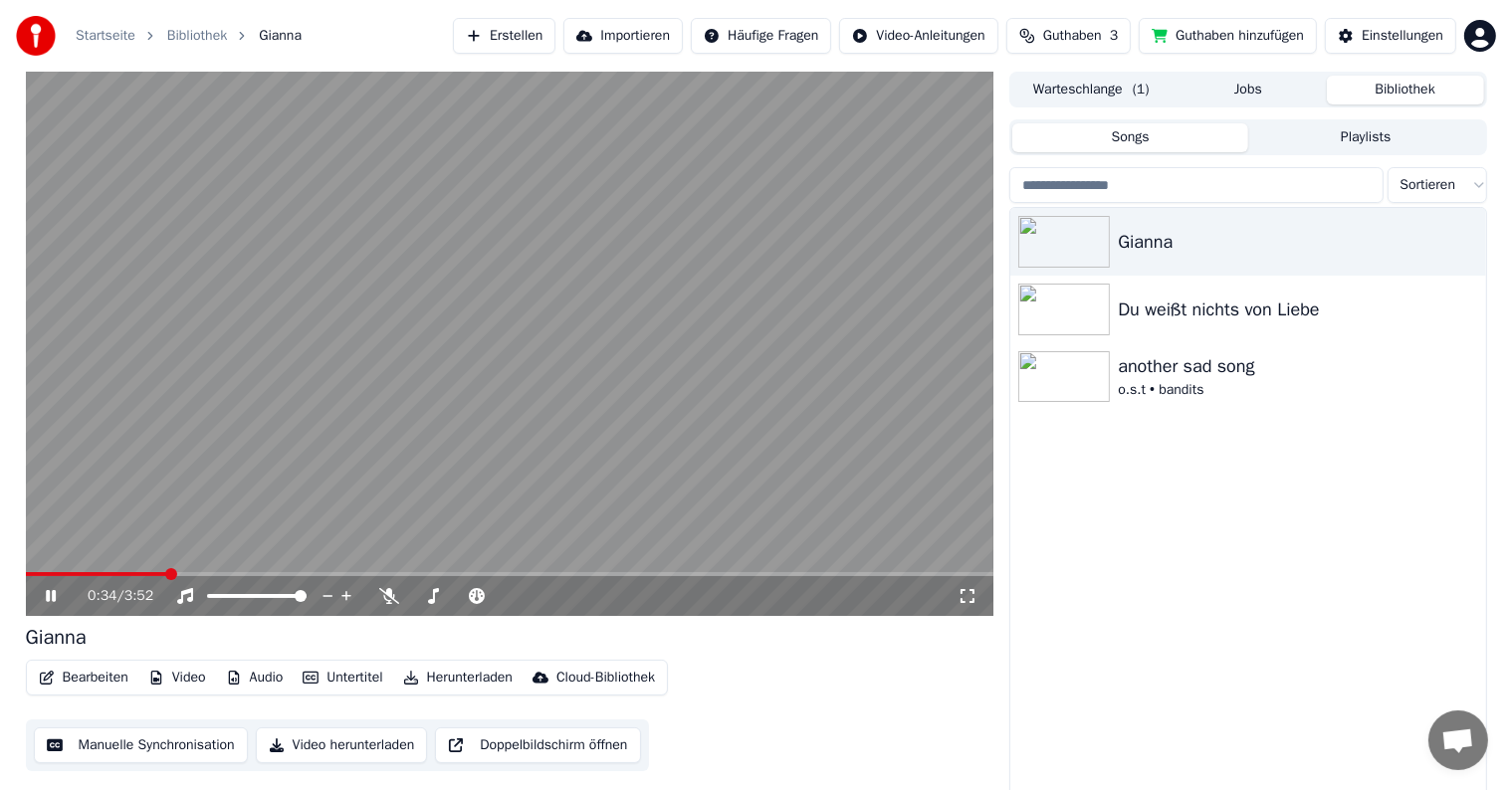 click at bounding box center [510, 574] 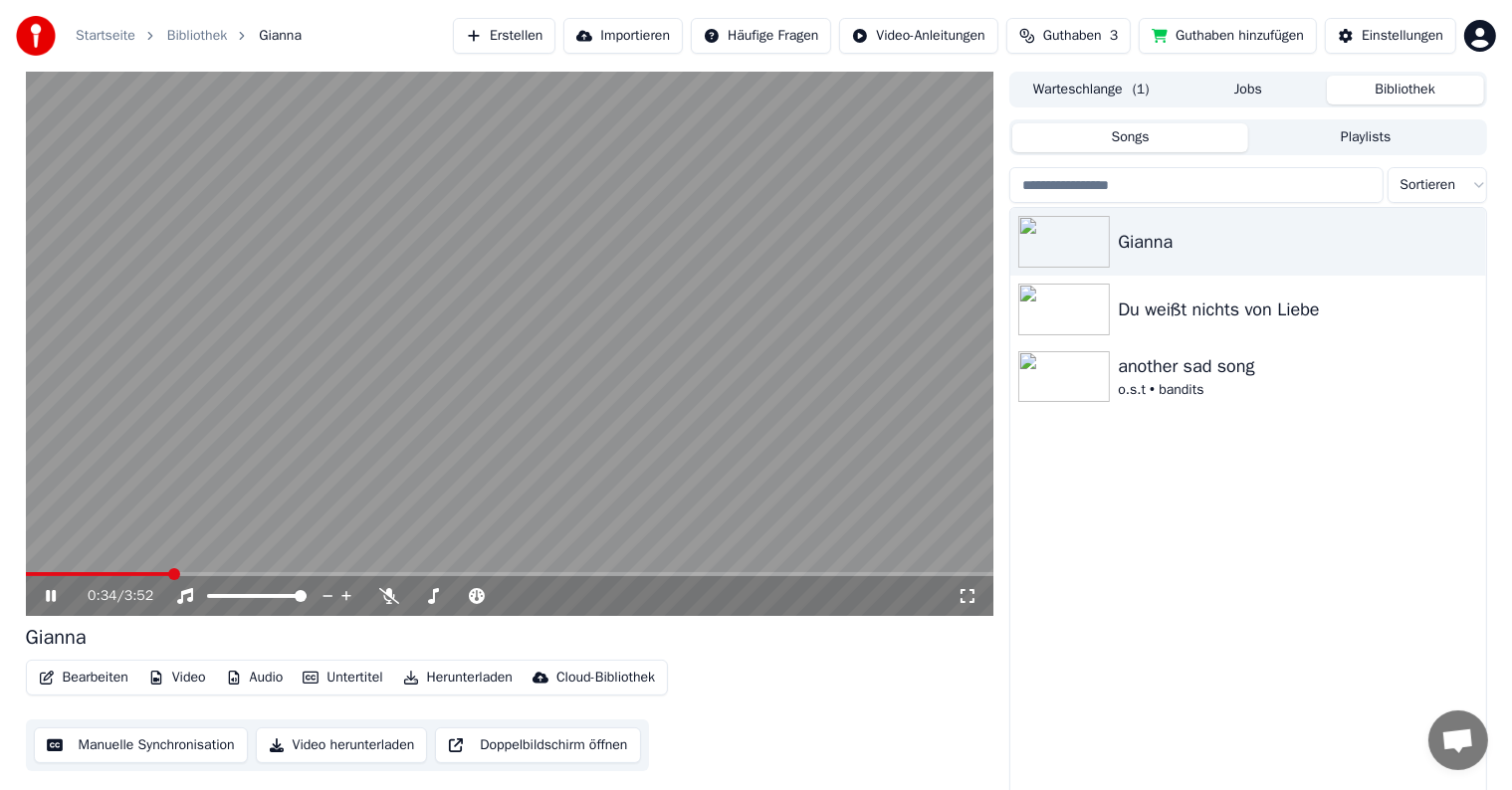 click at bounding box center (510, 574) 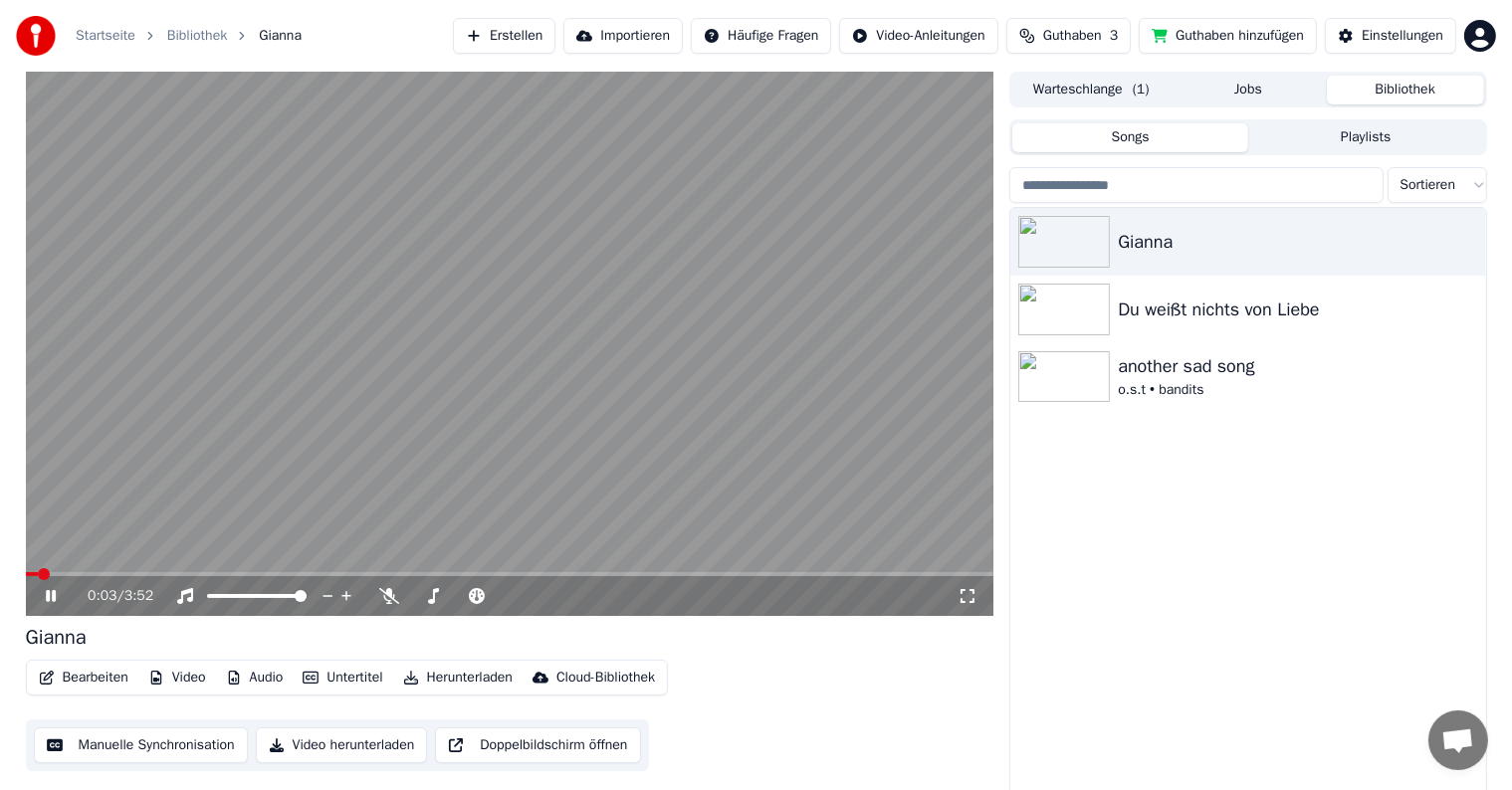 click at bounding box center (44, 574) 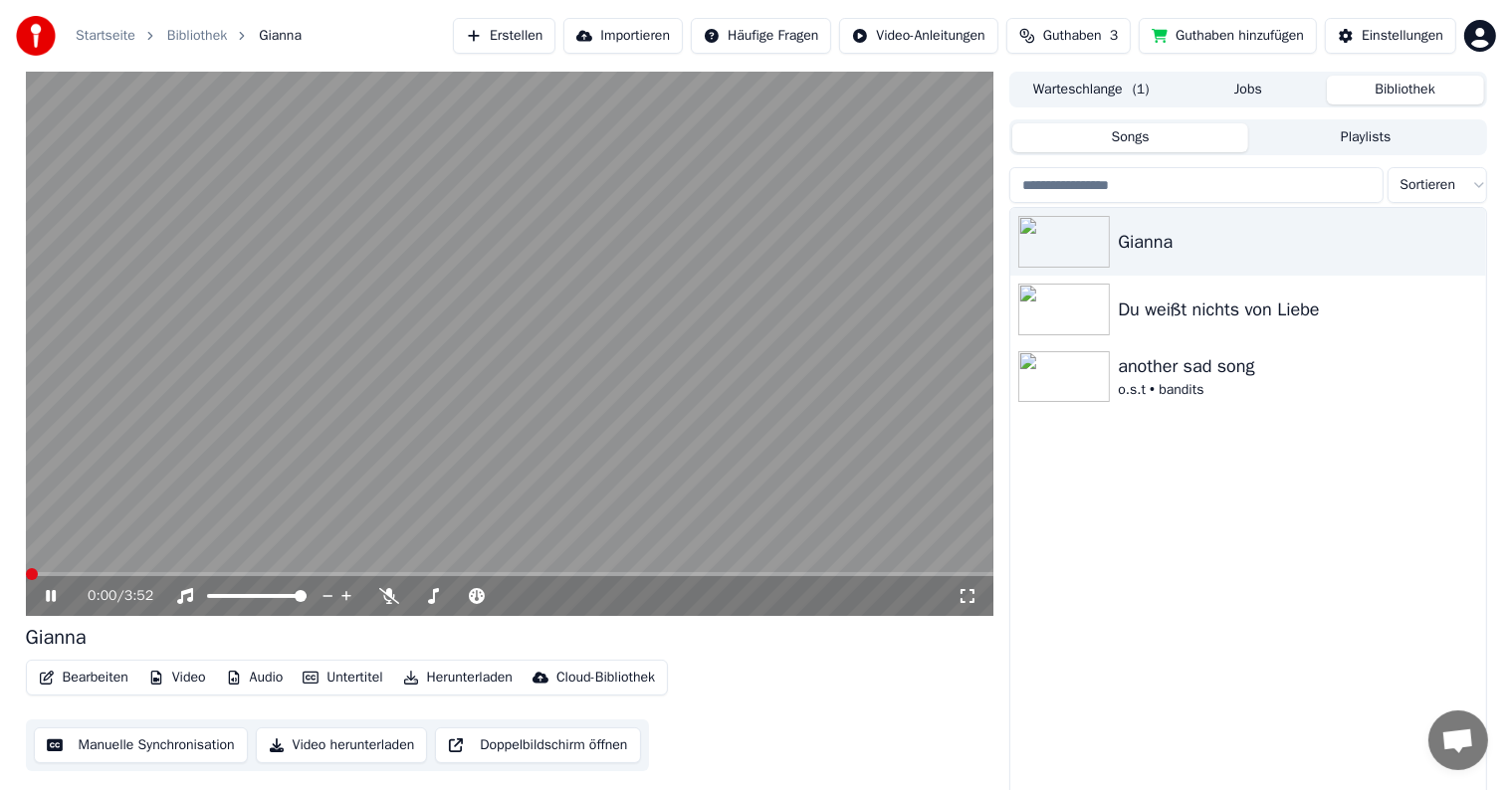 click at bounding box center (32, 574) 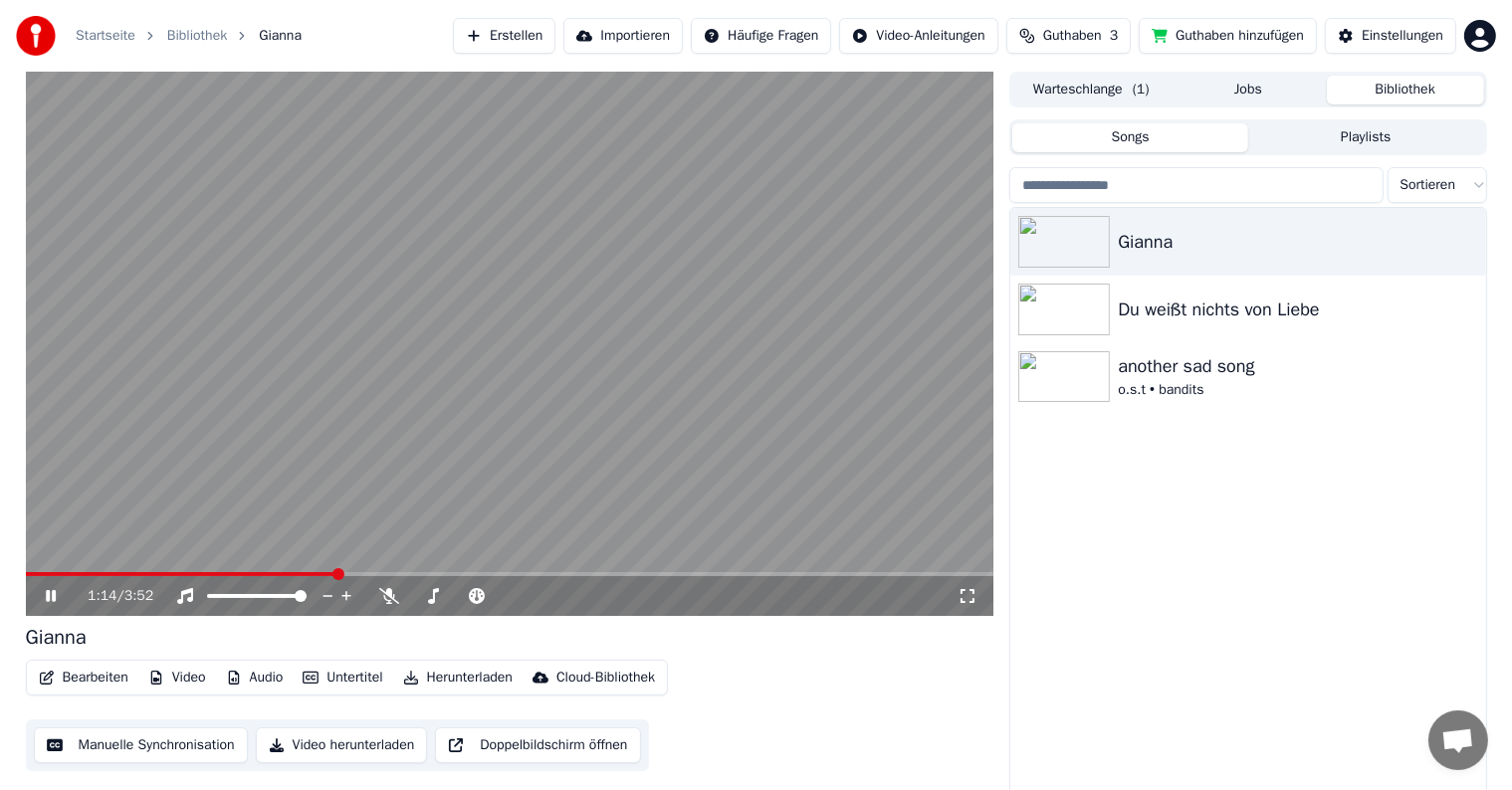 click 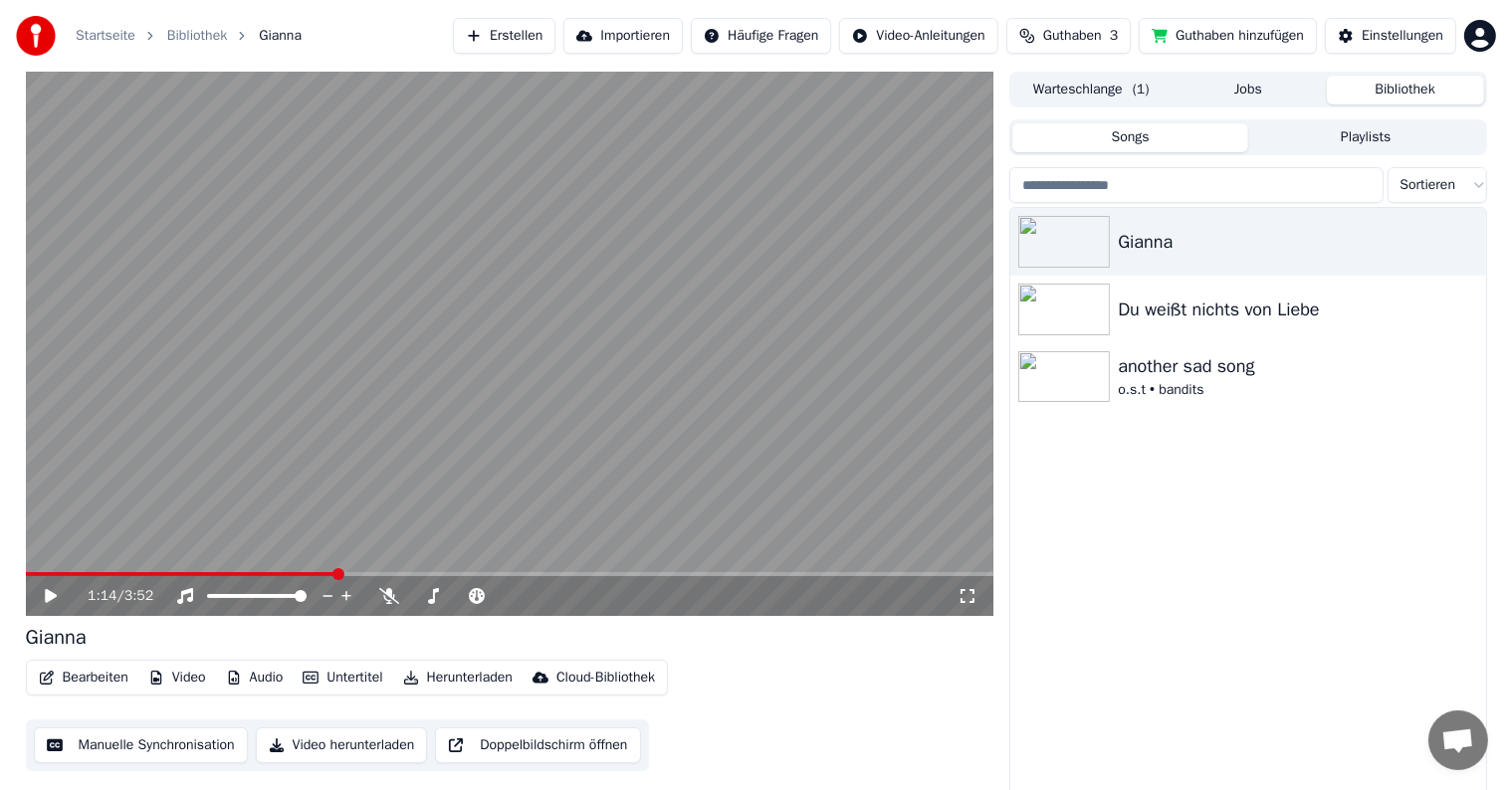 click on "Herunterladen" at bounding box center [458, 678] 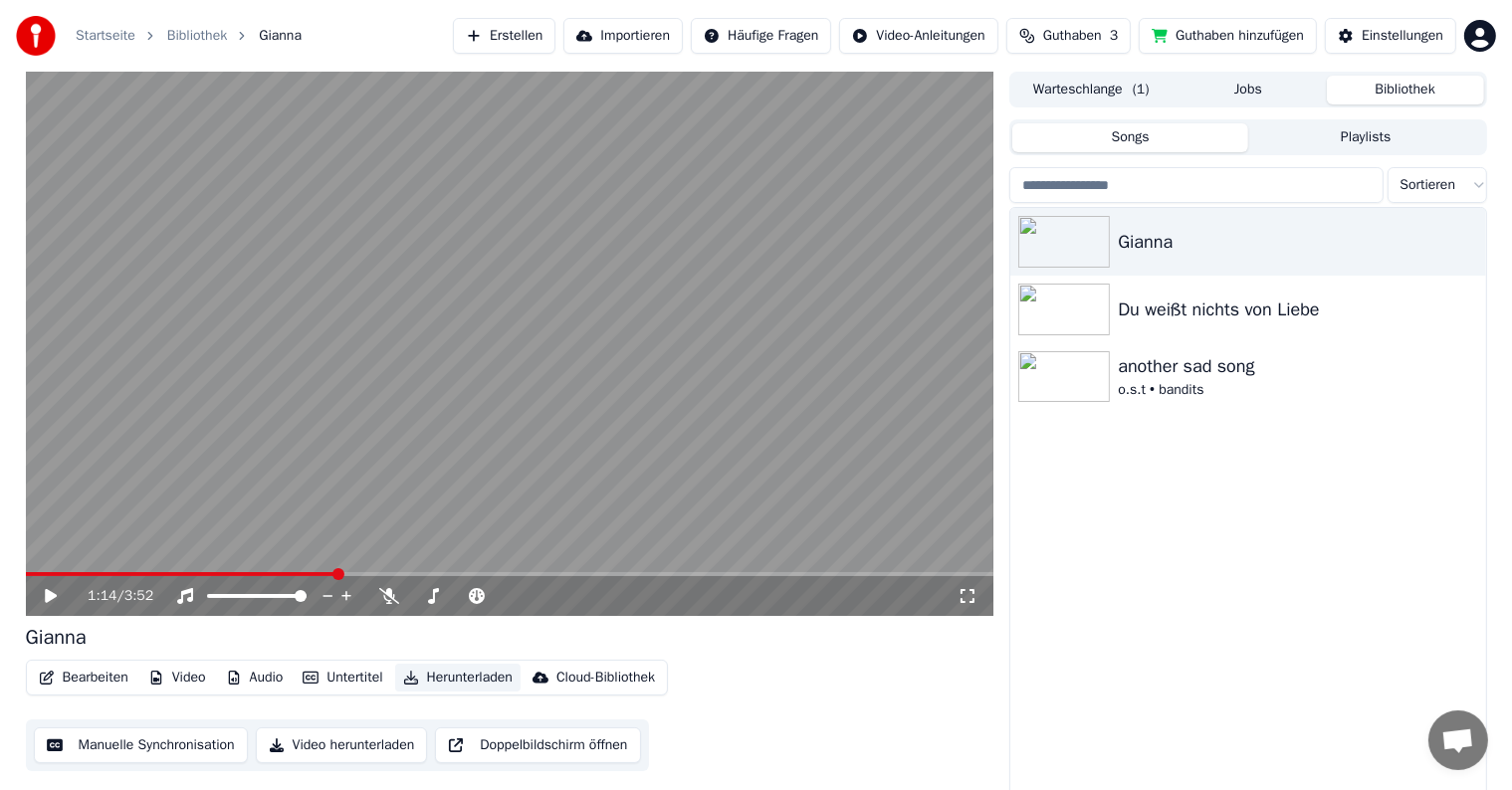 click on "Herunterladen" at bounding box center [458, 678] 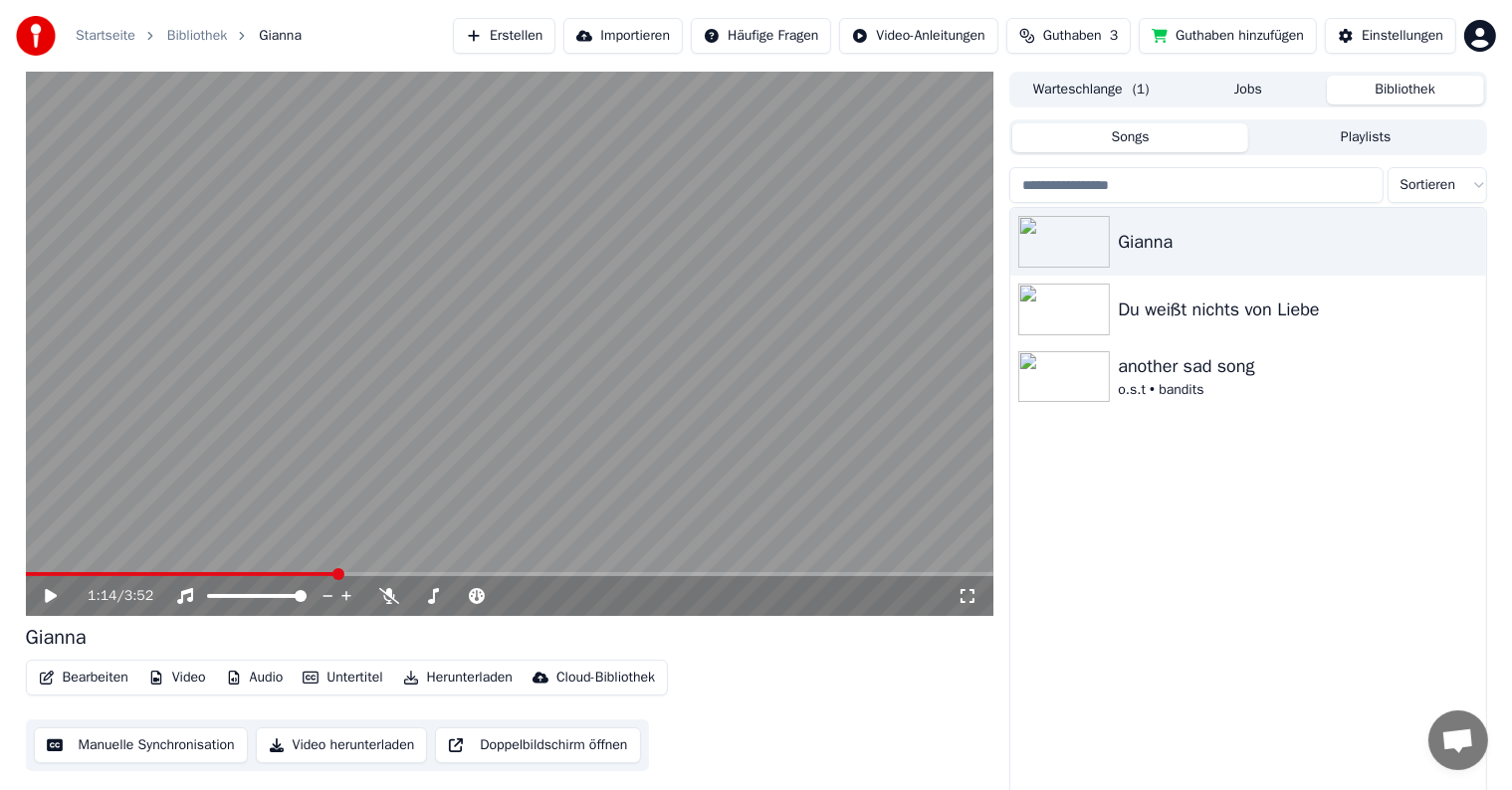click on "Herunterladen" at bounding box center (458, 678) 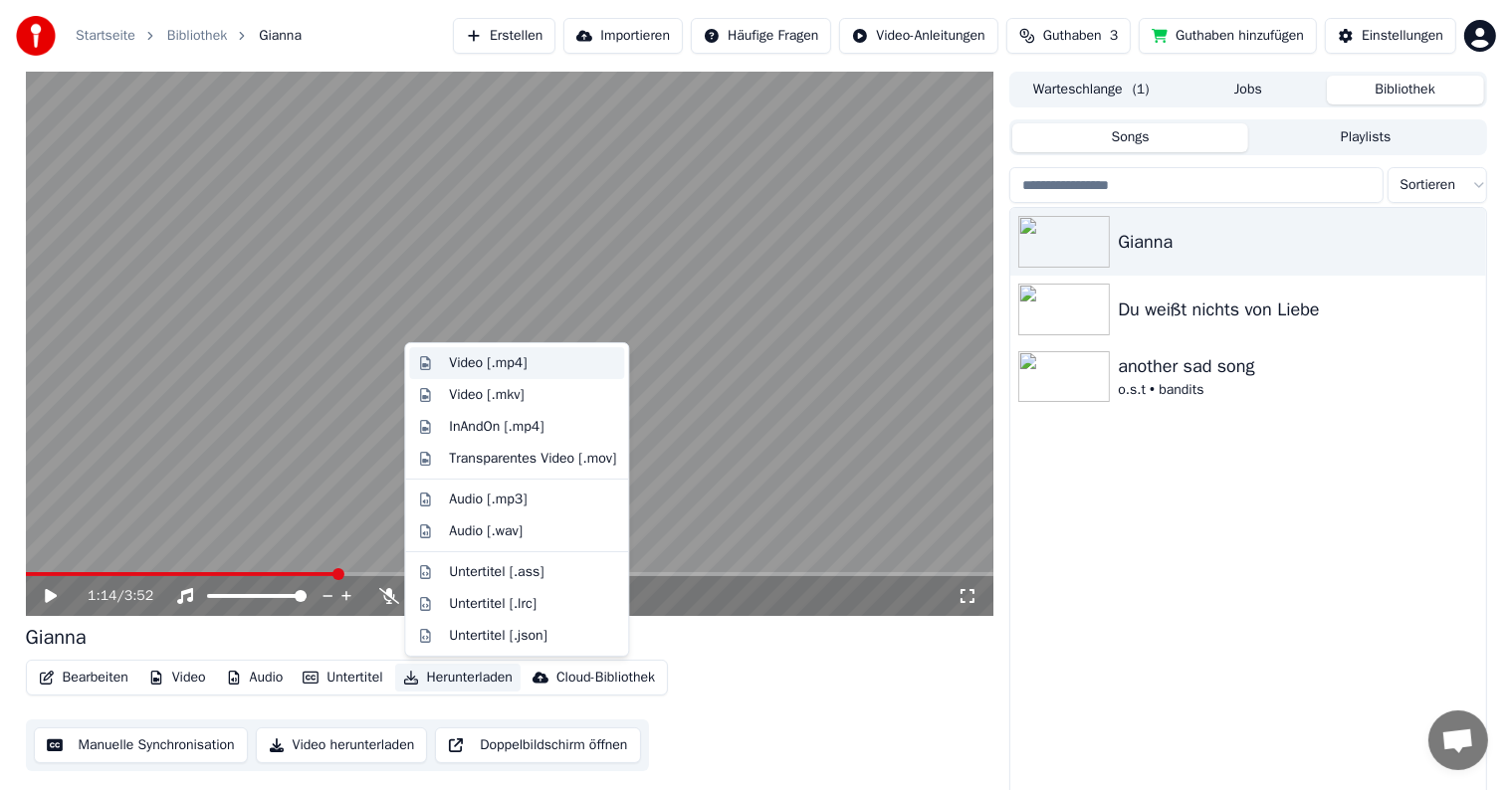 click on "Video [.mp4]" at bounding box center [488, 363] 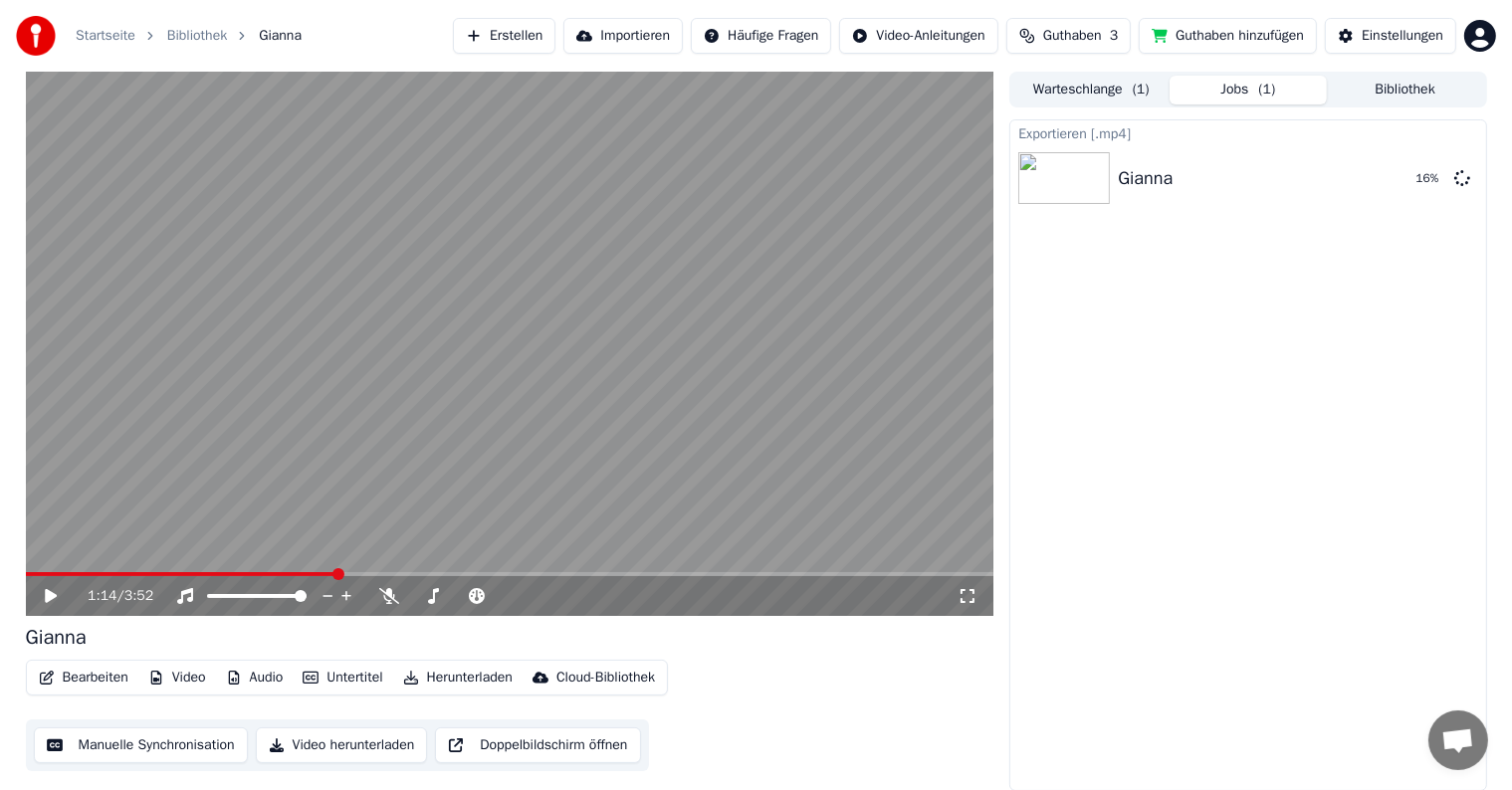 click on "Video herunterladen" at bounding box center [341, 745] 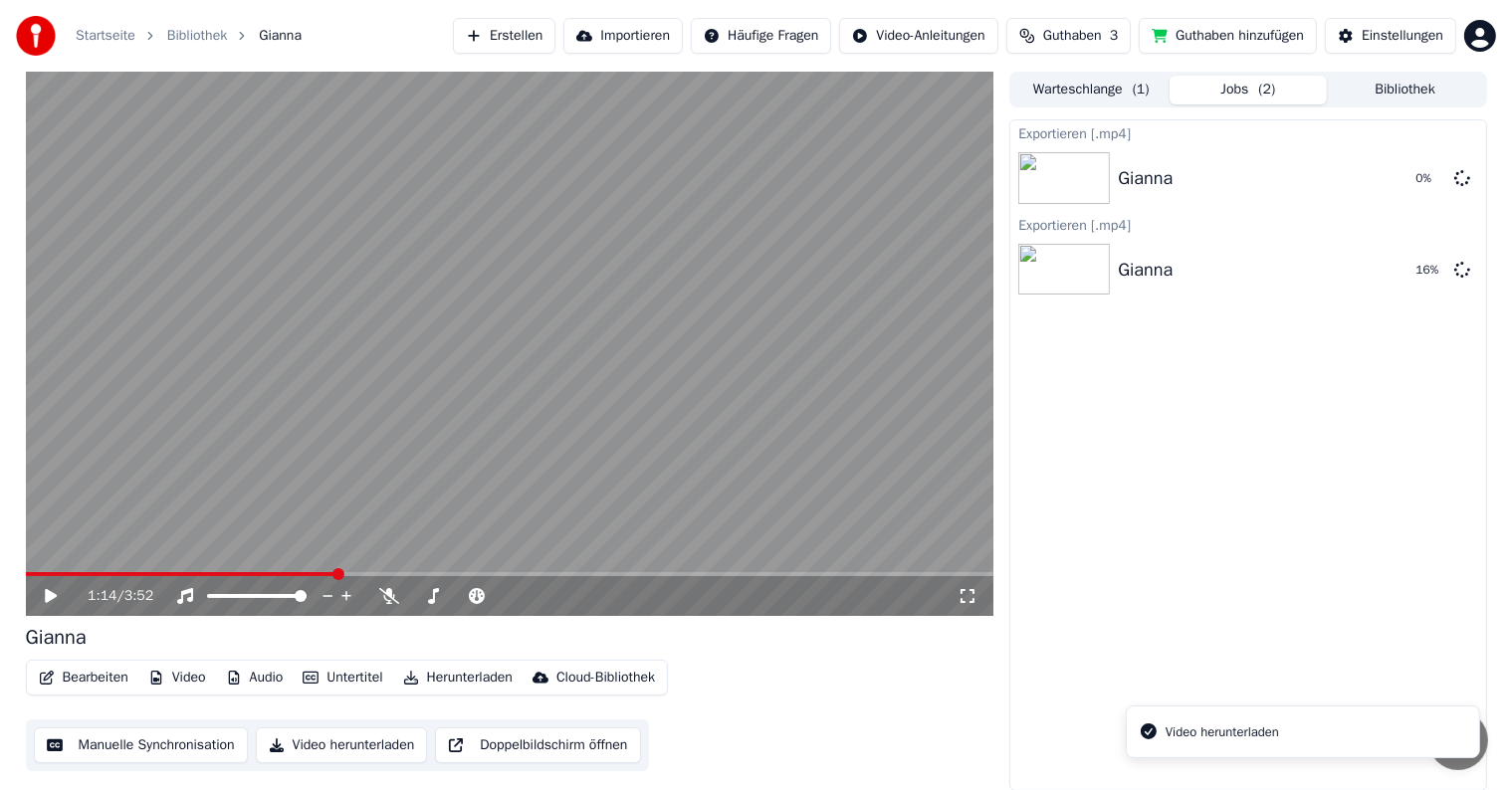 click on "Exportieren [.mp4] Gianna 0 % Exportieren [.mp4] Gianna 16 %" at bounding box center [1247, 455] 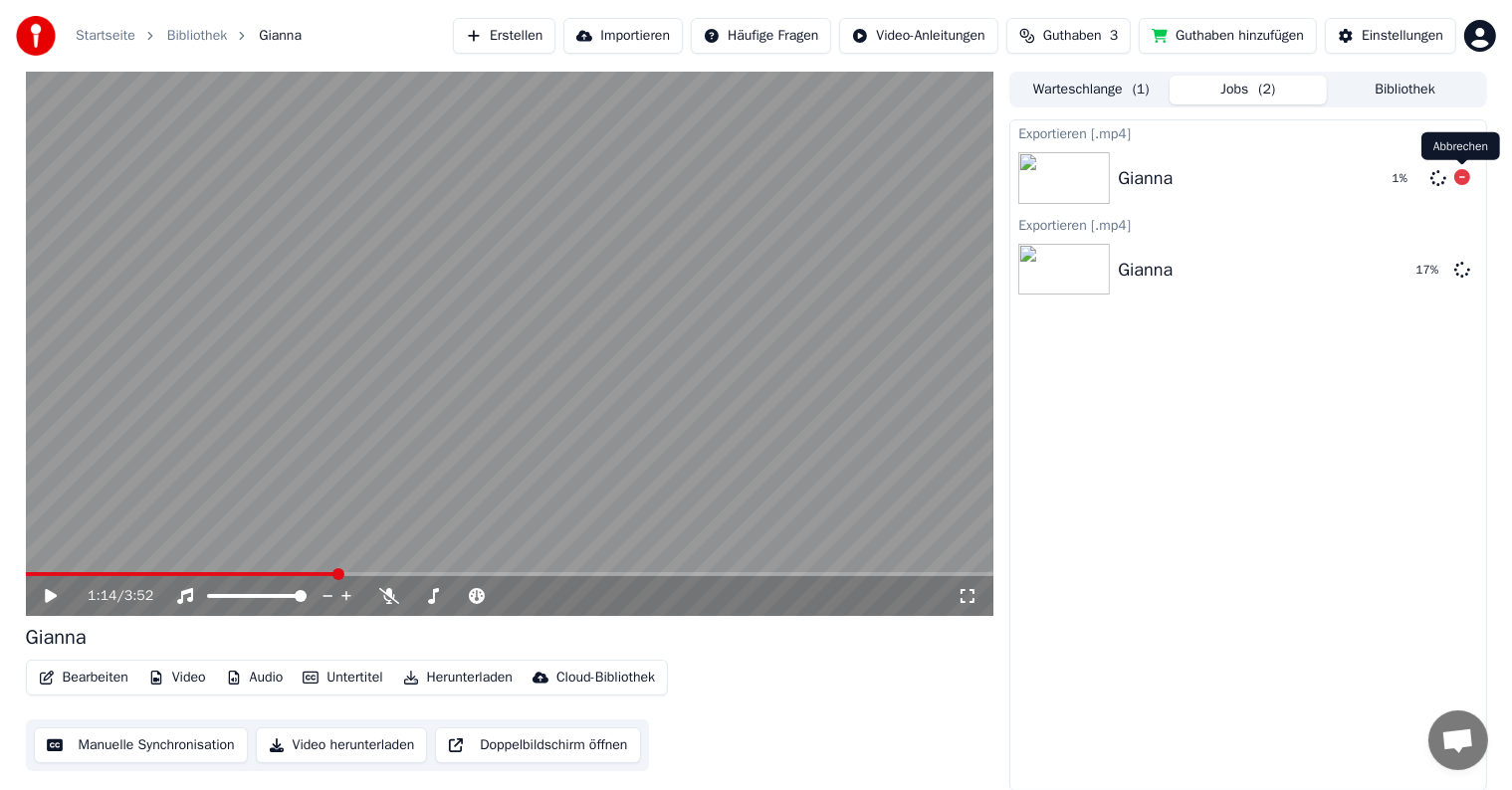 click 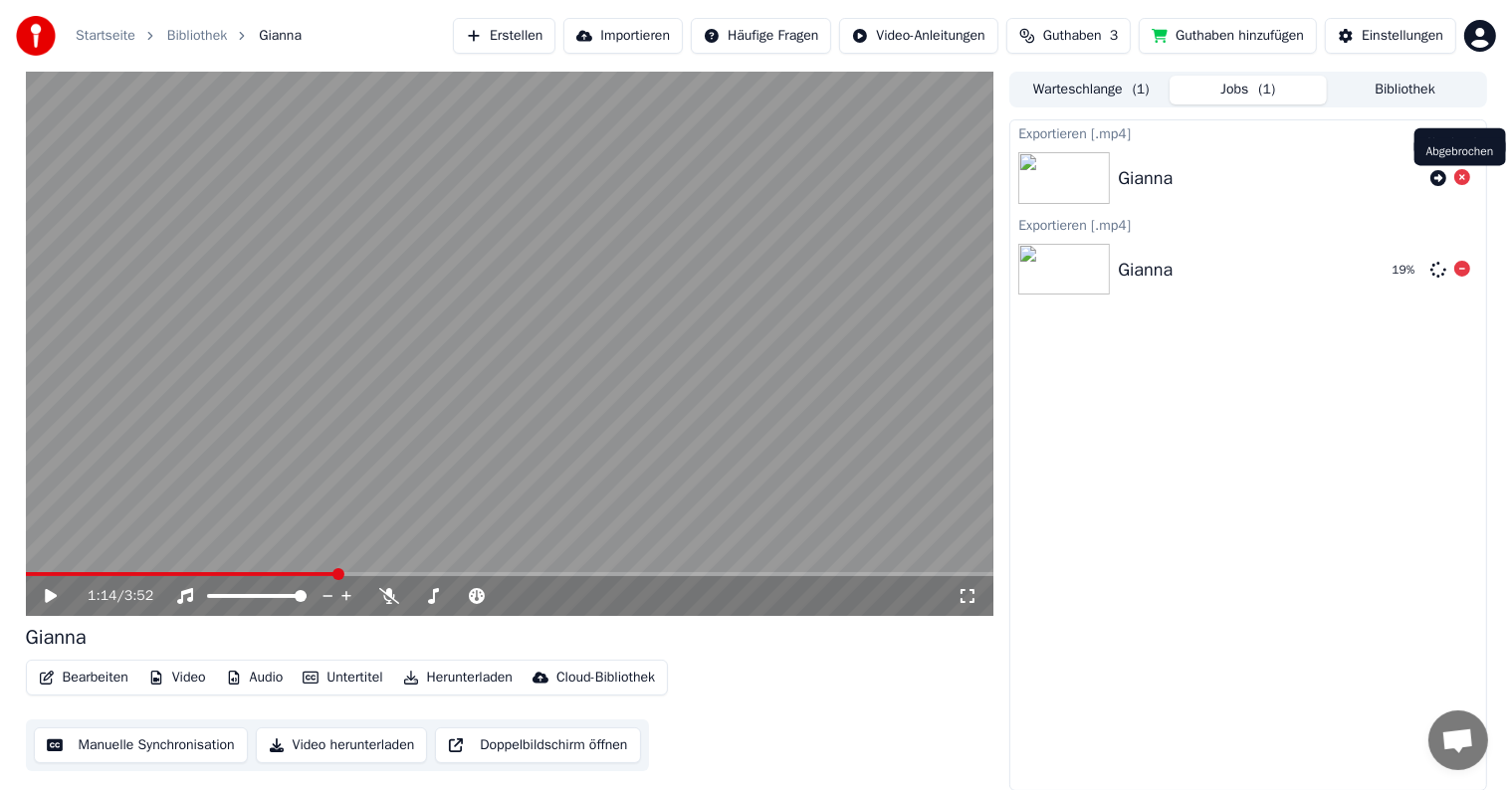 click 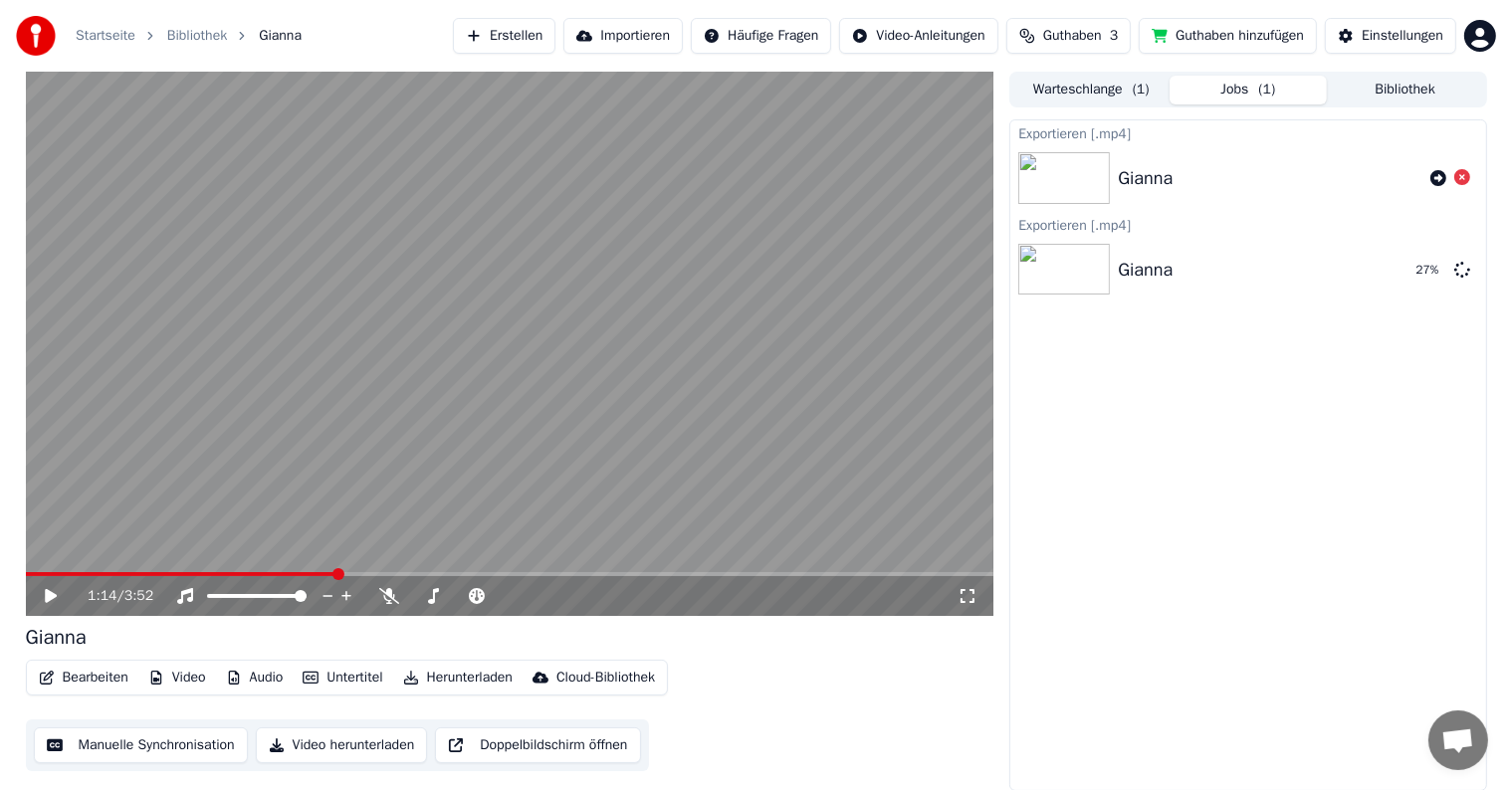 click on "Warteschlange ( 1 )" at bounding box center (1091, 90) 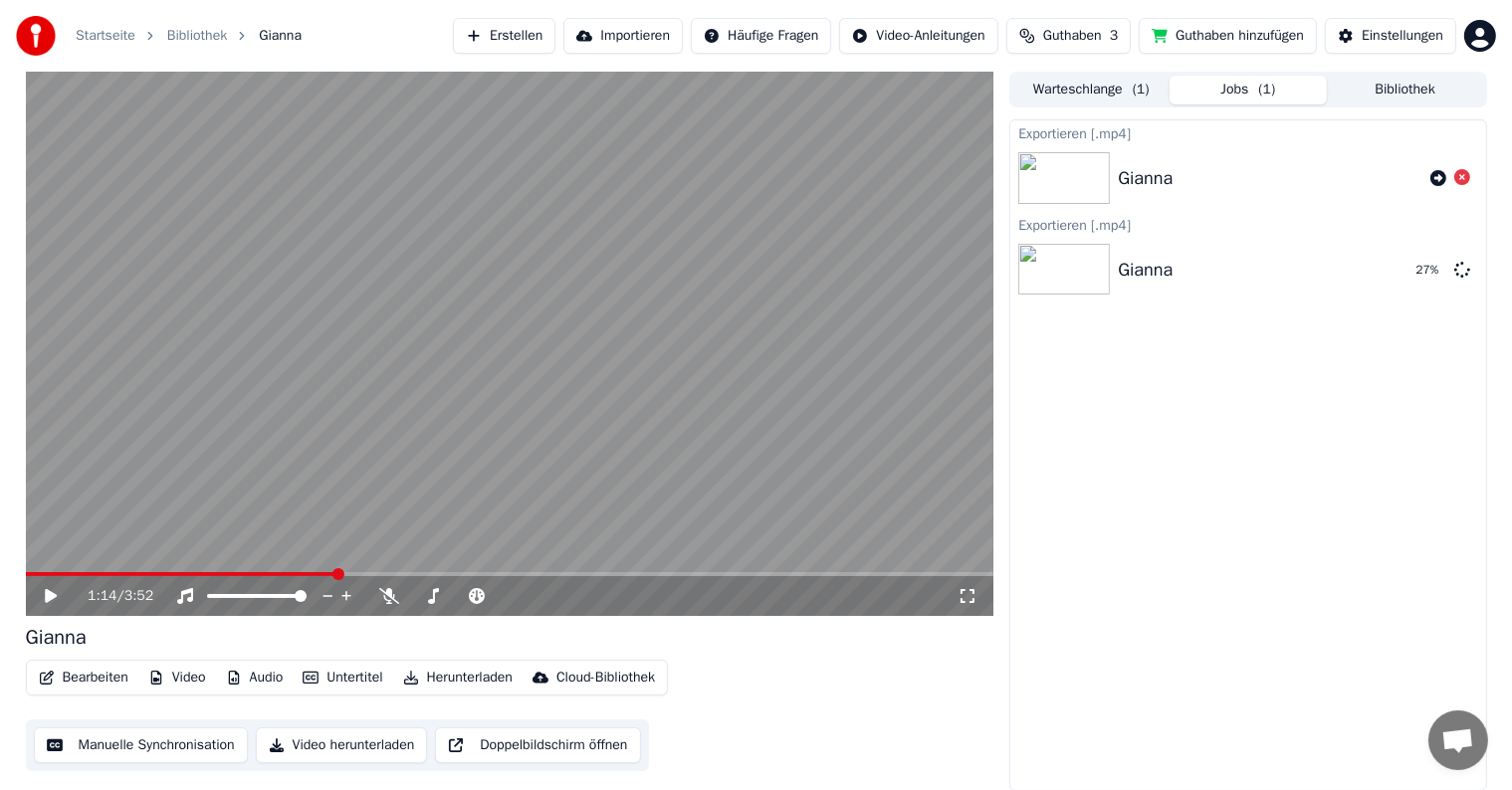 click on "Jobs ( 1 )" at bounding box center (1248, 90) 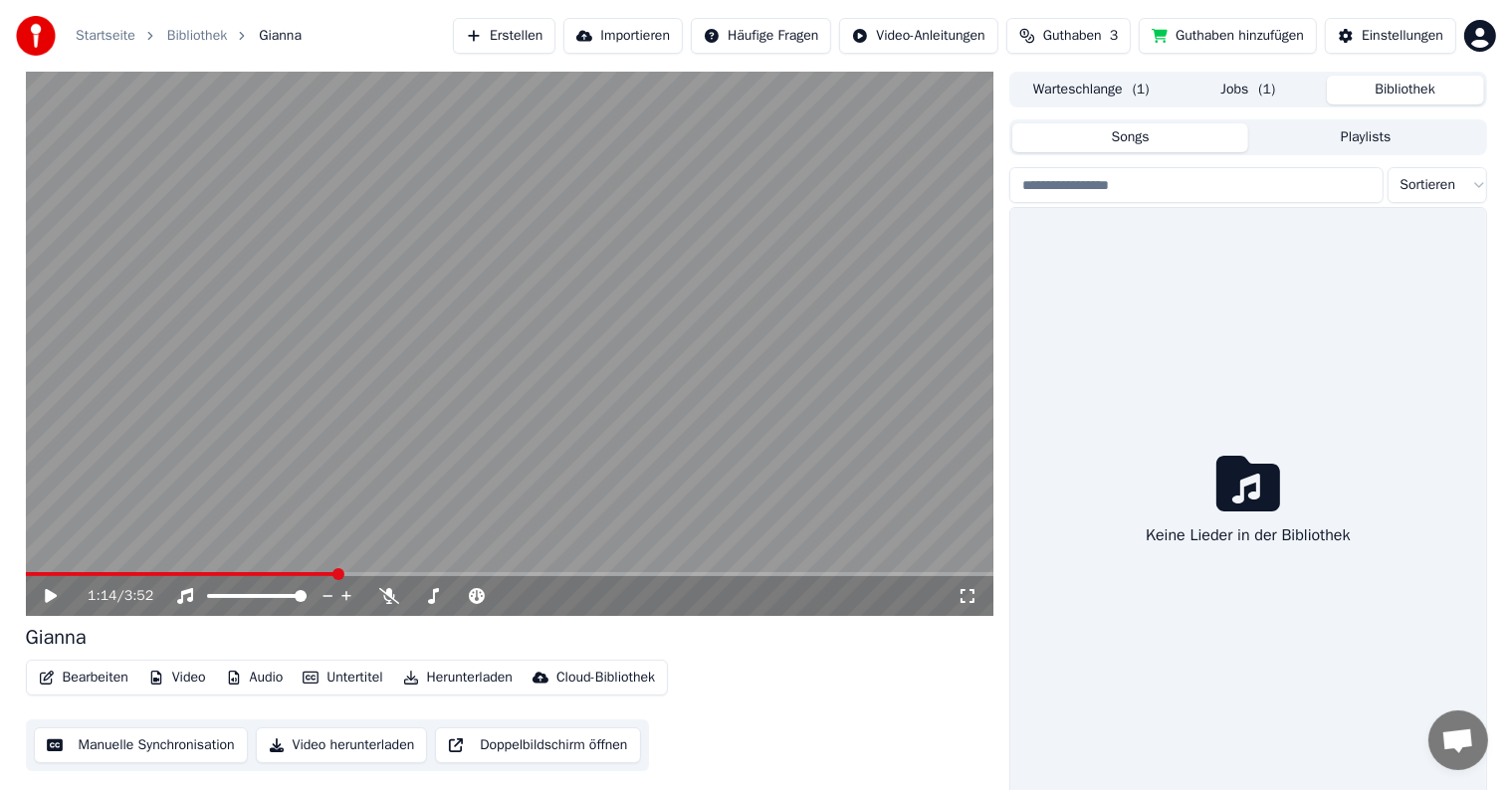 click on "Bibliothek" at bounding box center (1405, 90) 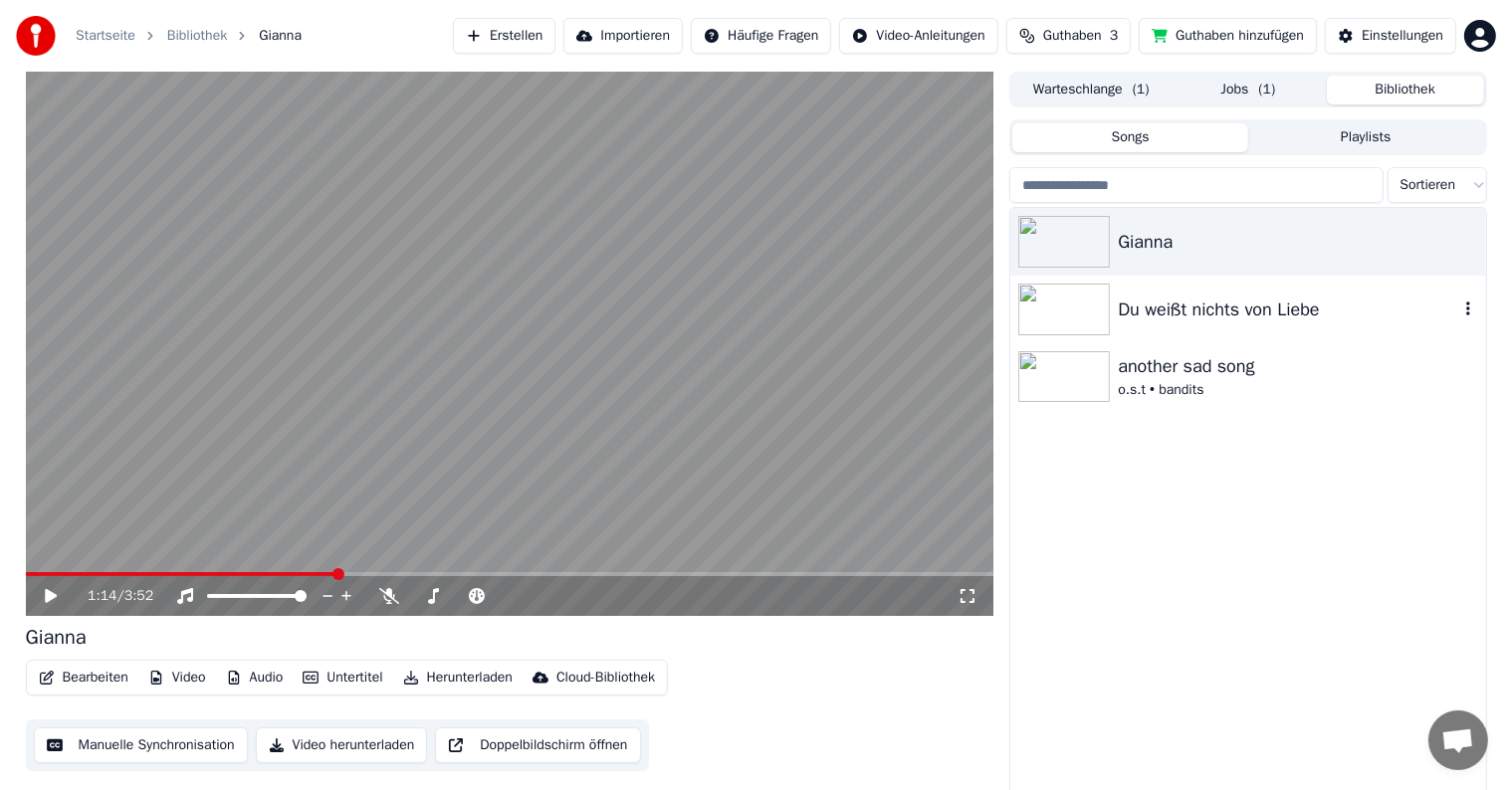 click 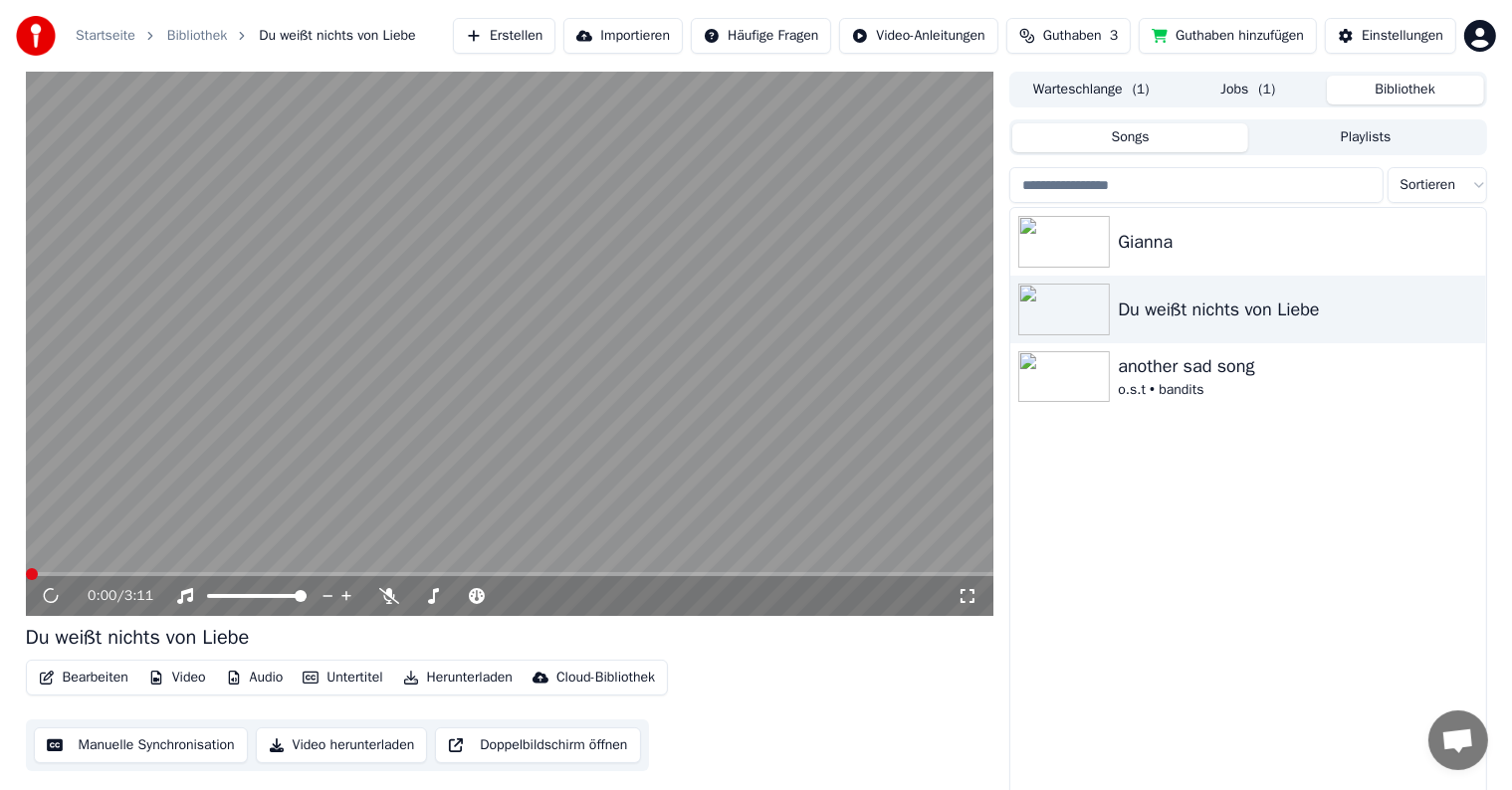 click on "Herunterladen" at bounding box center (458, 678) 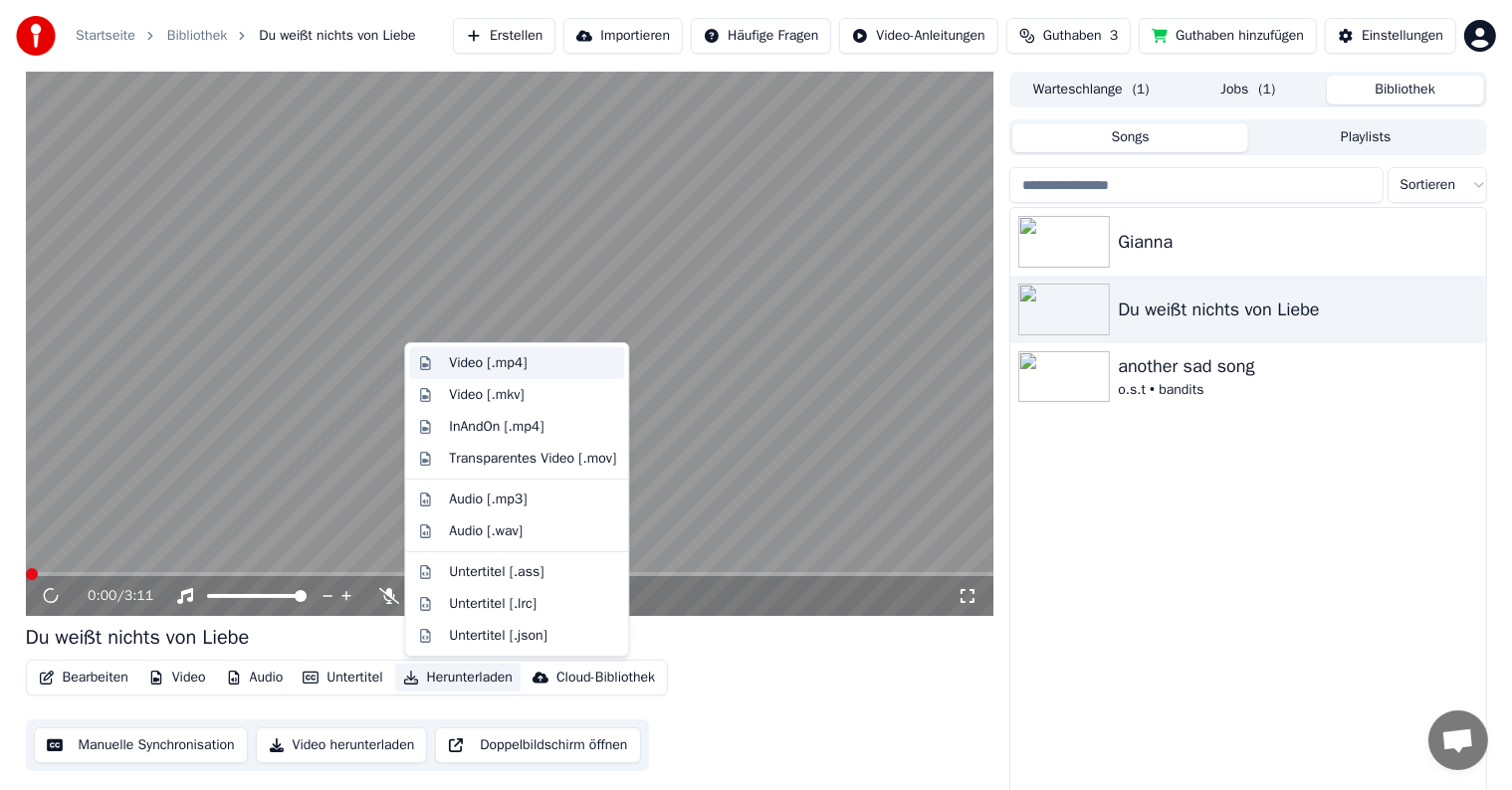 click on "Video [.mp4]" at bounding box center (517, 363) 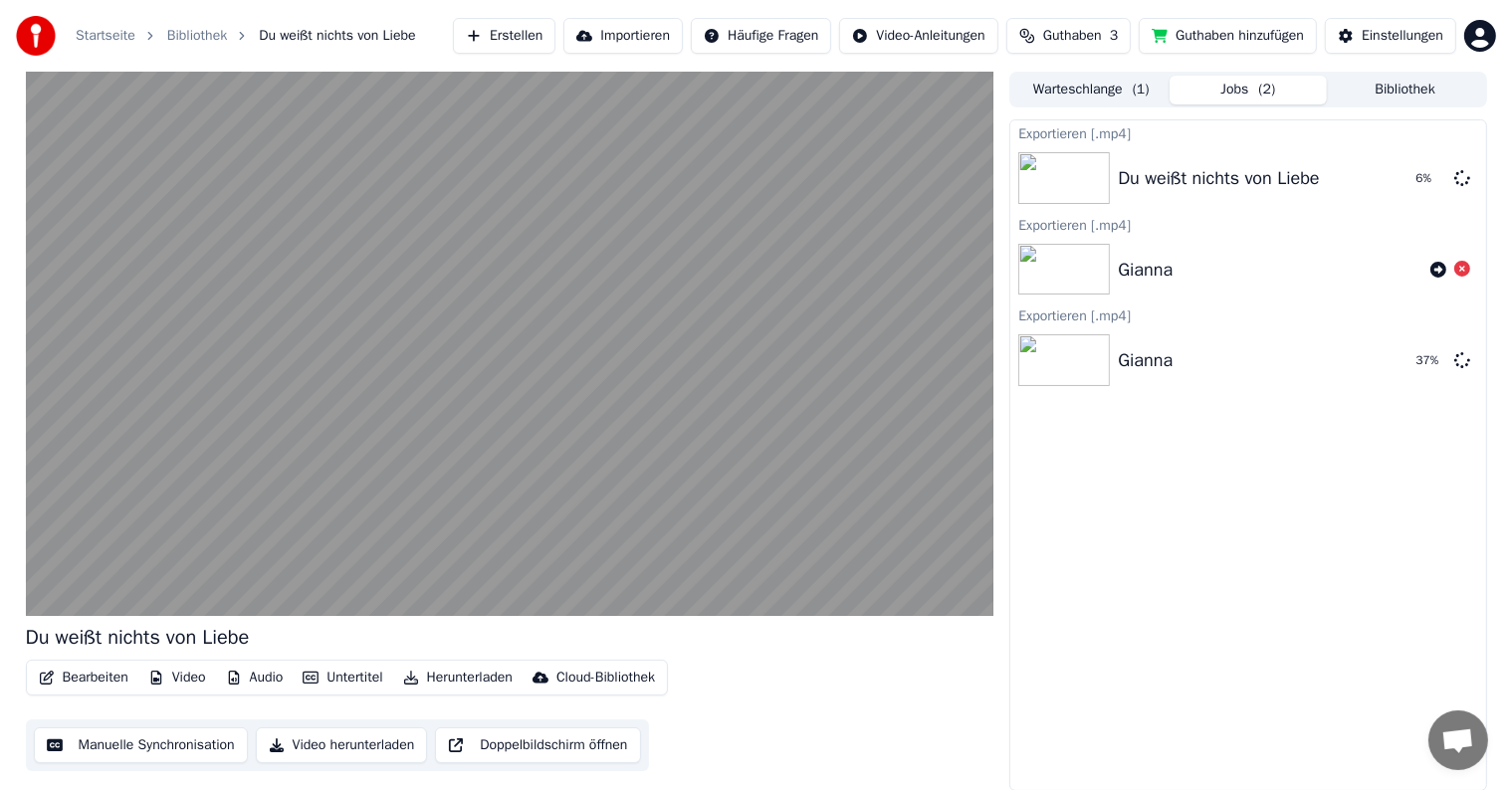 click on "[NAME]" at bounding box center (1247, 270) 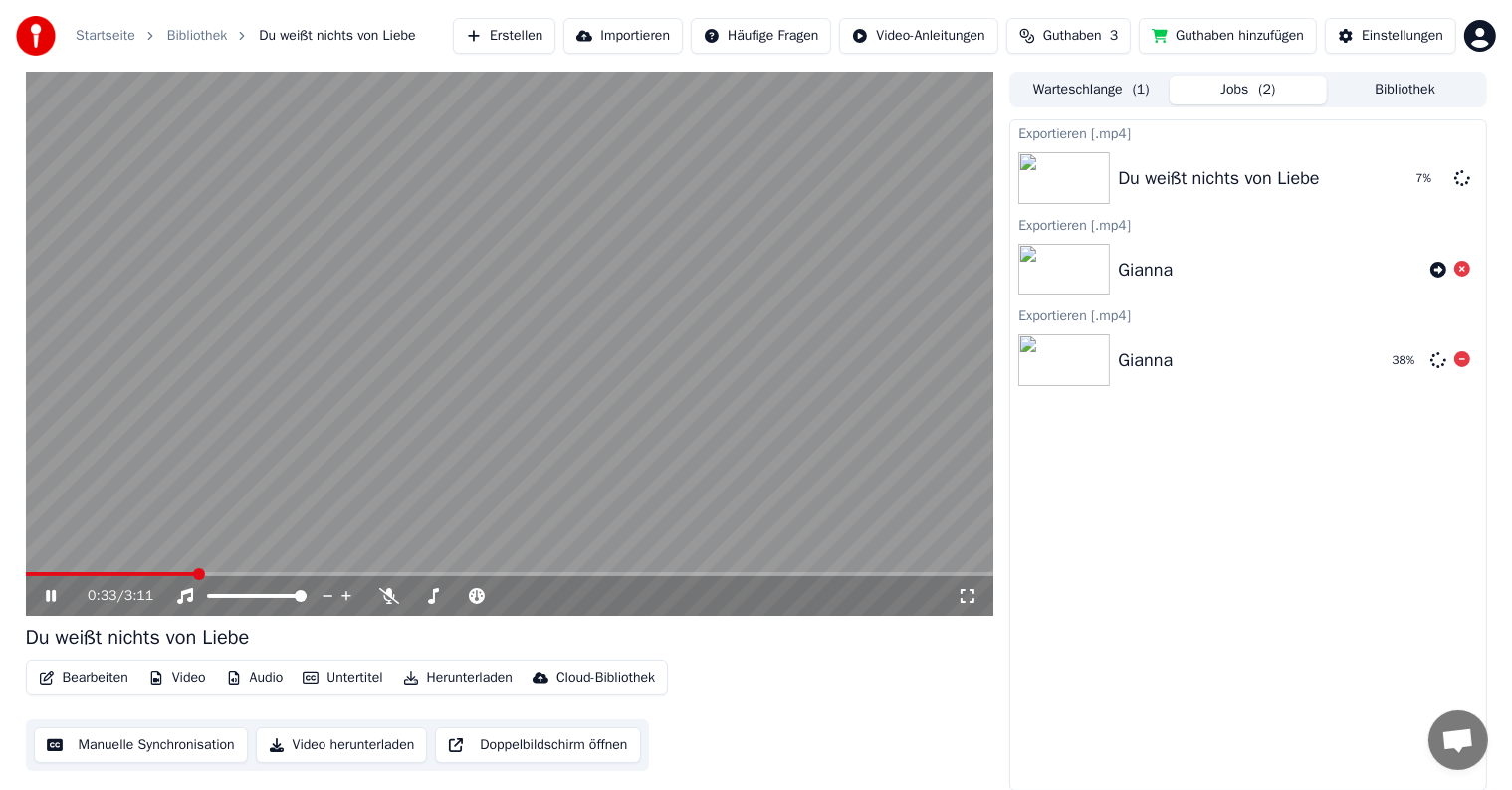click on "[NAME]" at bounding box center (1246, 360) 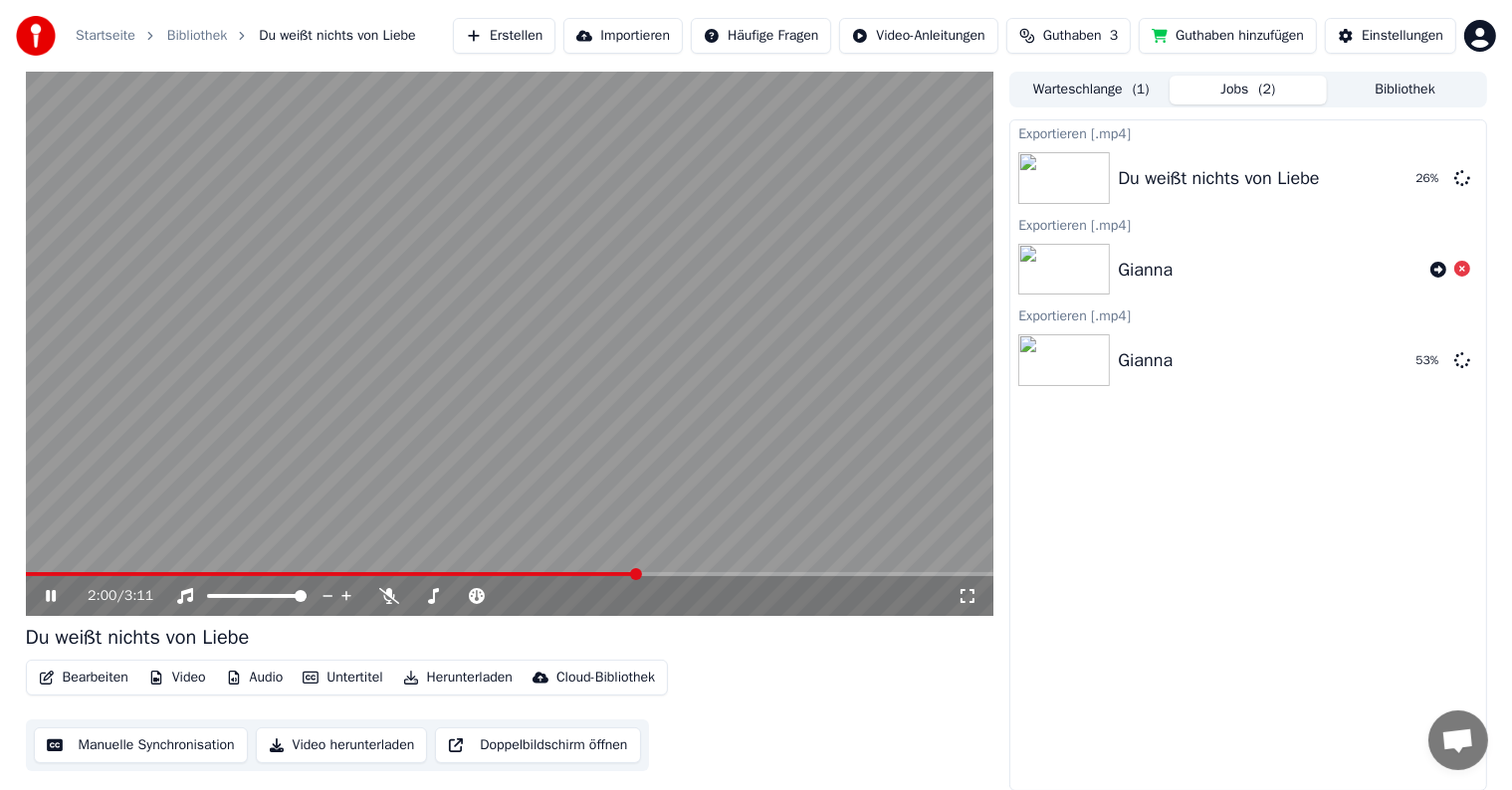 click at bounding box center (510, 343) 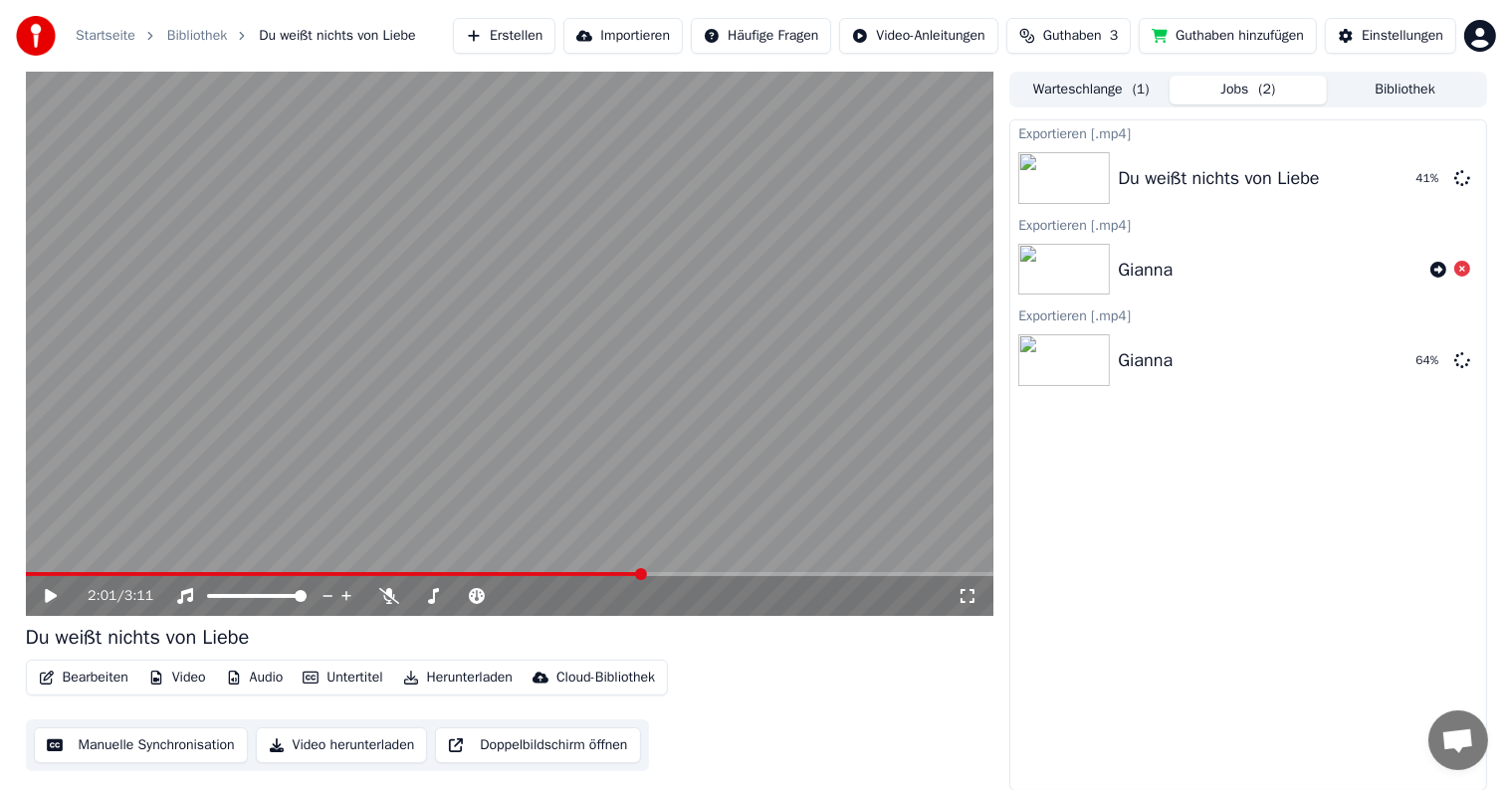 click on "Bibliothek" at bounding box center [1405, 90] 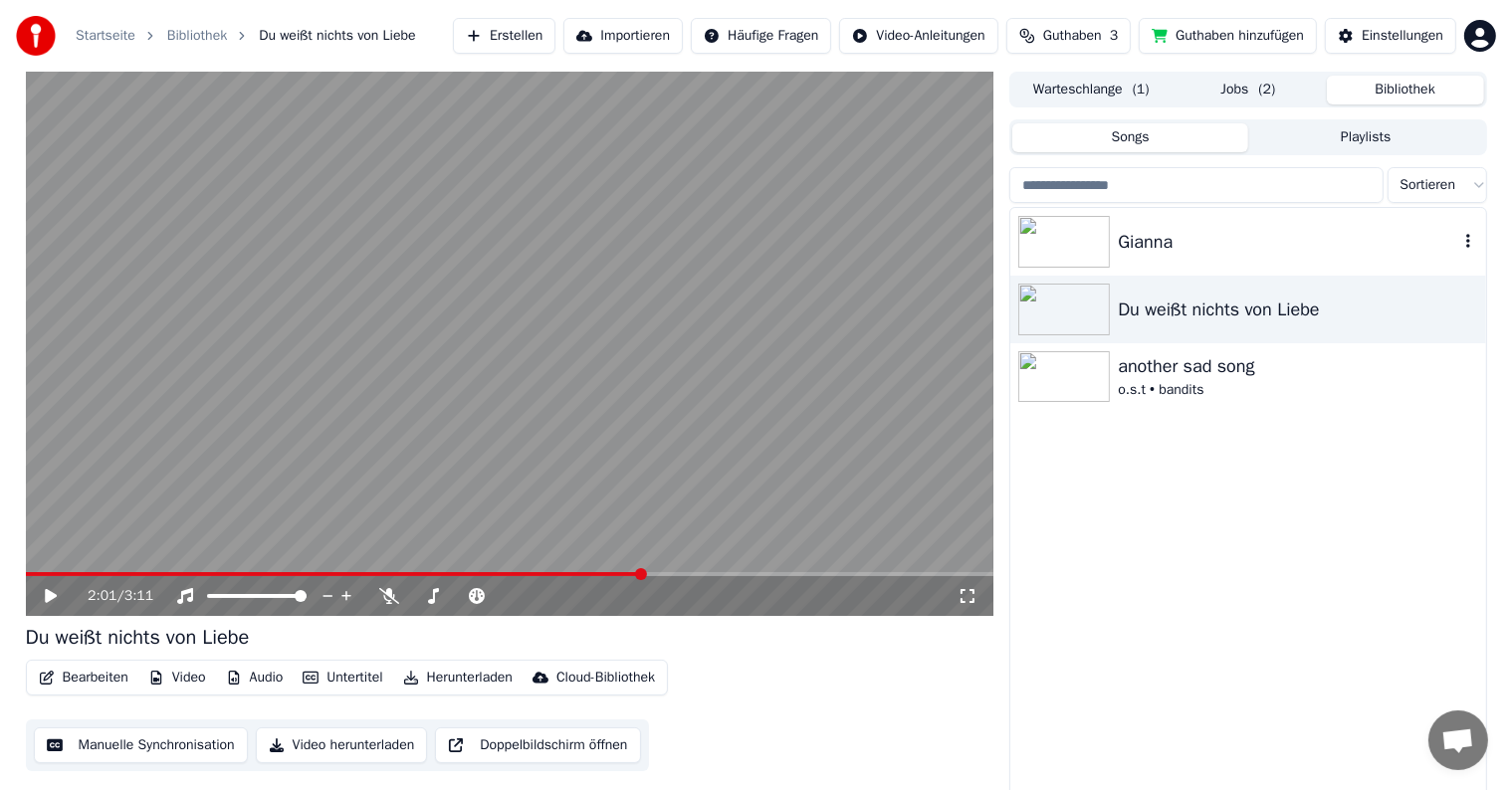 click on "[NAME]" at bounding box center [1287, 242] 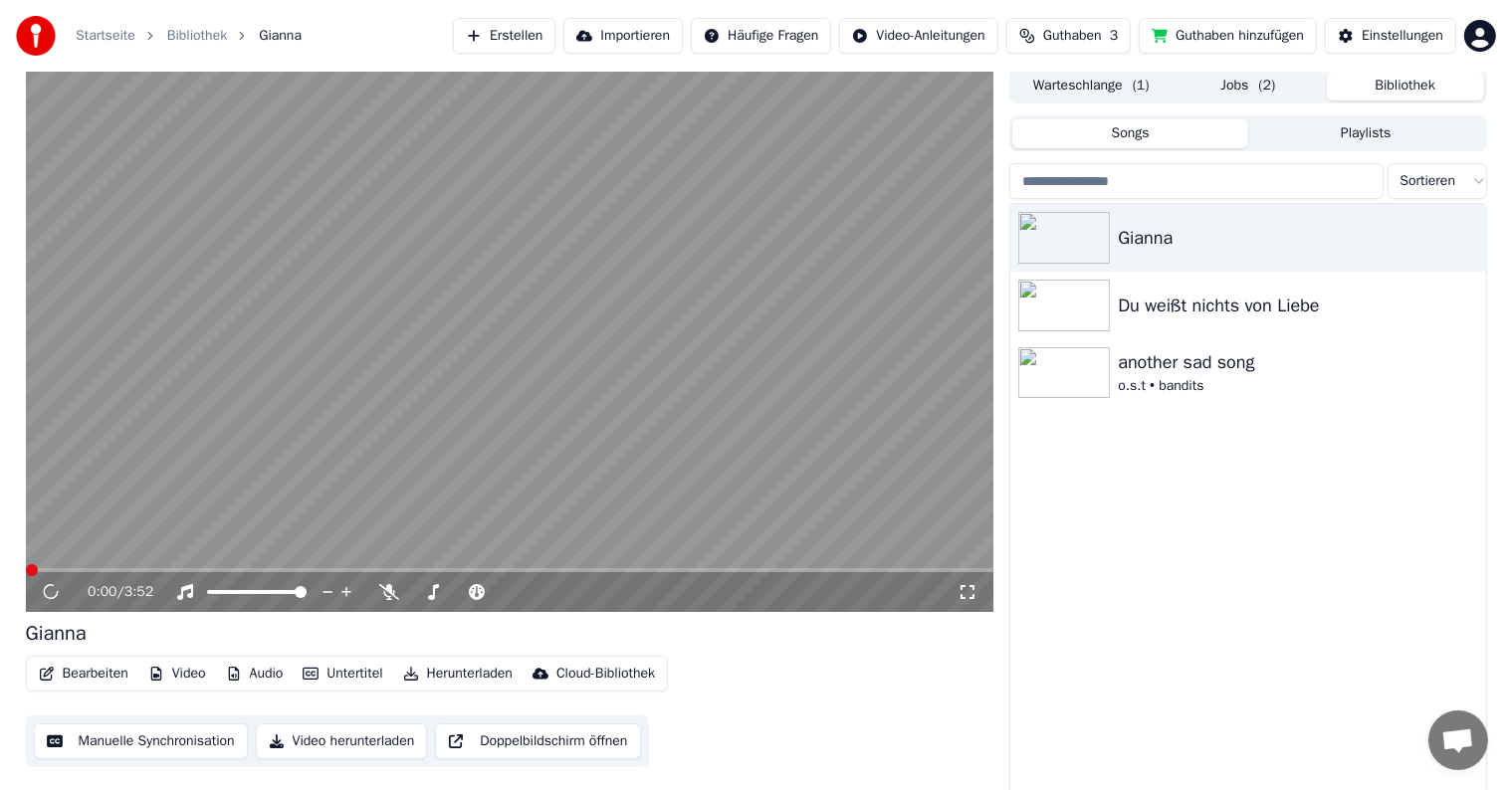 scroll, scrollTop: 9, scrollLeft: 0, axis: vertical 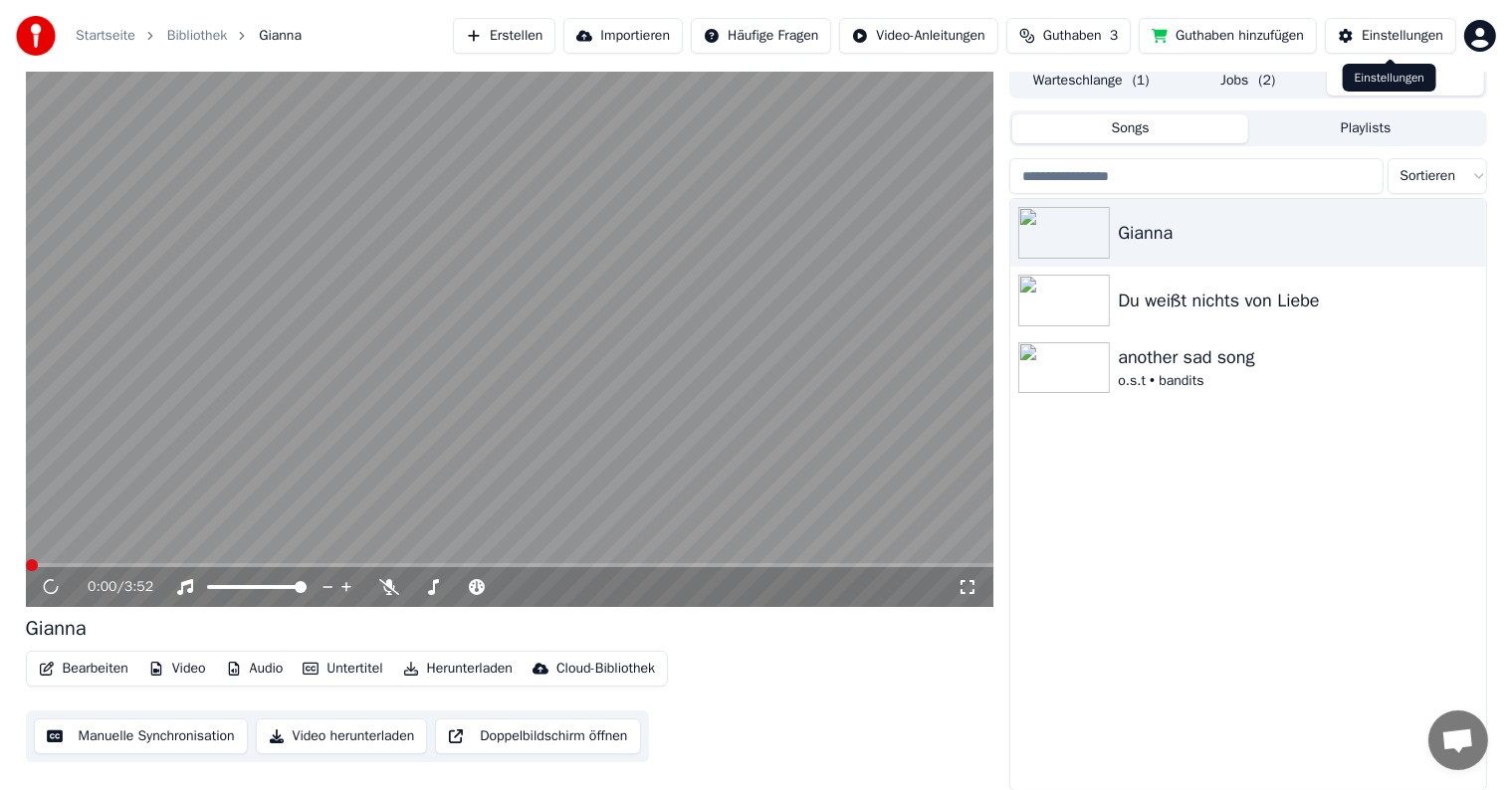 click on "Einstellungen" at bounding box center [1403, 36] 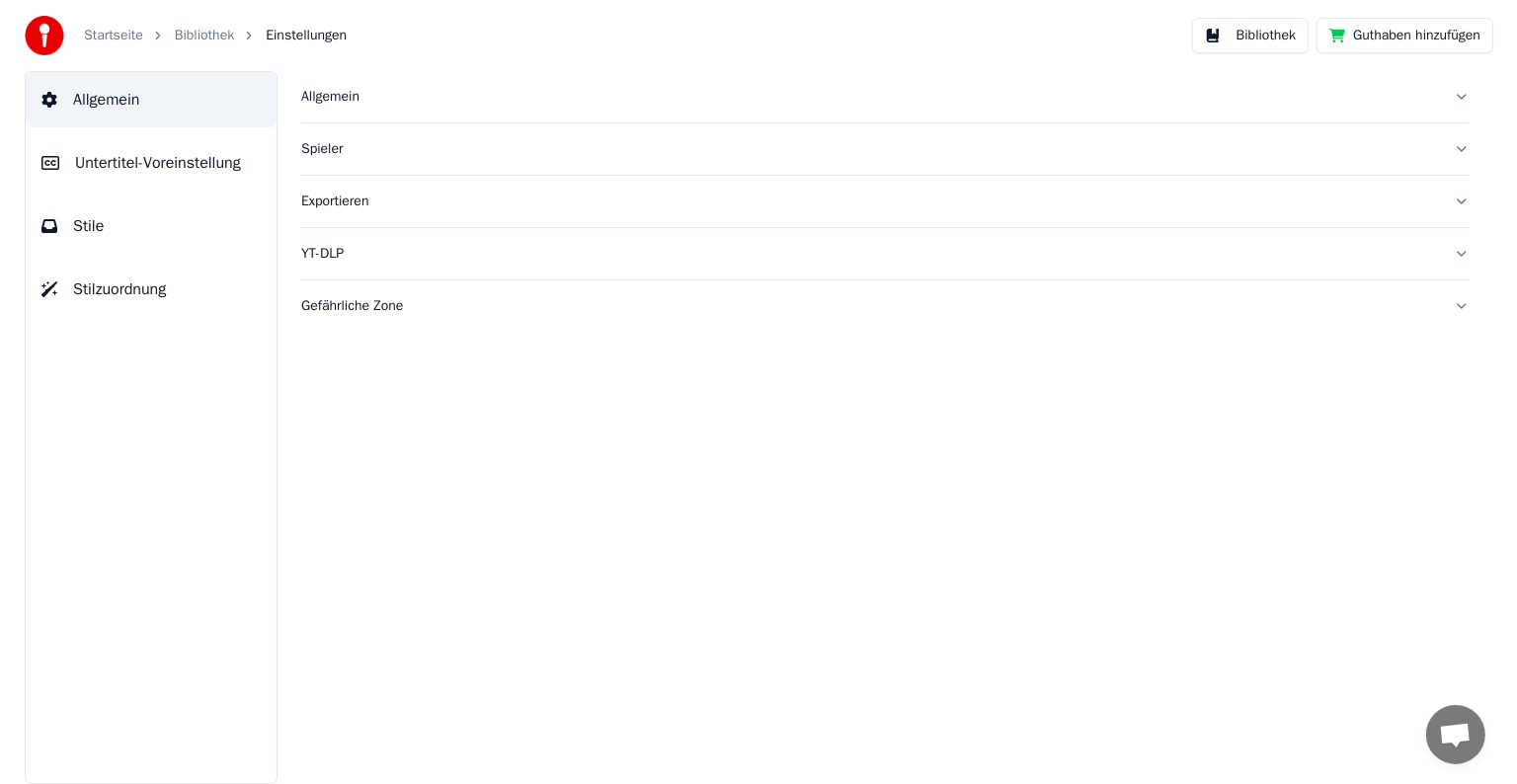 scroll, scrollTop: 0, scrollLeft: 0, axis: both 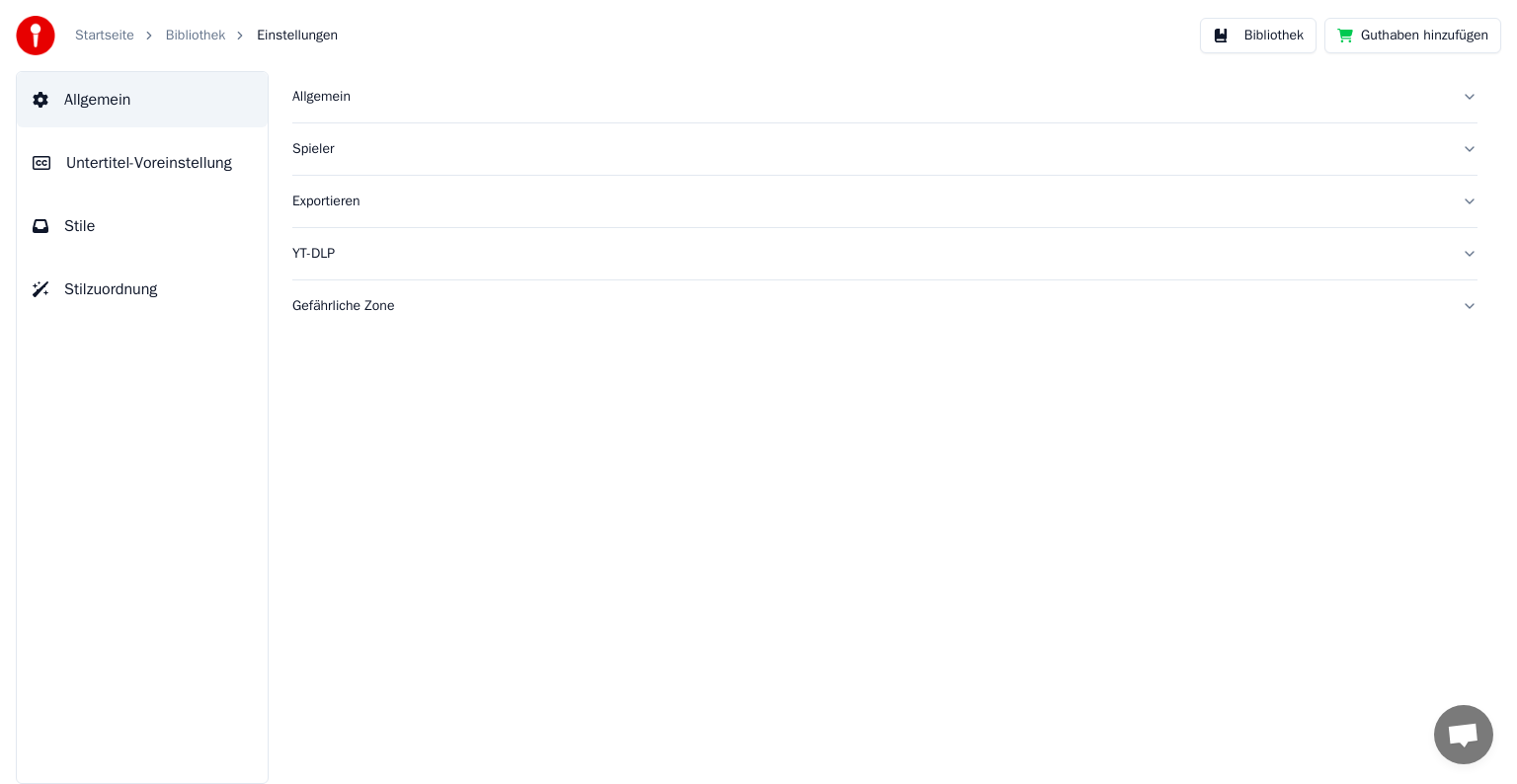 click on "Allgemein" at bounding box center [869, 97] 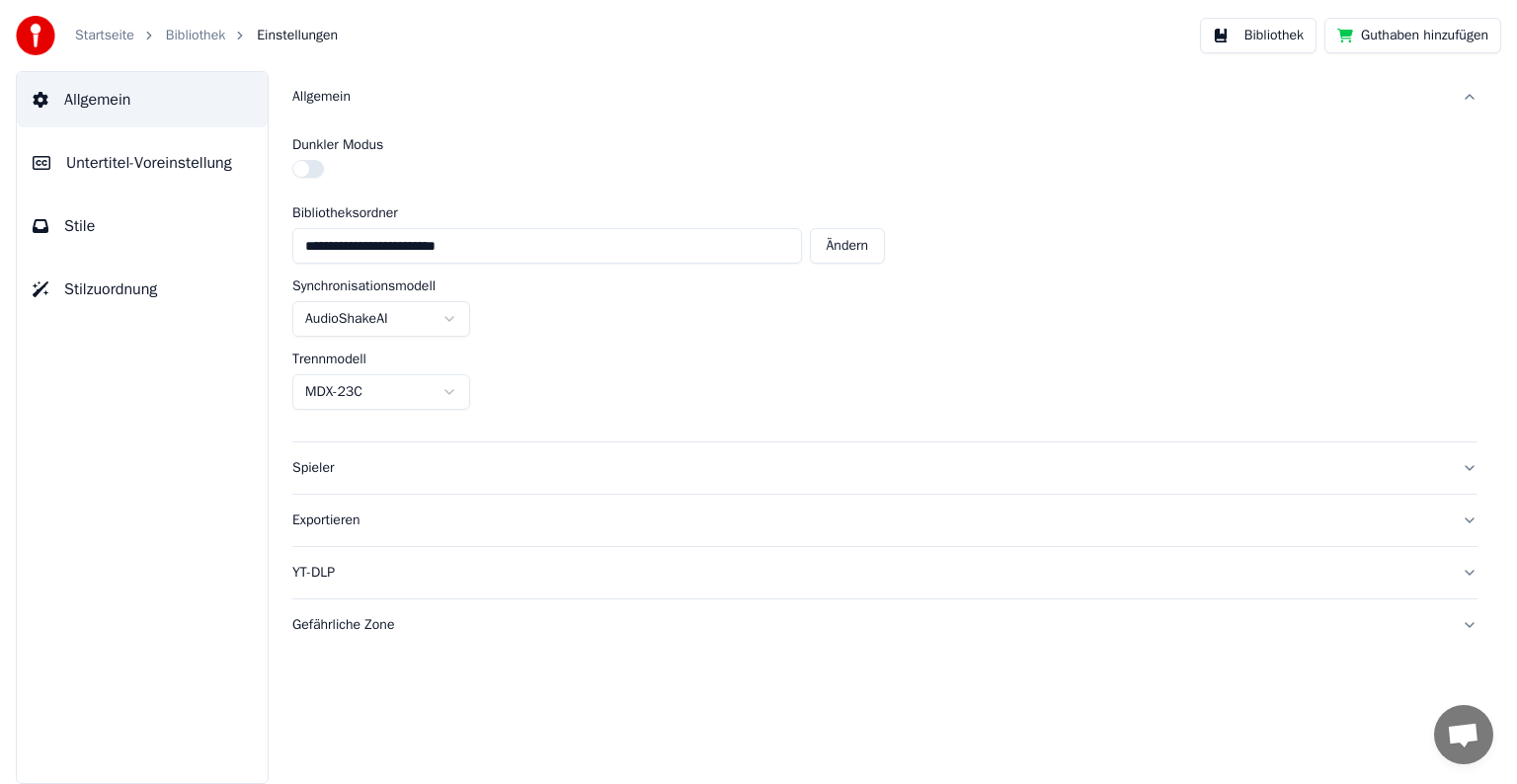 click on "Allgemein" at bounding box center [869, 97] 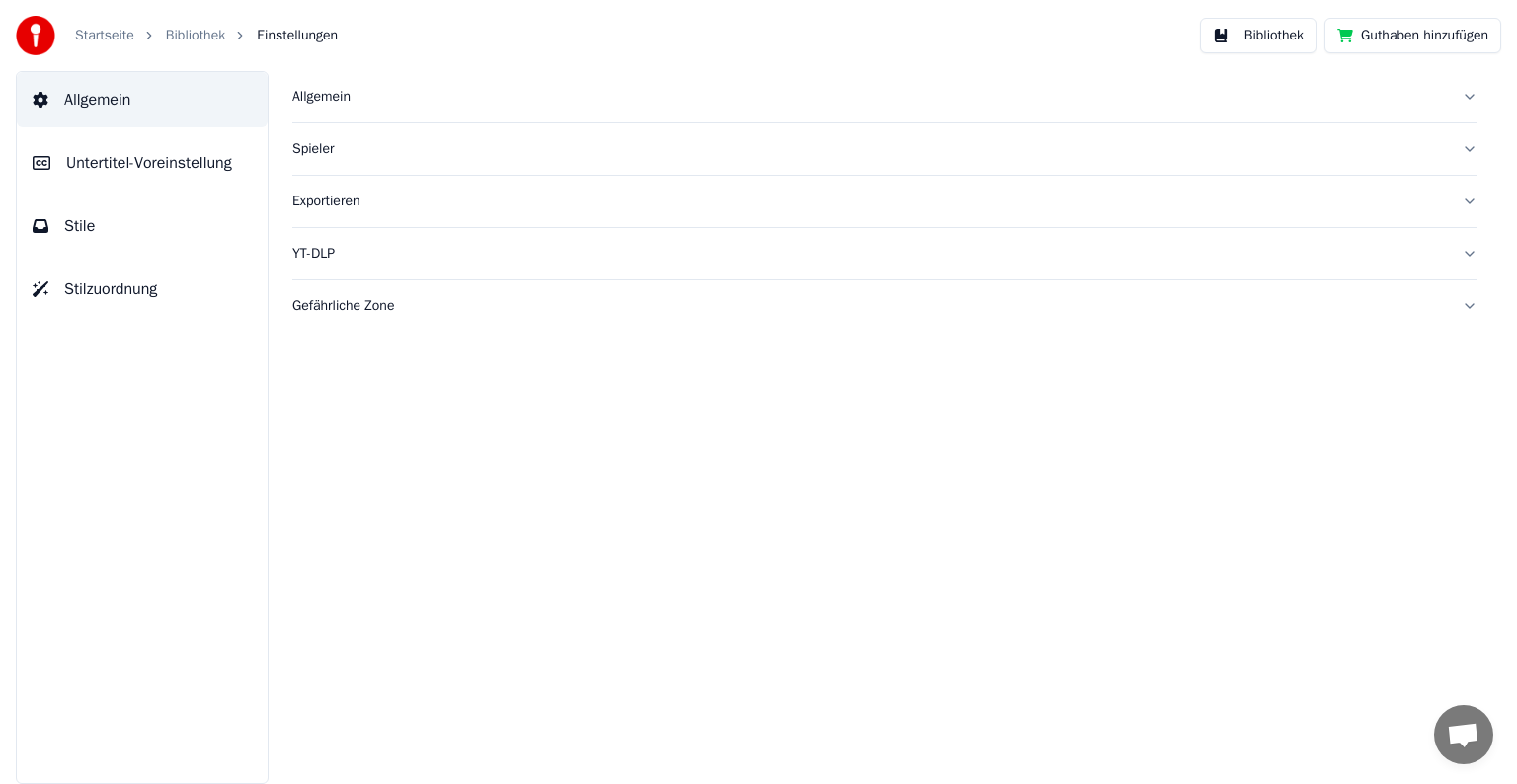 click on "Allgemein" at bounding box center [869, 97] 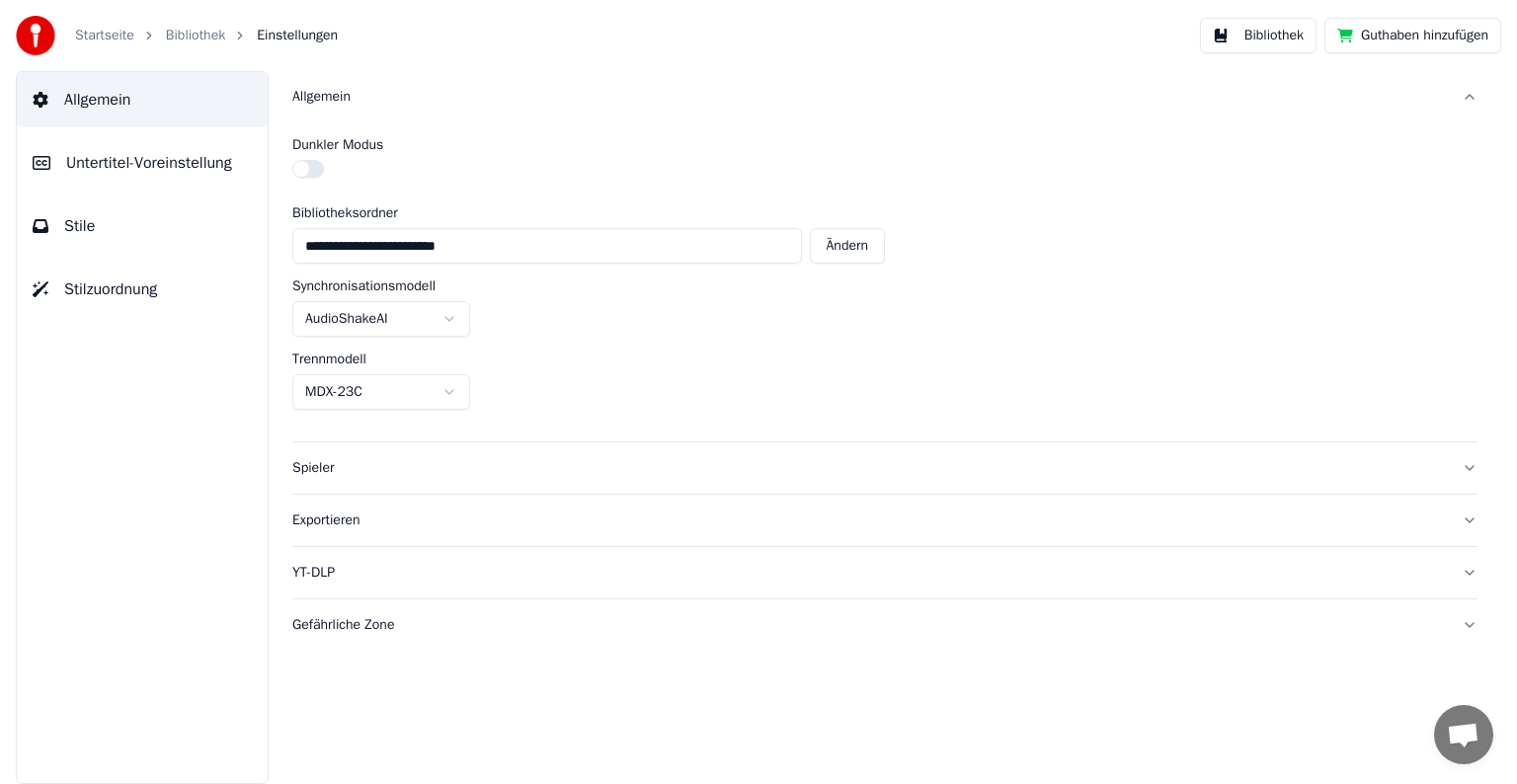 click on "AudioShakeAI" at bounding box center (885, 319) 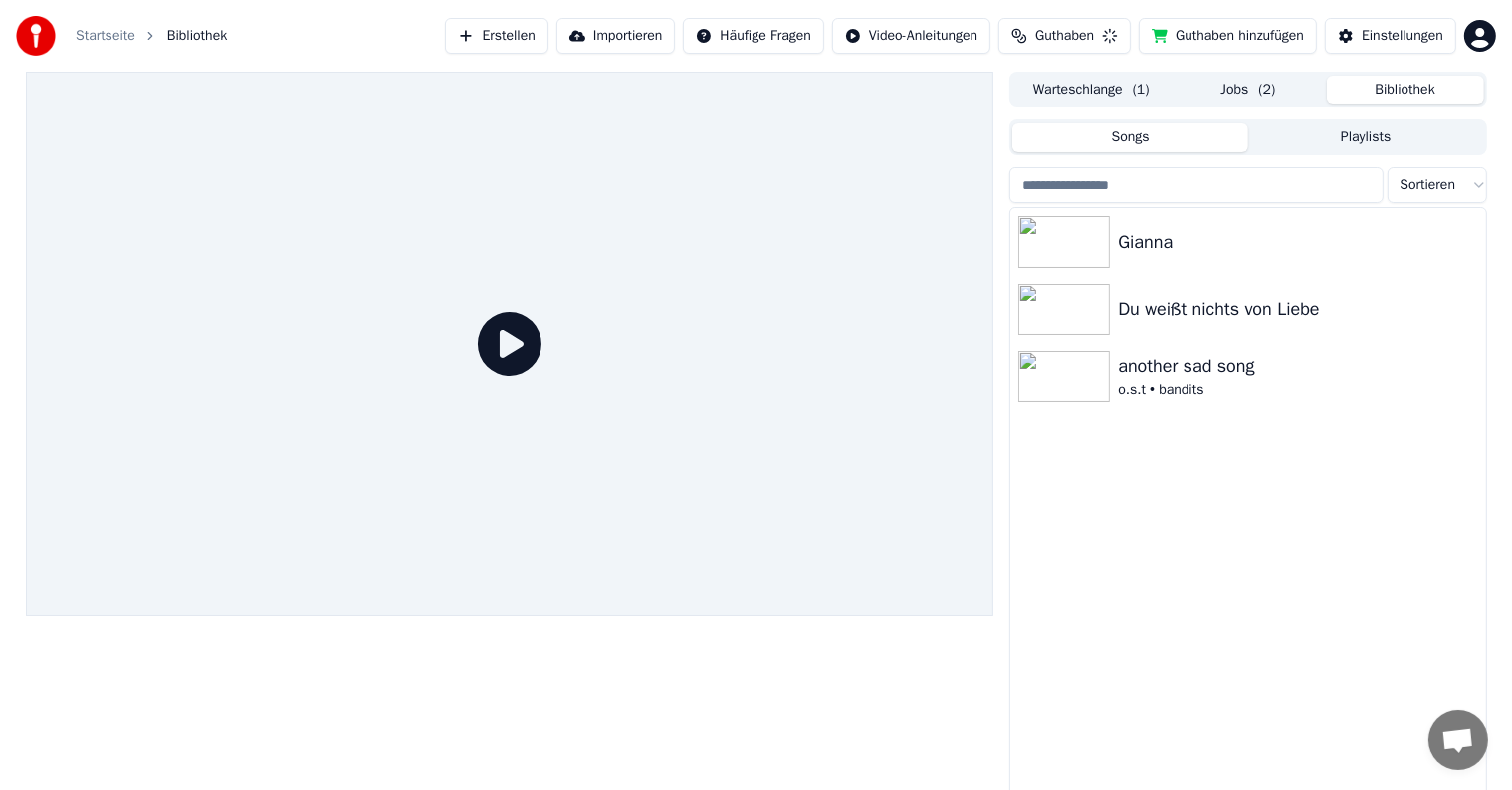 click on "Startseite" at bounding box center [106, 36] 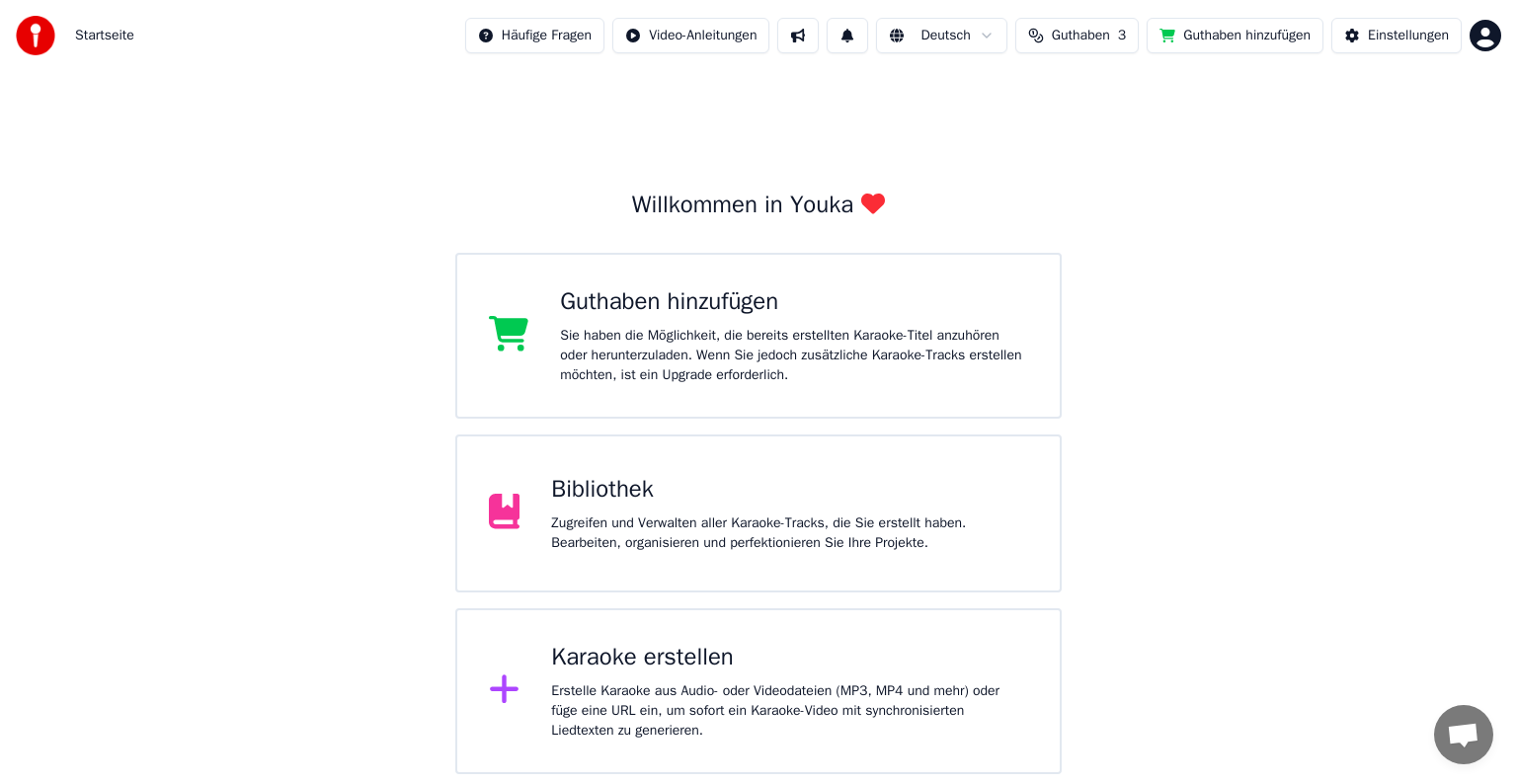 click on "Zugreifen und Verwalten aller Karaoke-Tracks, die Sie erstellt haben. Bearbeiten, organisieren und perfektionieren Sie Ihre Projekte." at bounding box center (789, 533) 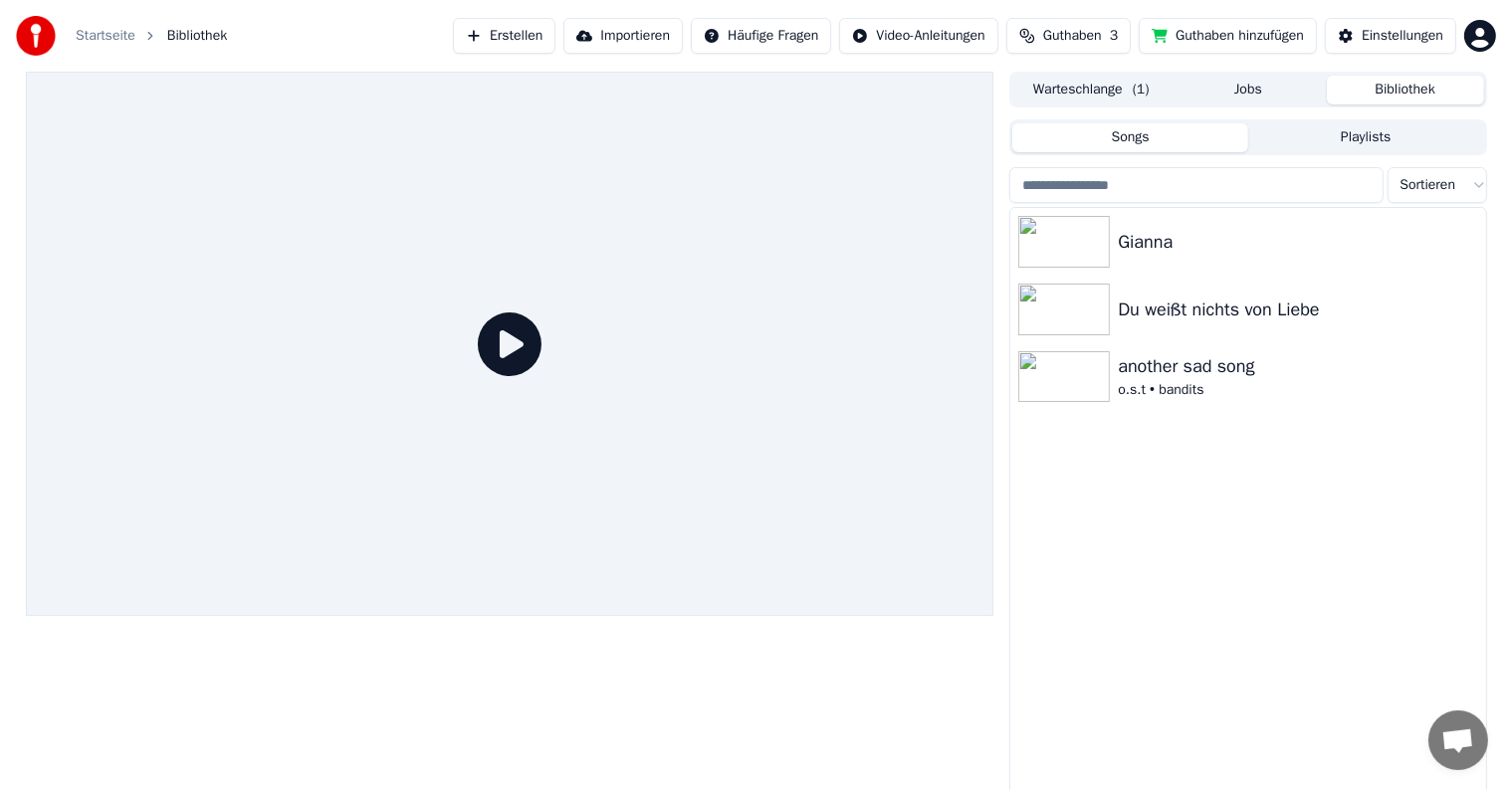click on "Warteschlange ( 1 )" at bounding box center [1091, 90] 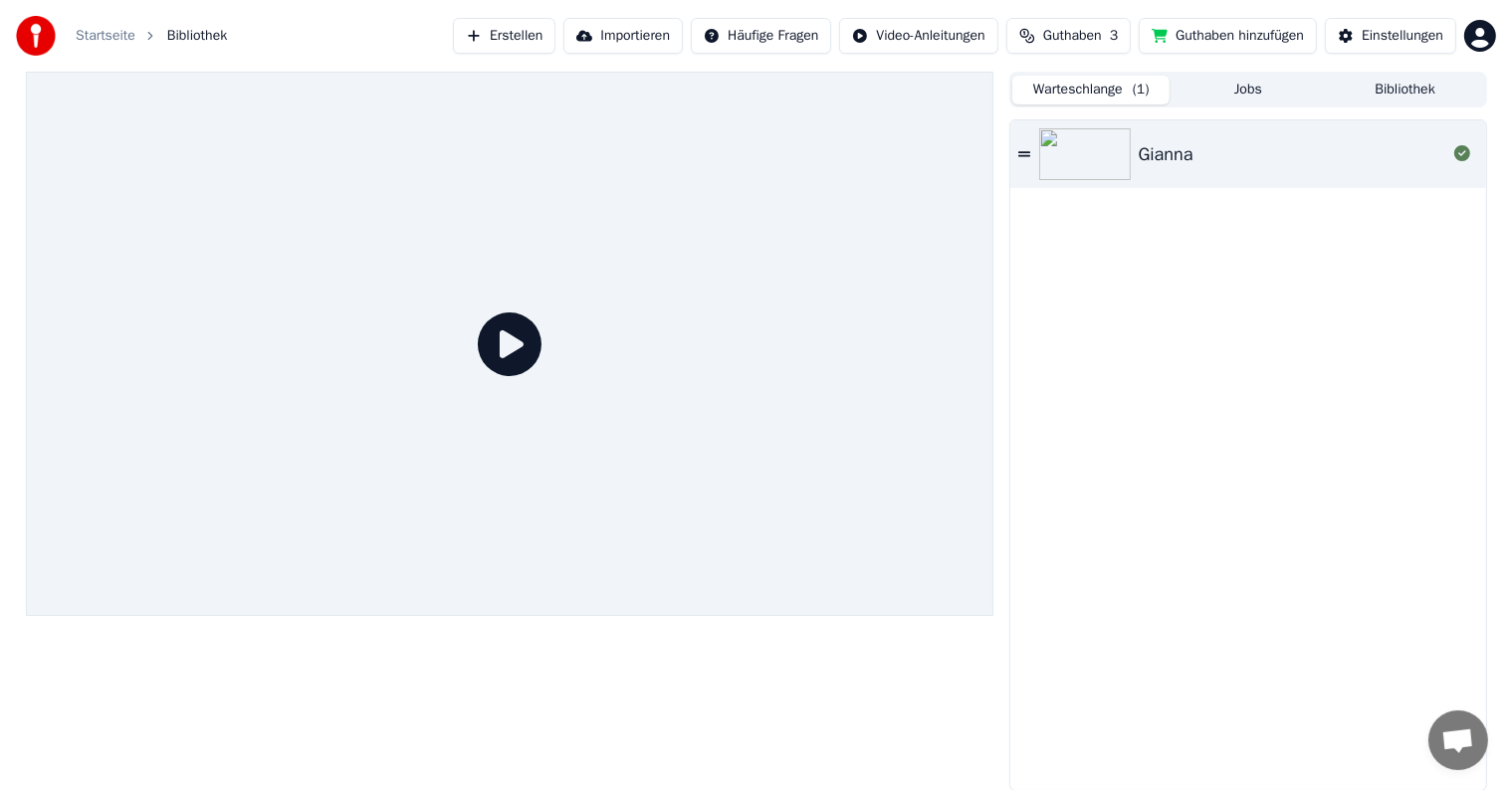 click on "Jobs" at bounding box center [1248, 90] 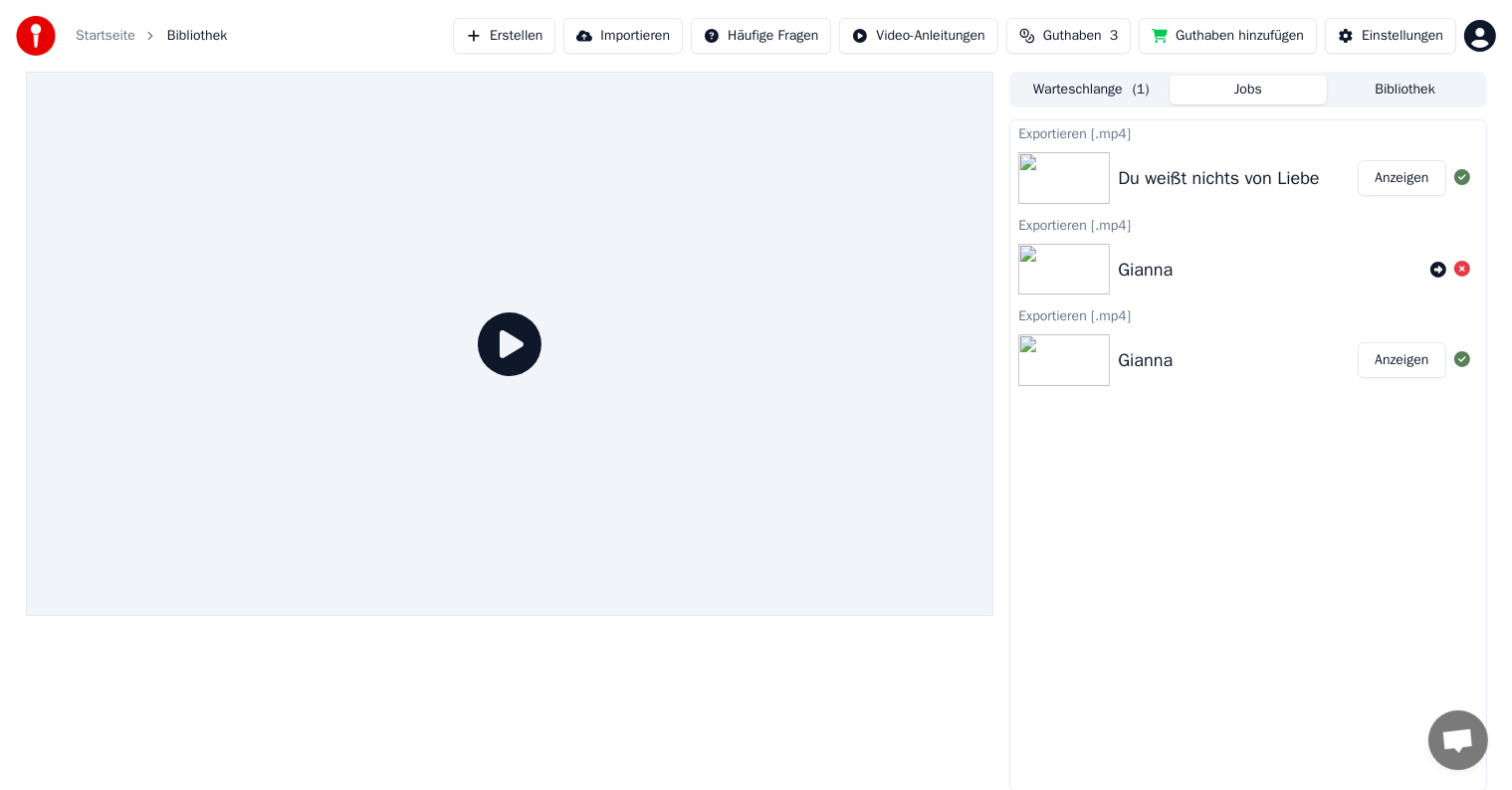 click on "Anzeigen" at bounding box center (1402, 178) 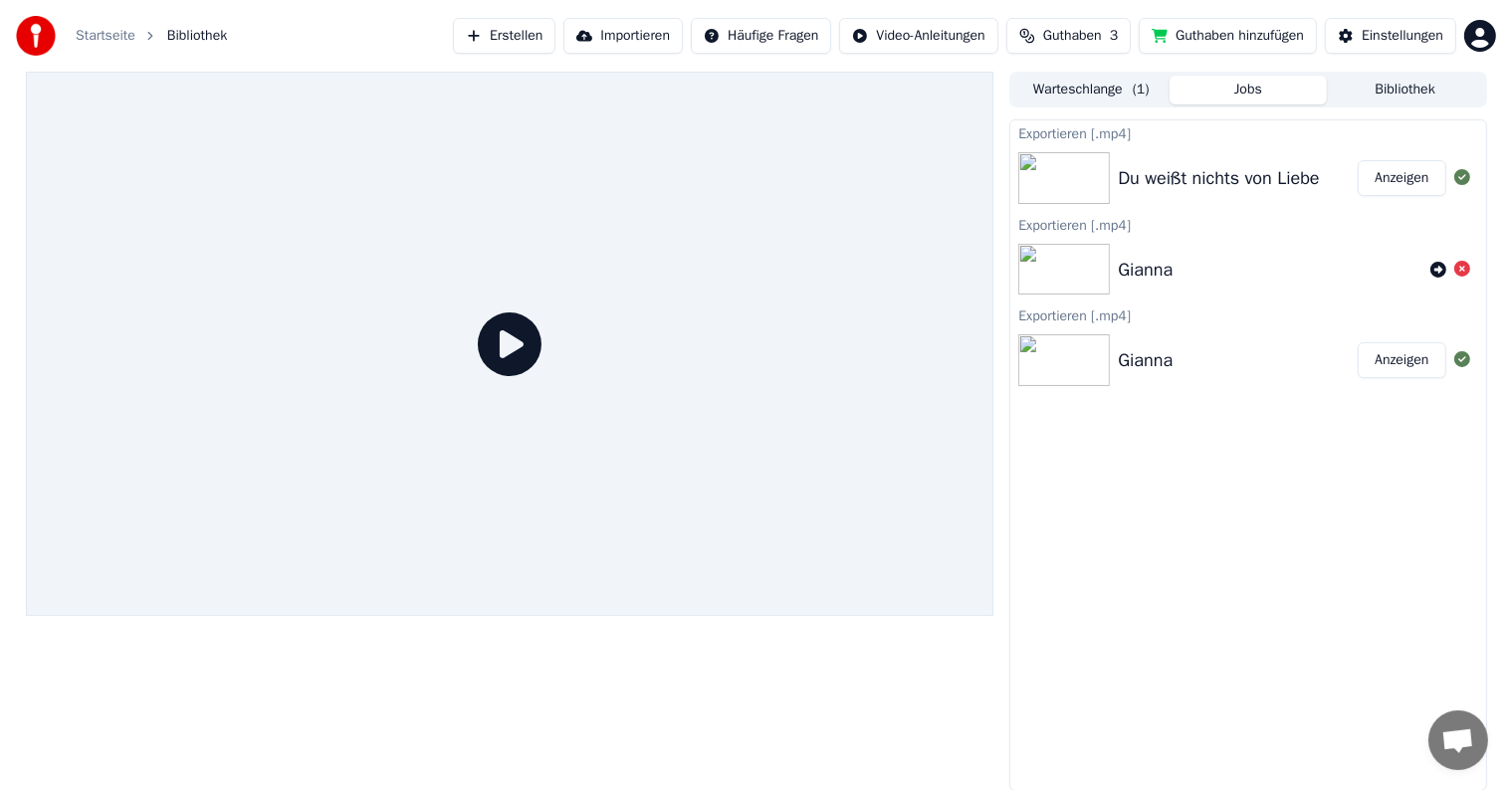 click on "Erstellen" at bounding box center [504, 36] 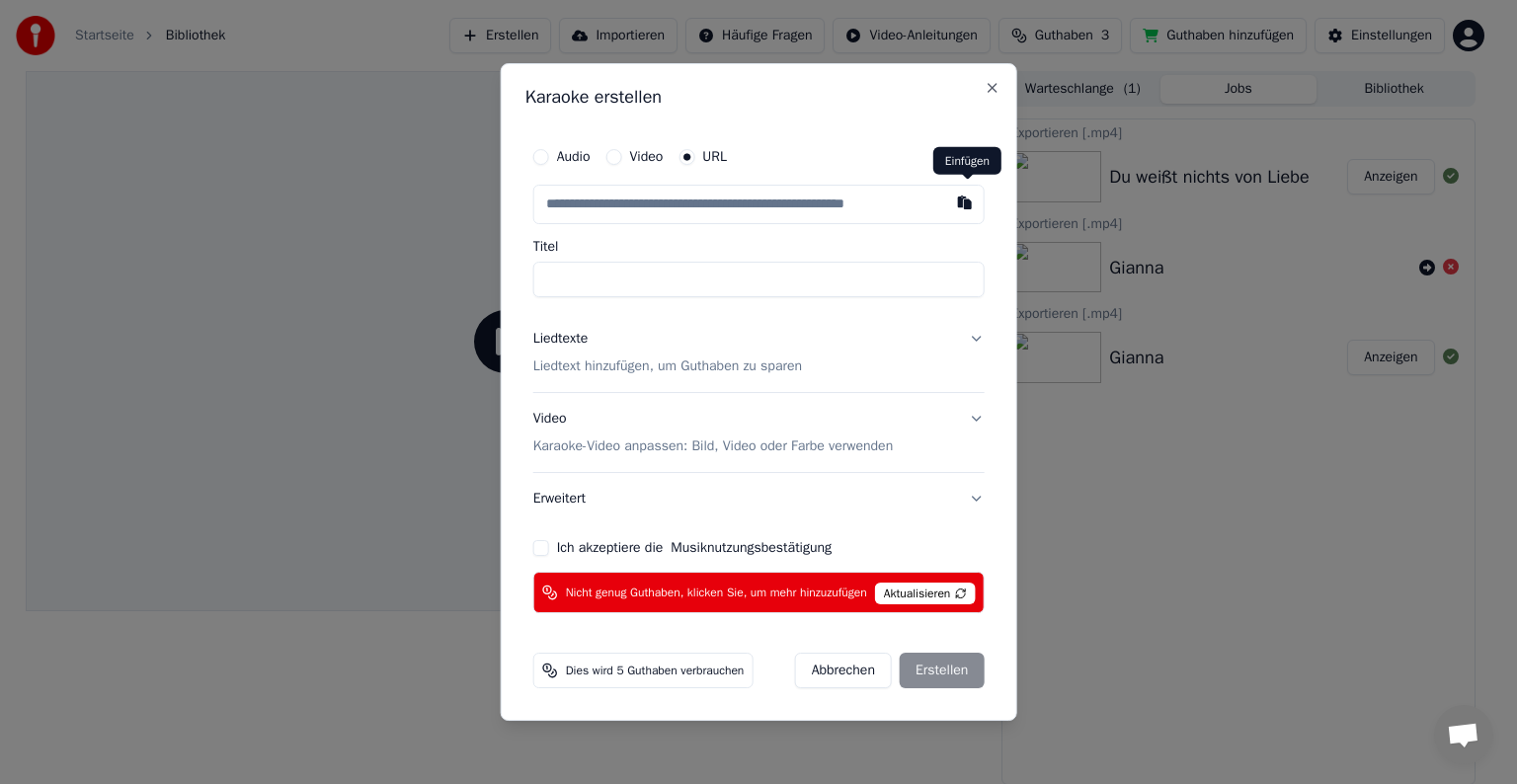 click at bounding box center [964, 202] 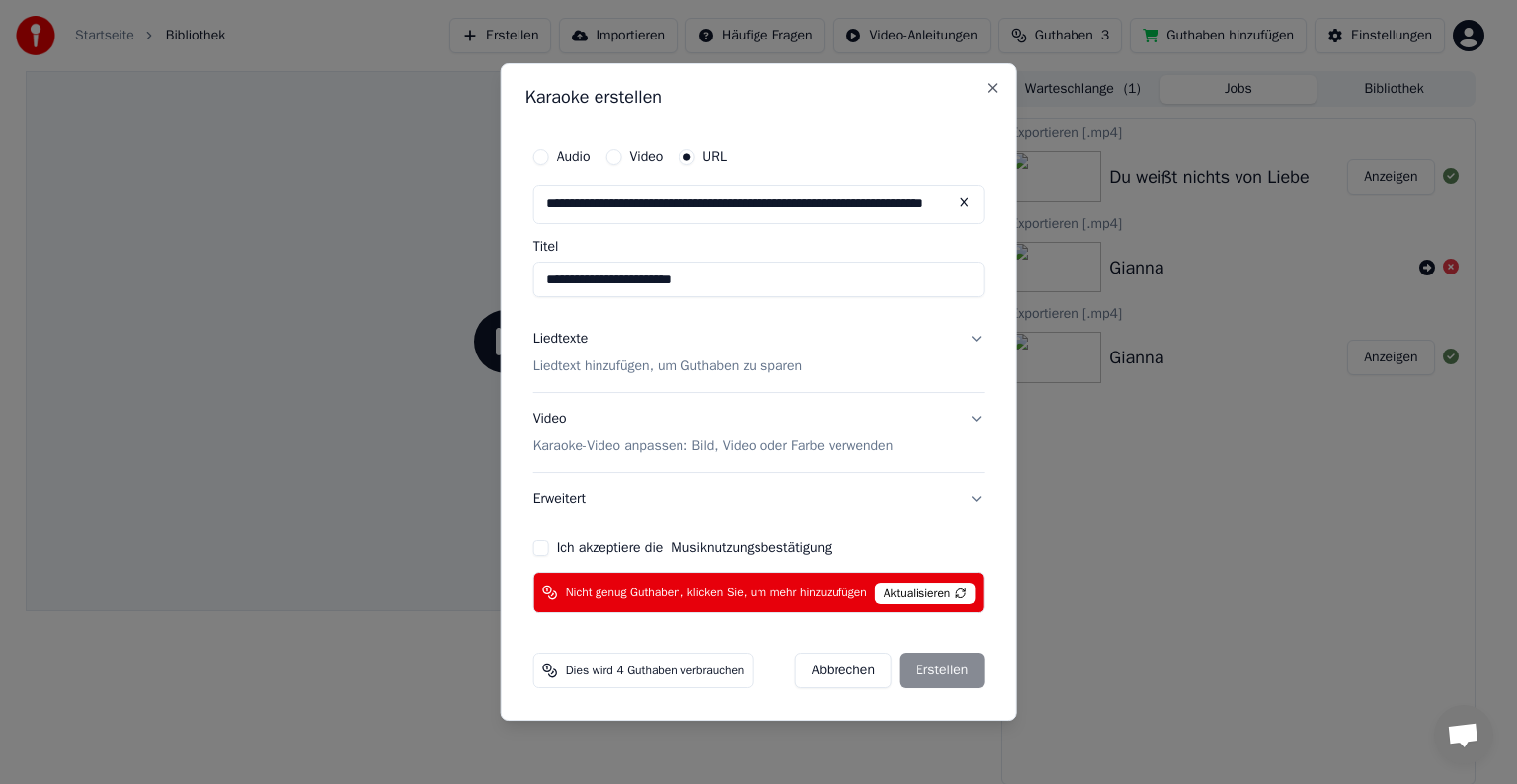 type on "**********" 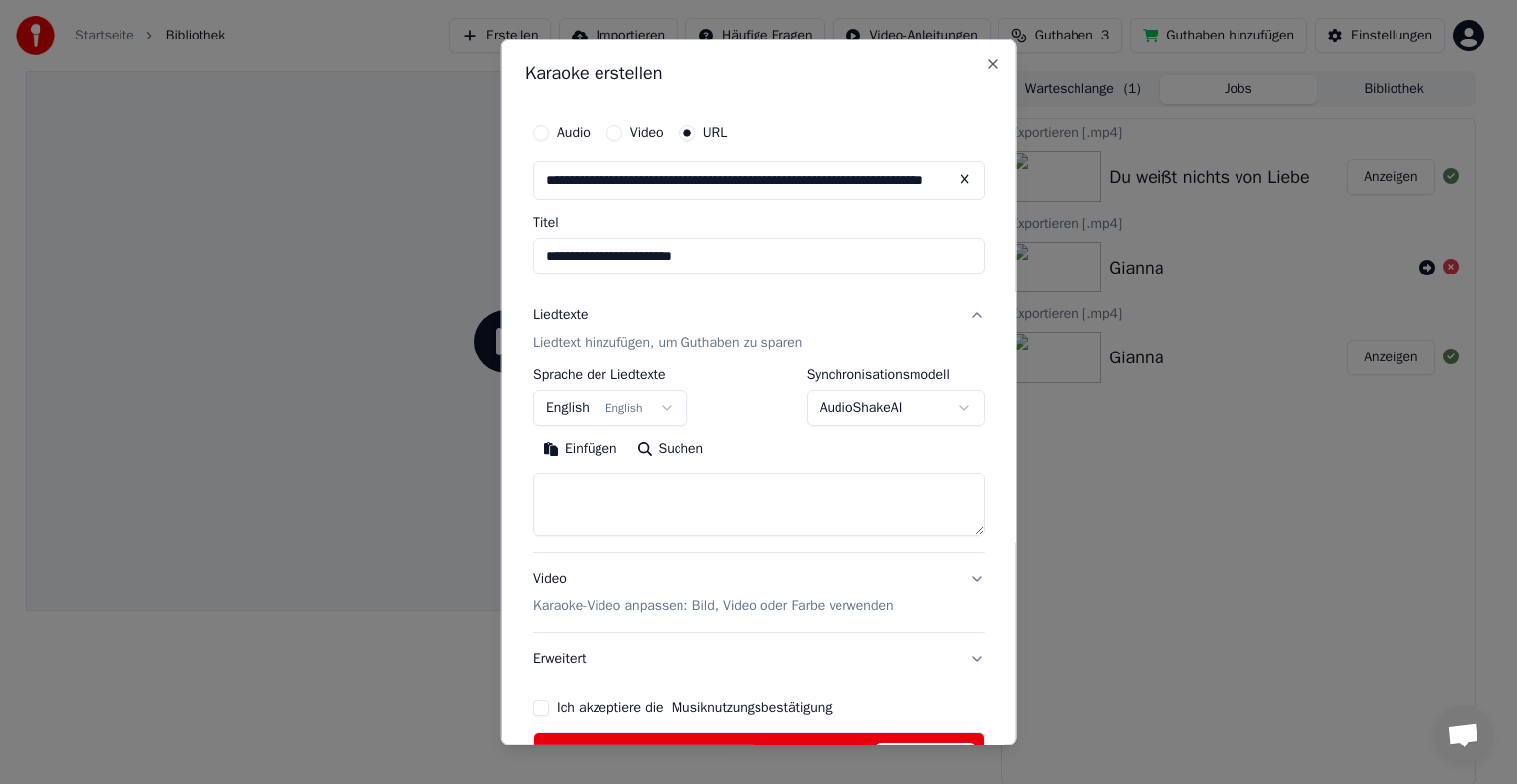 click on "Einfügen" at bounding box center (580, 449) 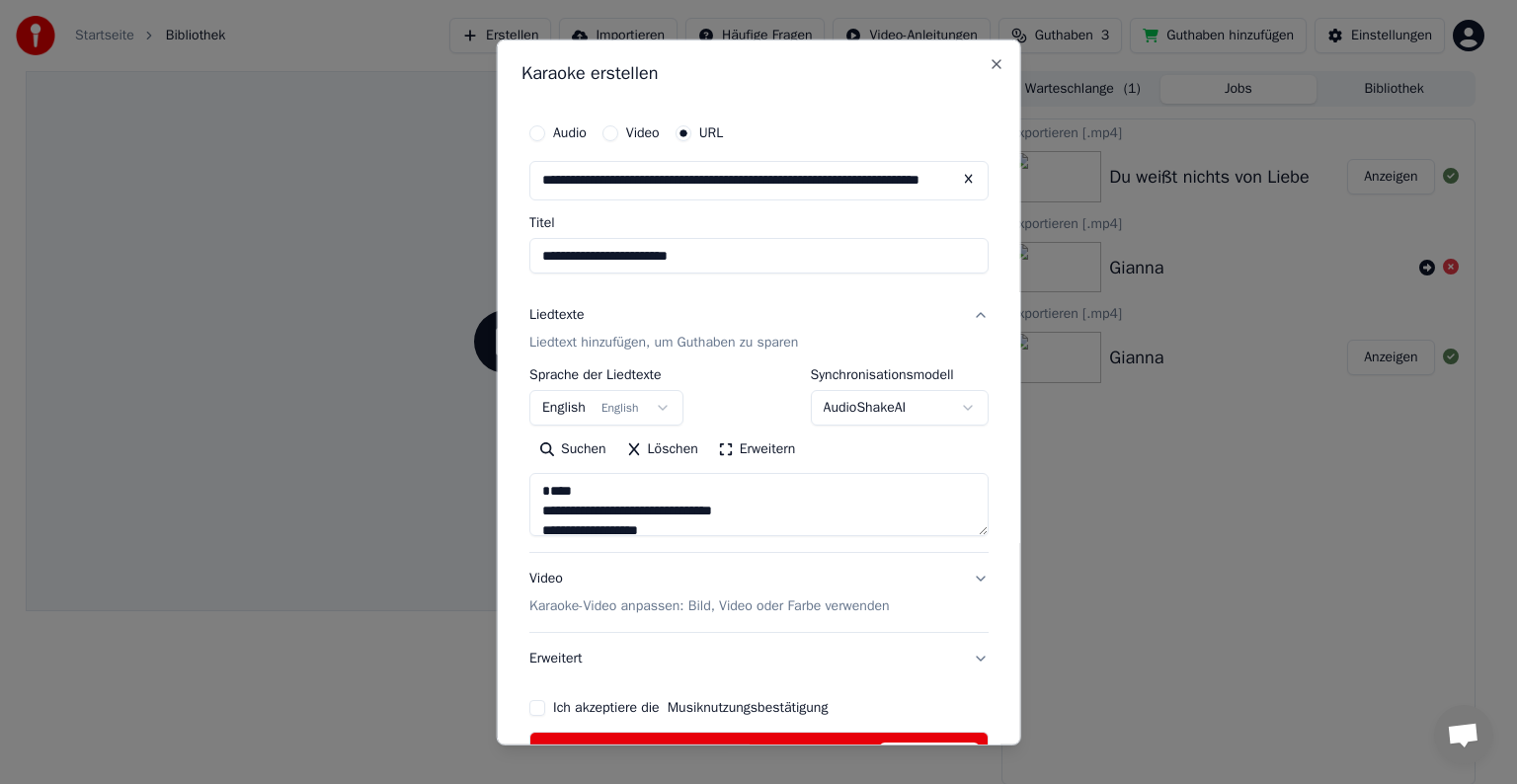 click at bounding box center (758, 505) 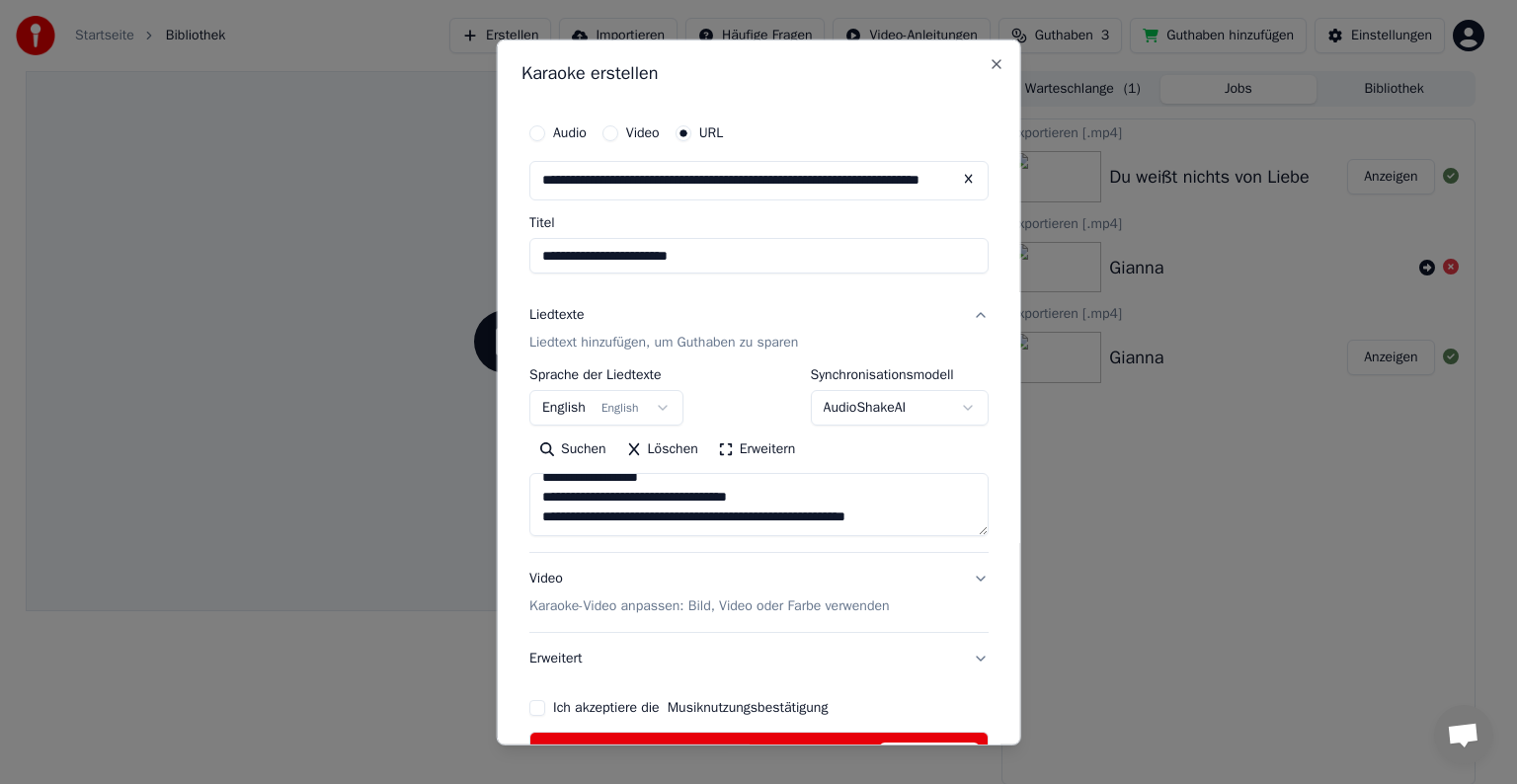 scroll, scrollTop: 683, scrollLeft: 0, axis: vertical 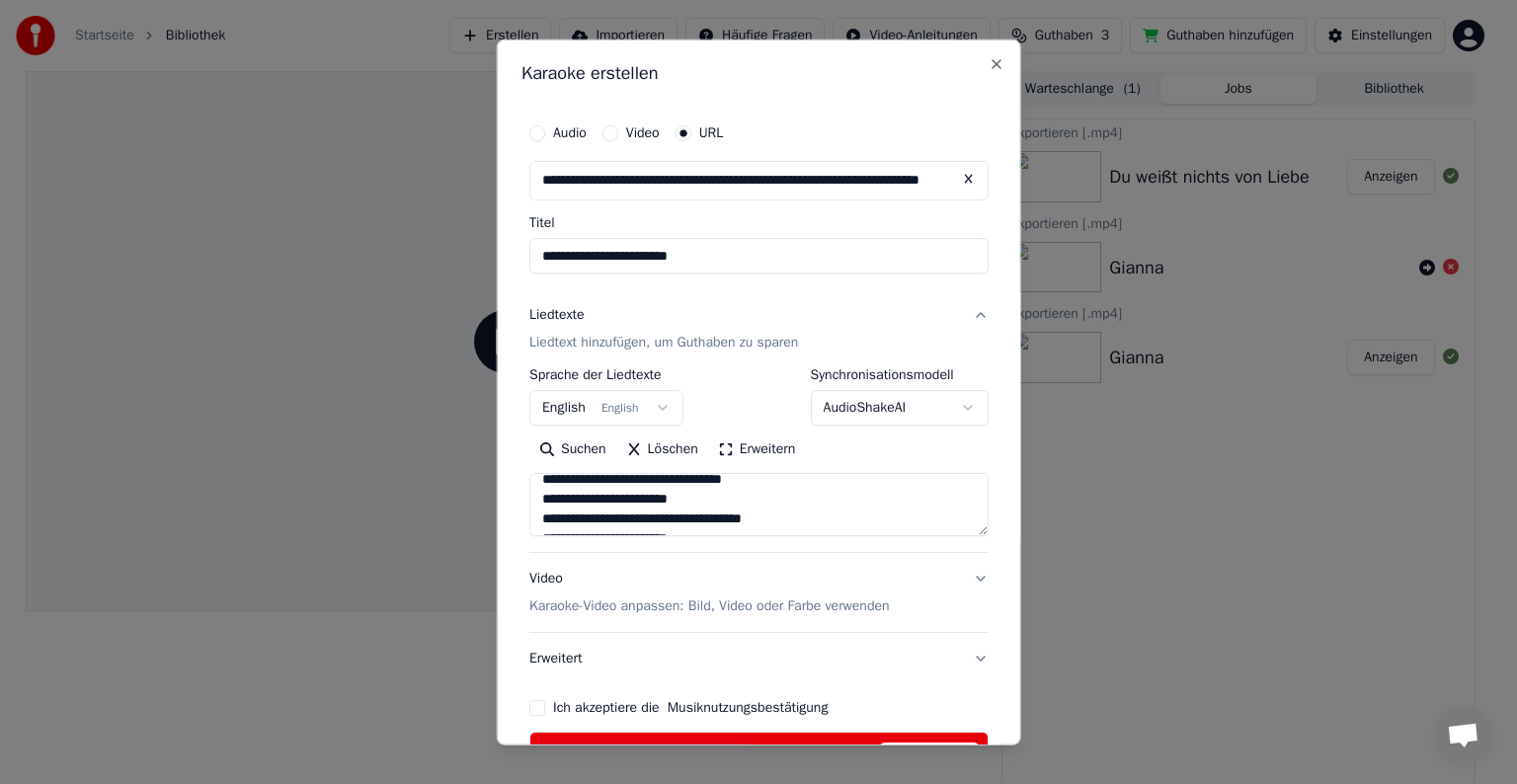 type on "**********" 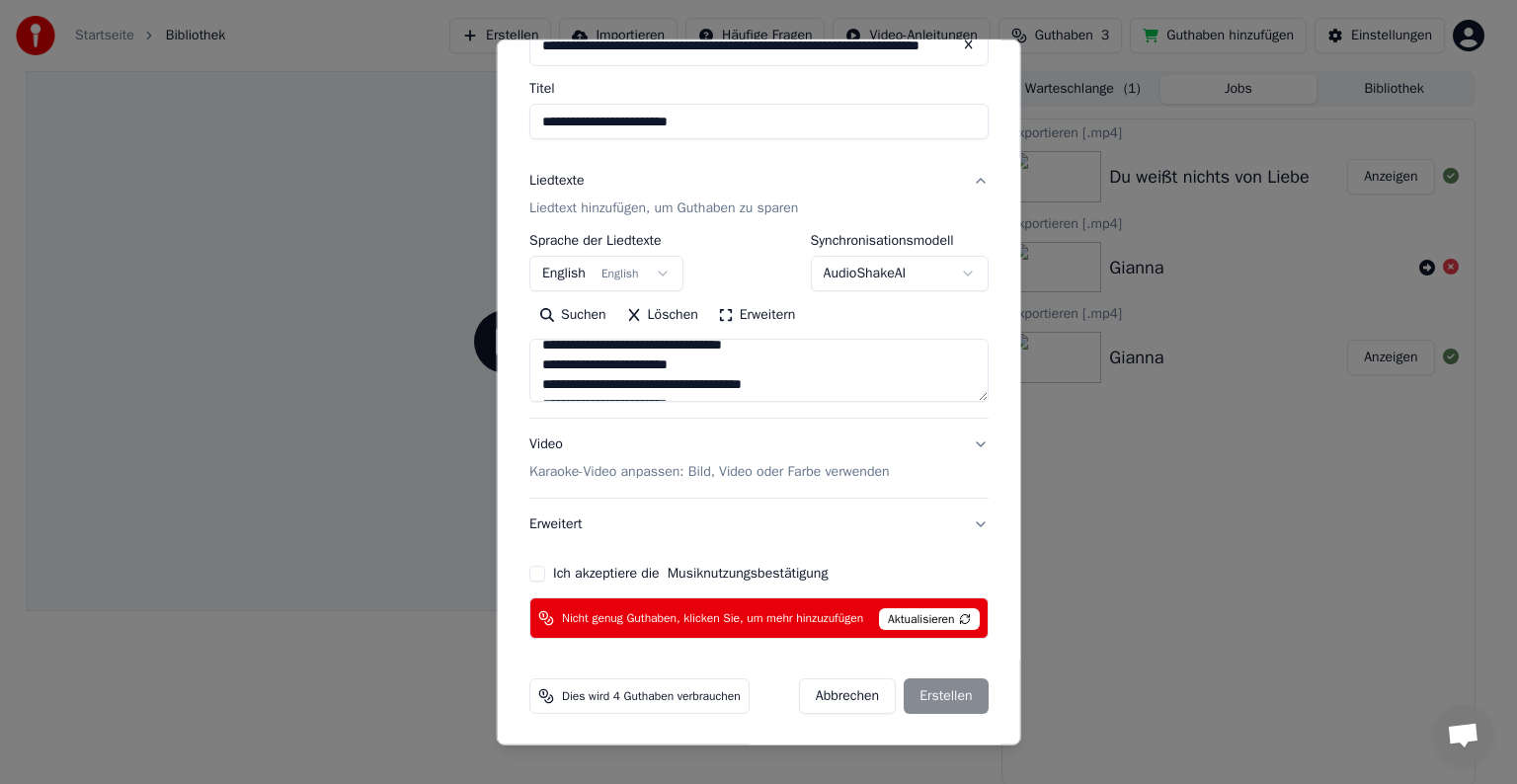click on "Ich akzeptiere die   Musiknutzungsbestätigung" at bounding box center [537, 574] 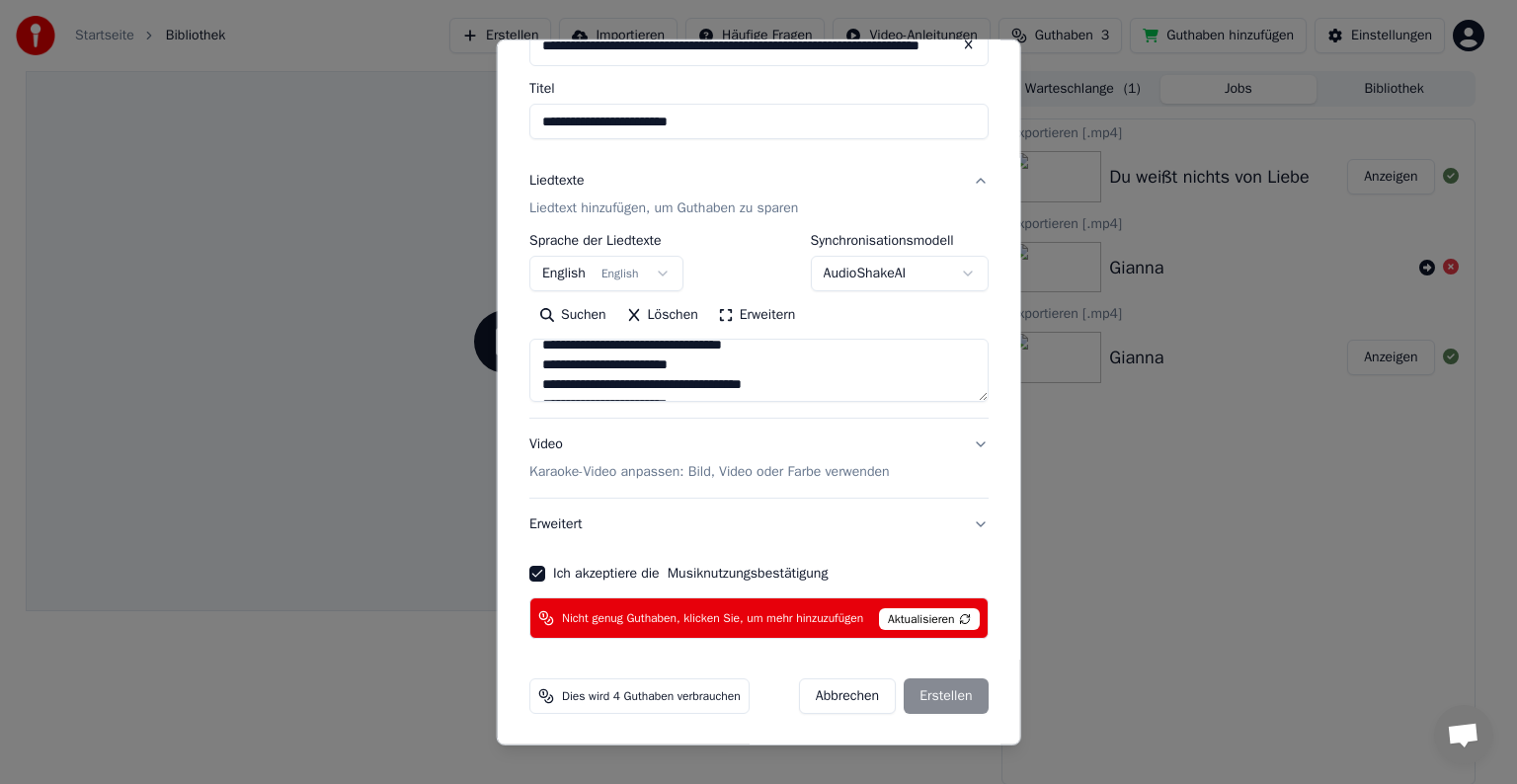 click on "Abbrechen Erstellen" at bounding box center [894, 696] 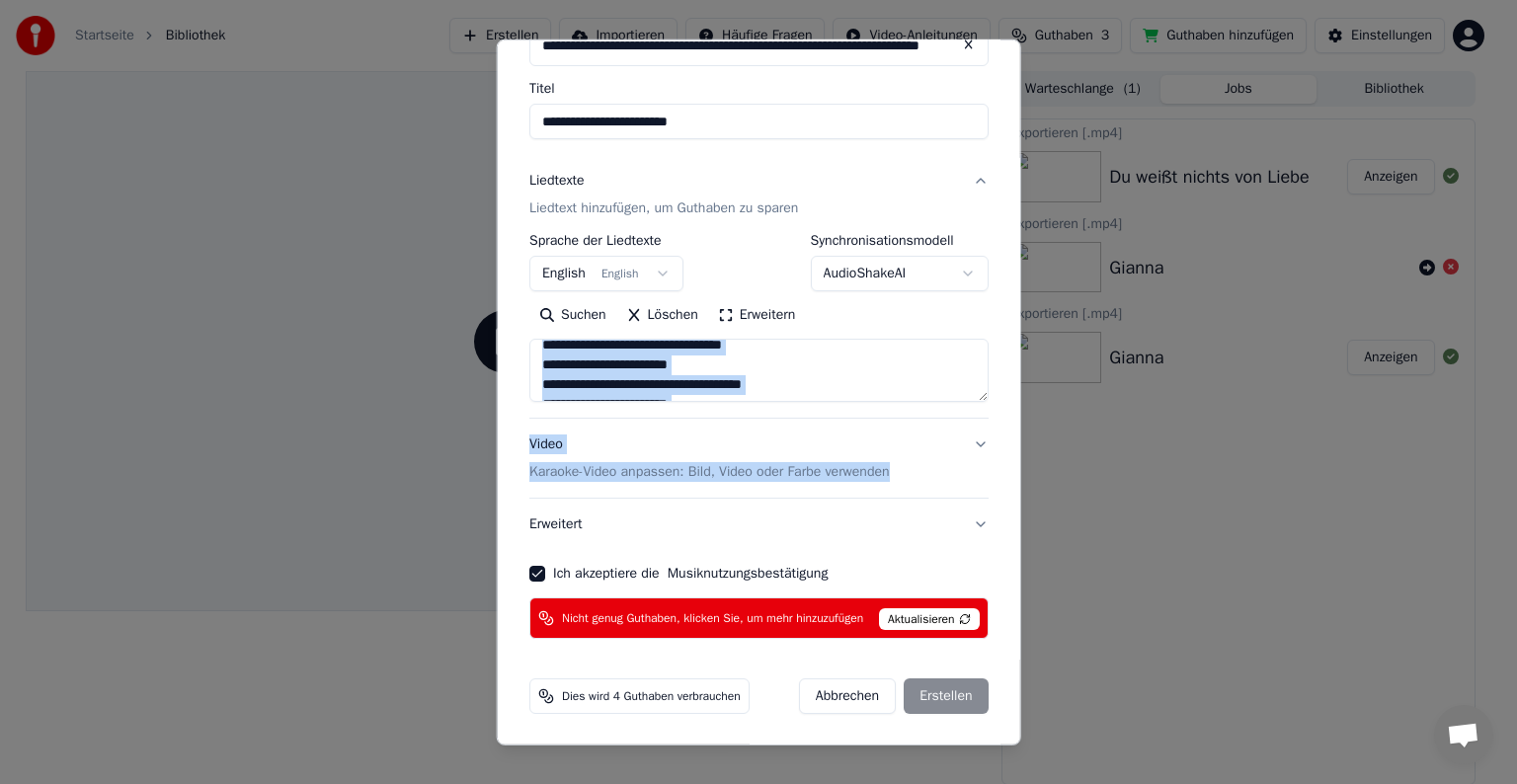 drag, startPoint x: 1005, startPoint y: 439, endPoint x: 1019, endPoint y: 337, distance: 102.9563 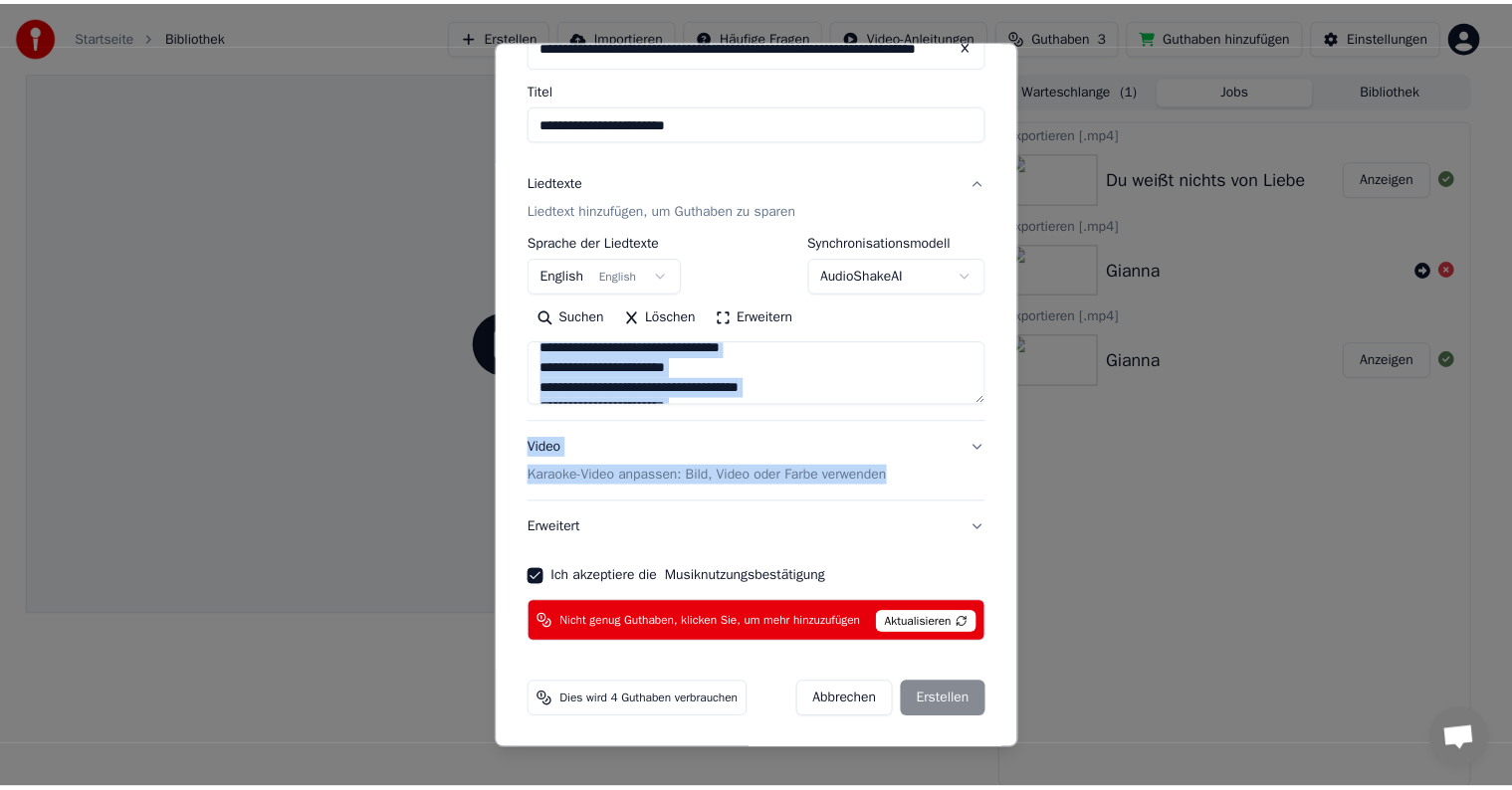 scroll, scrollTop: 0, scrollLeft: 0, axis: both 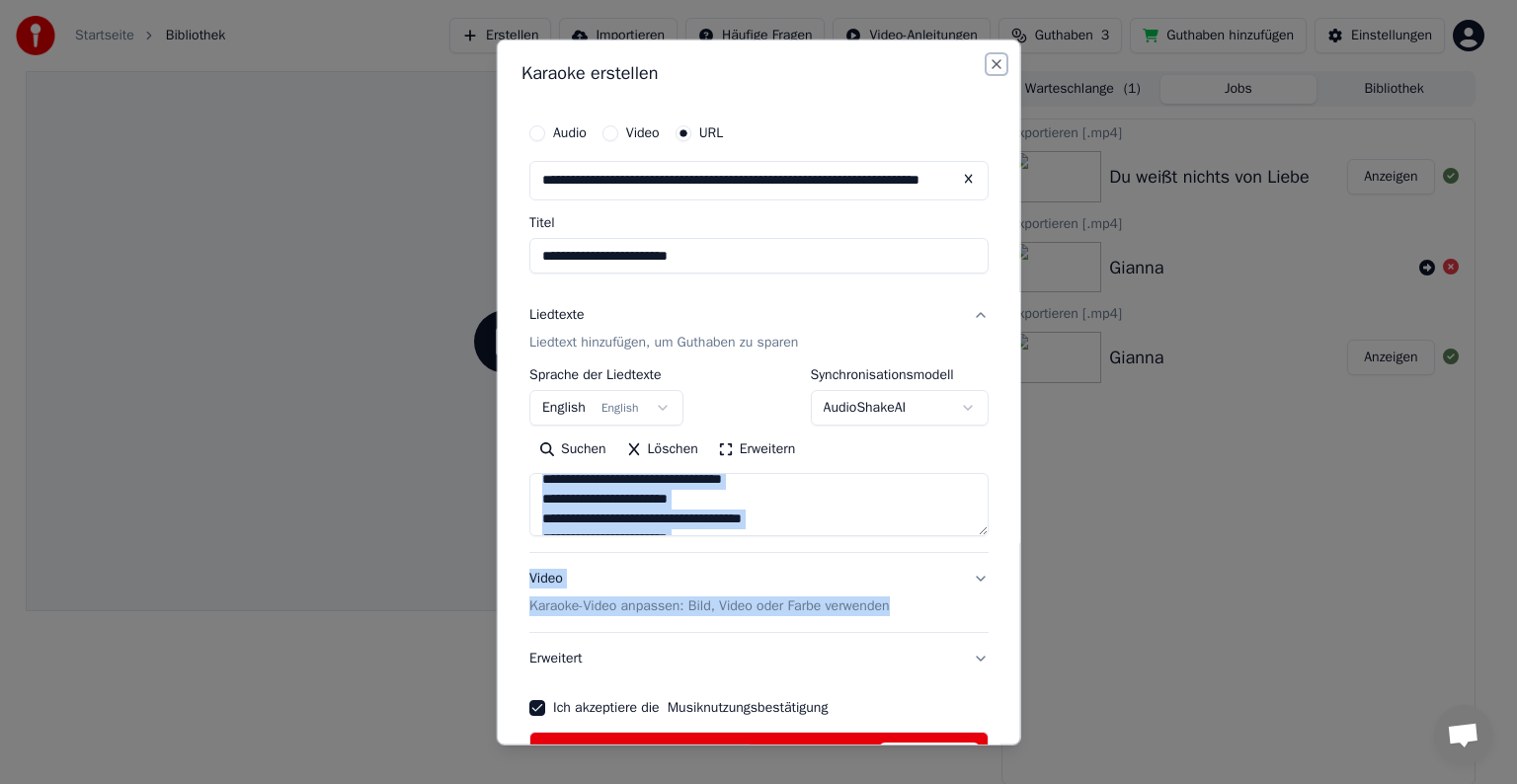 click on "Close" at bounding box center (996, 64) 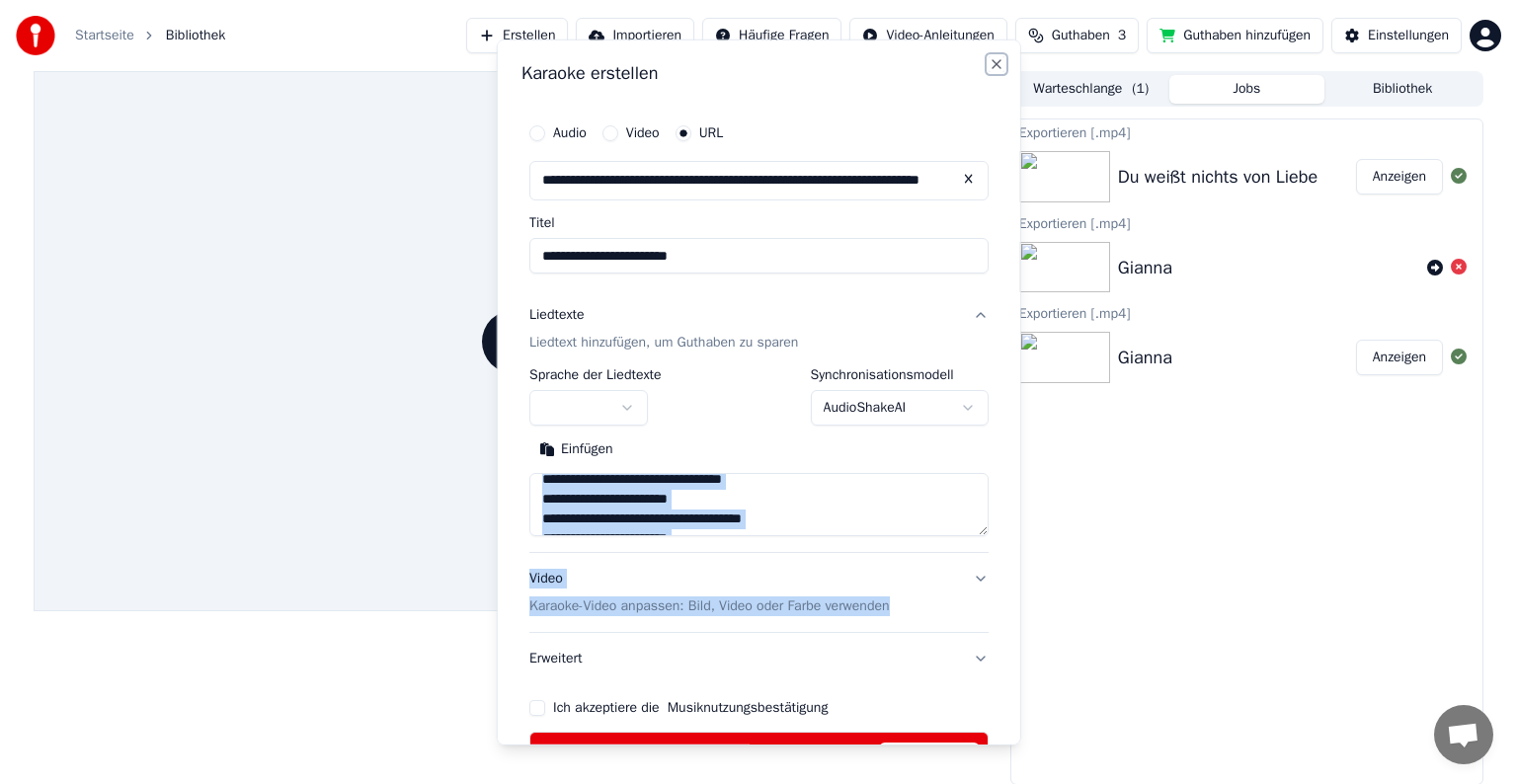 type 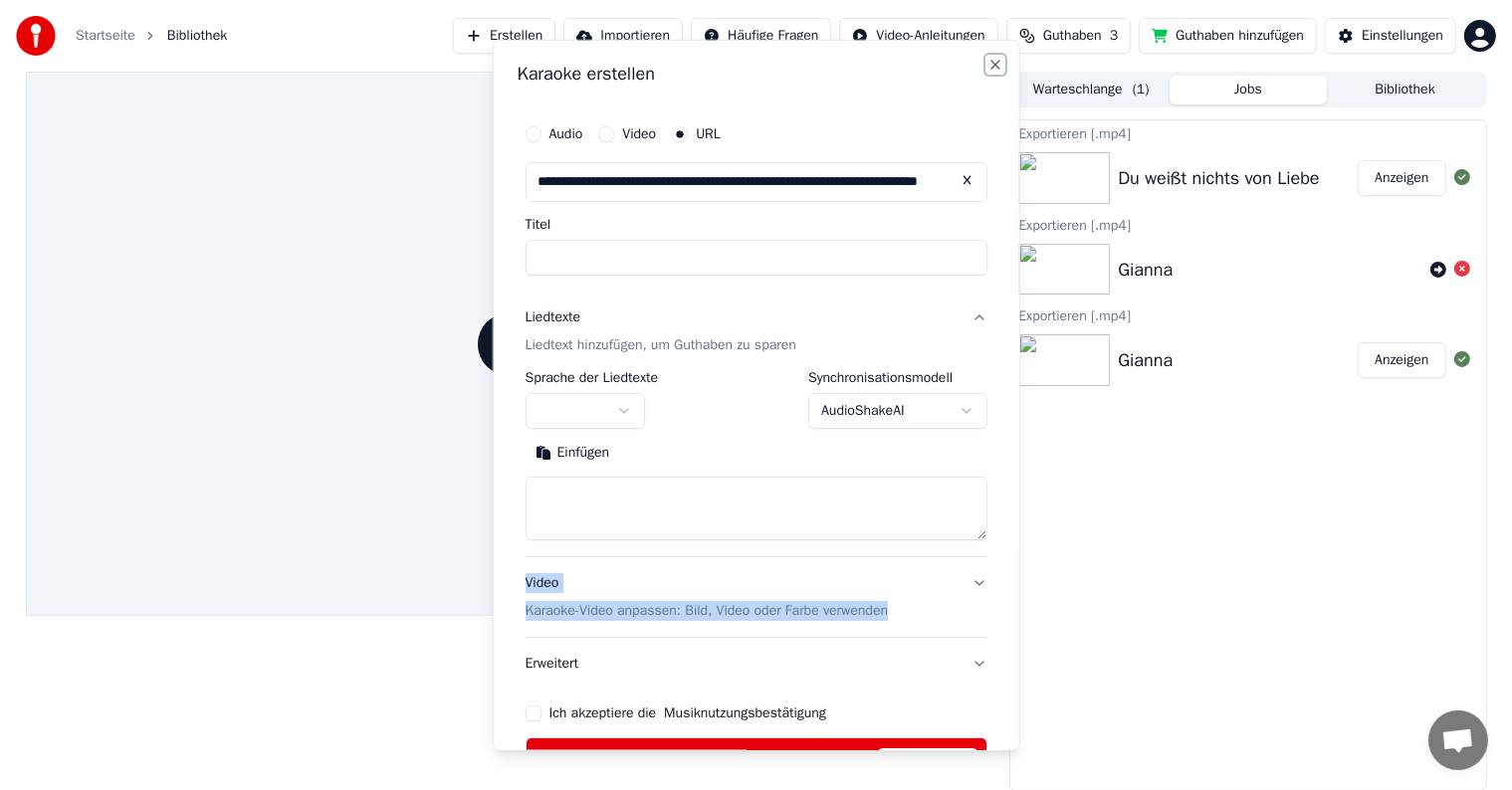 scroll, scrollTop: 0, scrollLeft: 0, axis: both 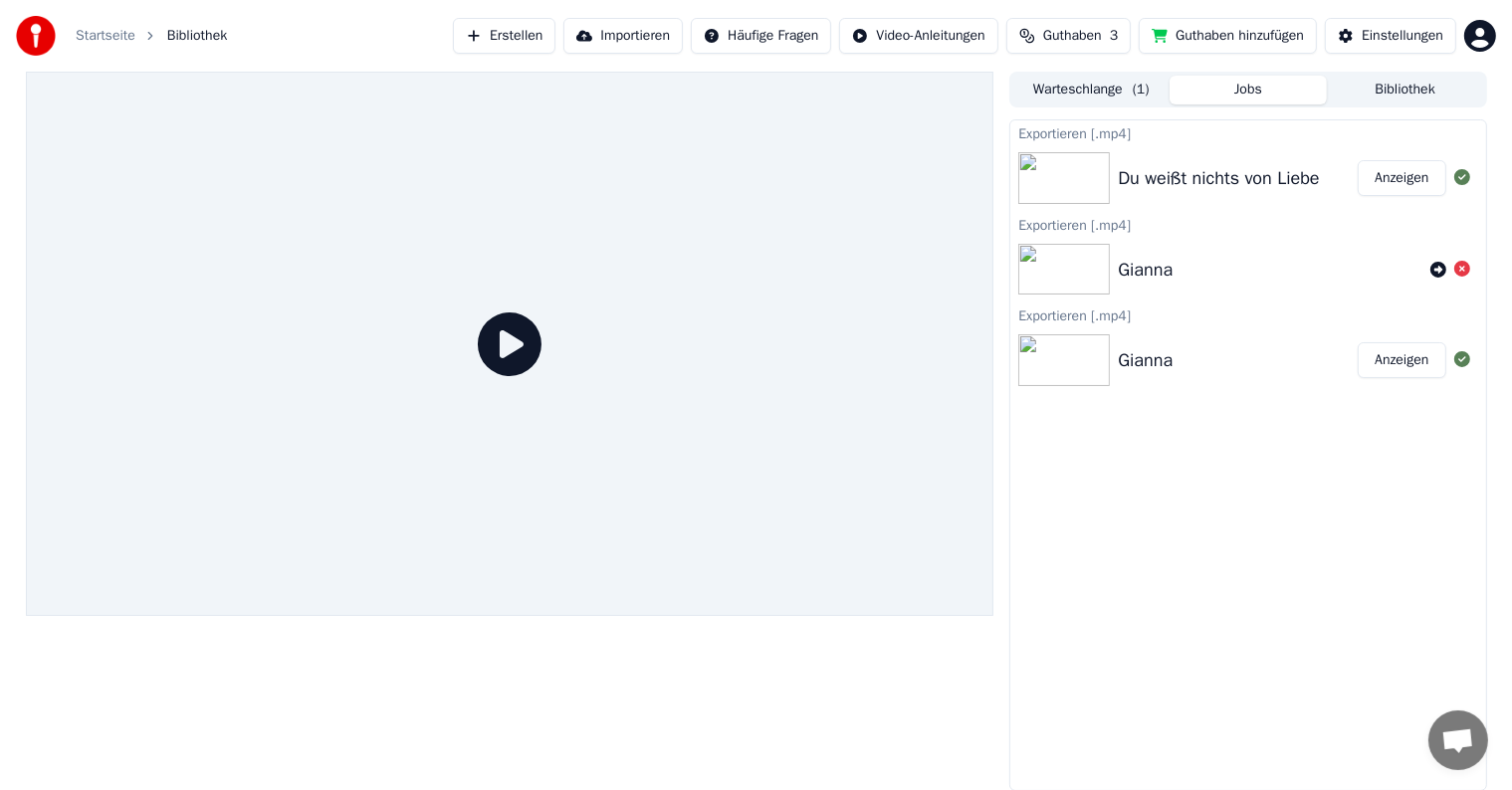 click on "Guthaben hinzufügen" at bounding box center [1227, 36] 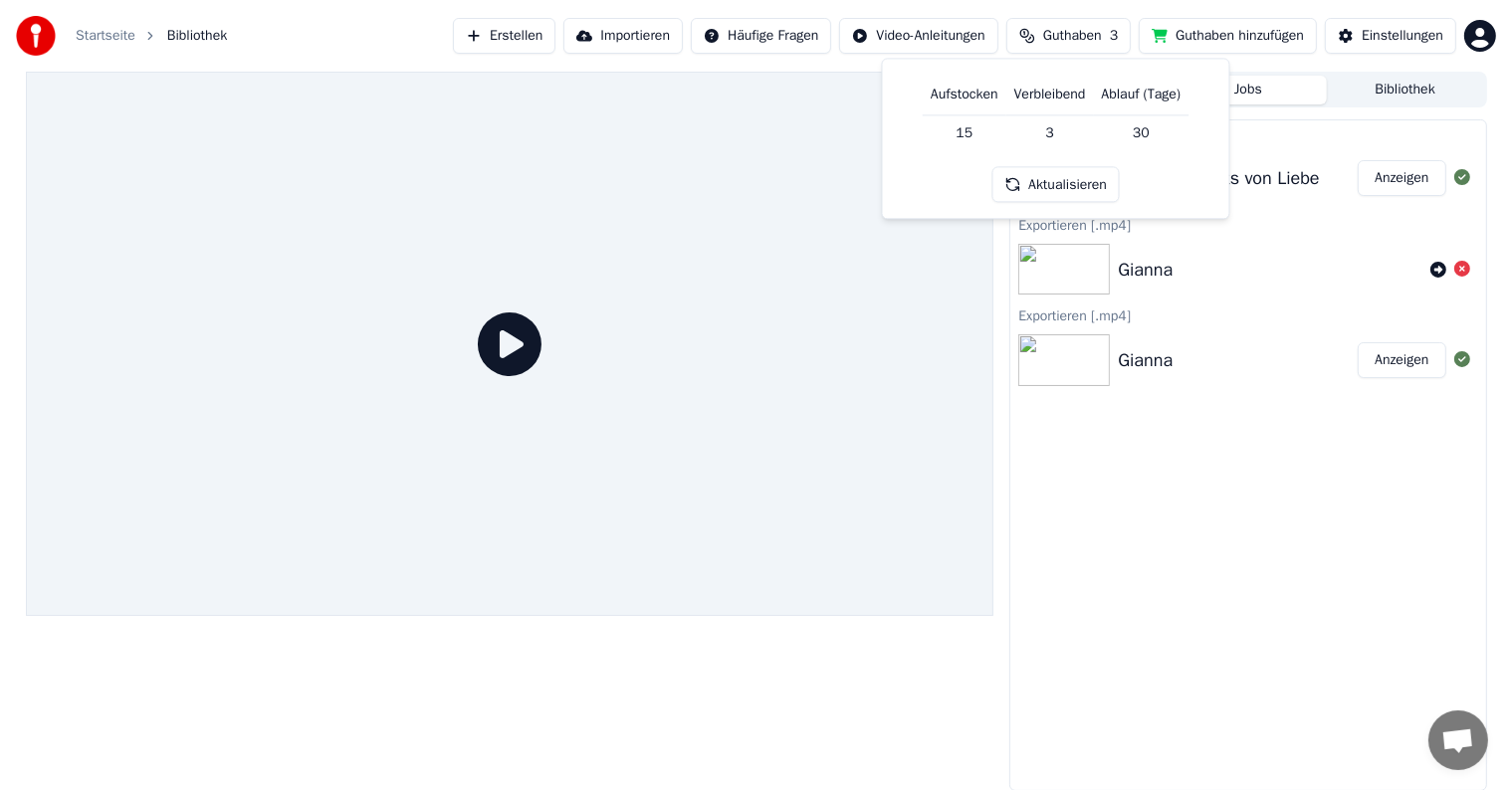 click on "Aktualisieren" at bounding box center (1055, 185) 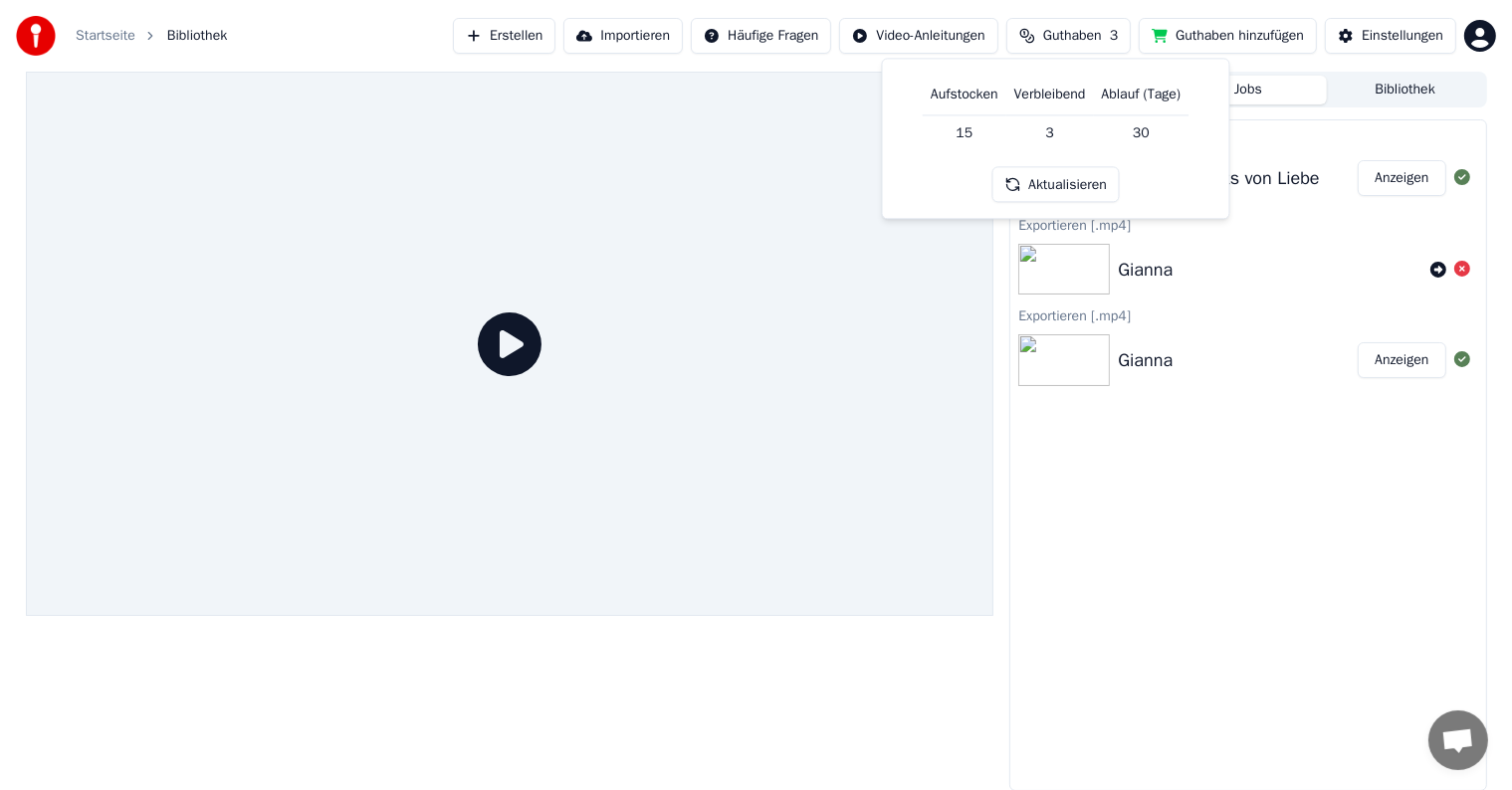 click on "15" at bounding box center [965, 132] 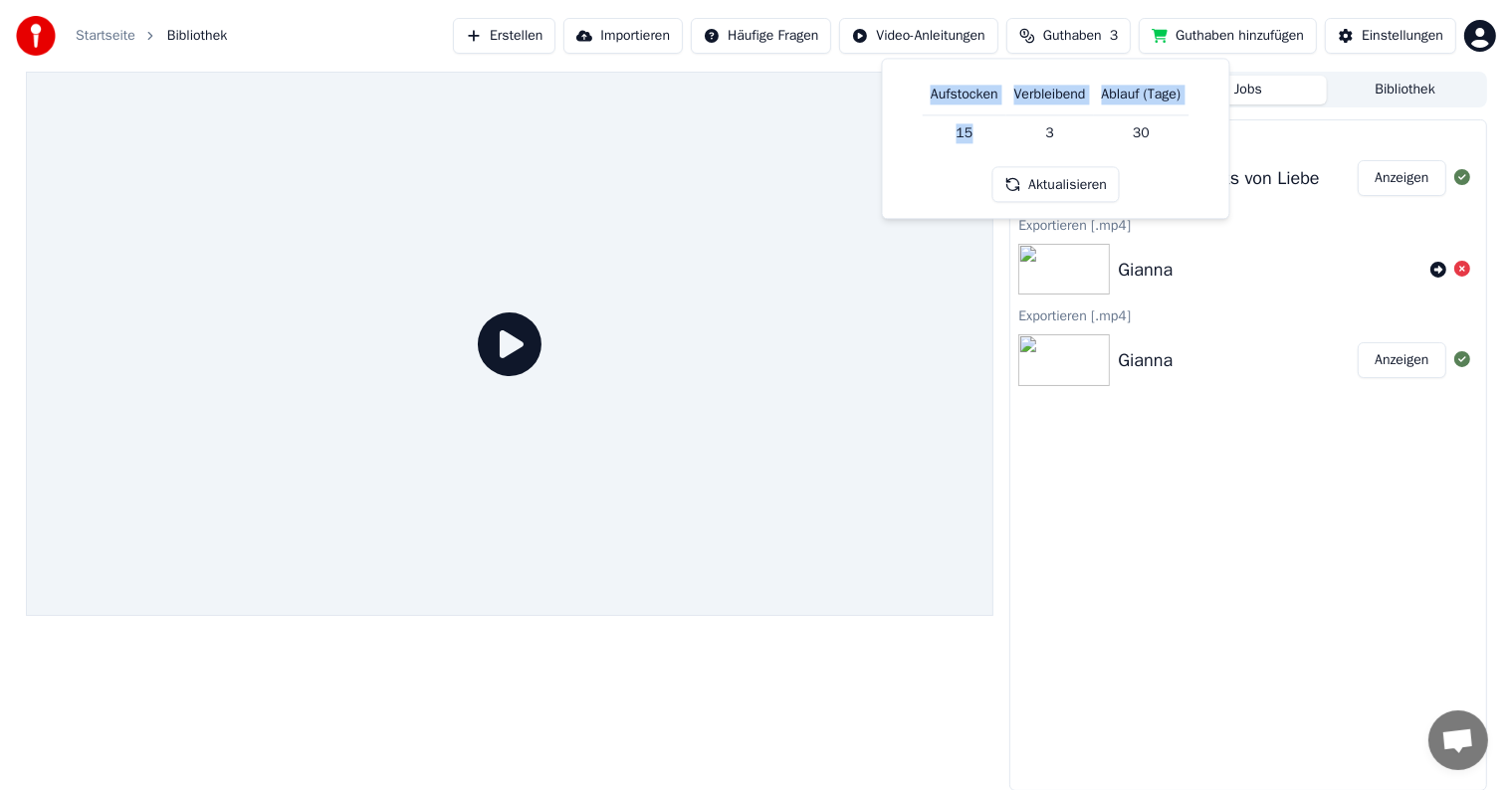 drag, startPoint x: 966, startPoint y: 131, endPoint x: 902, endPoint y: 131, distance: 64 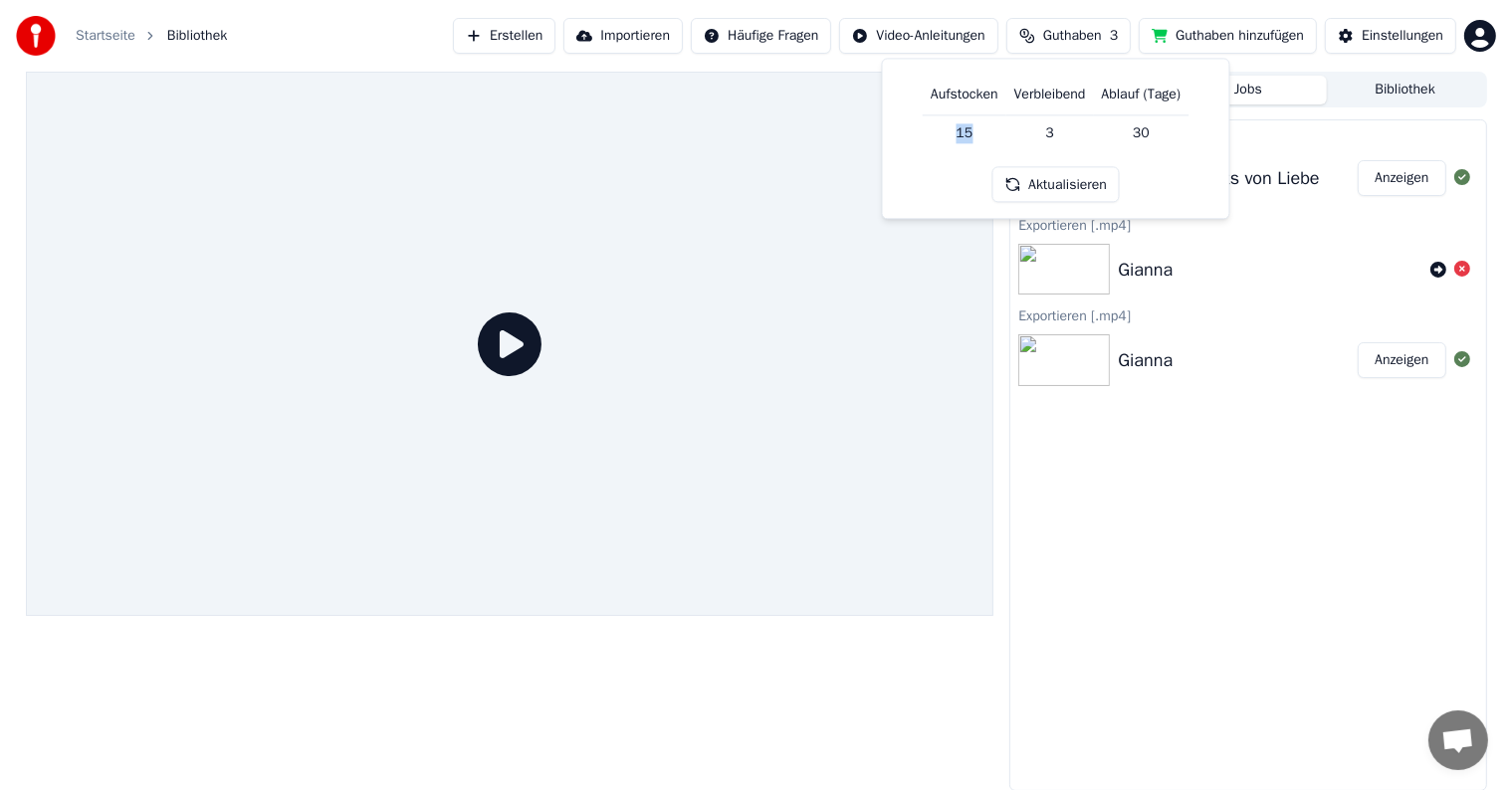 click on "15" at bounding box center (965, 132) 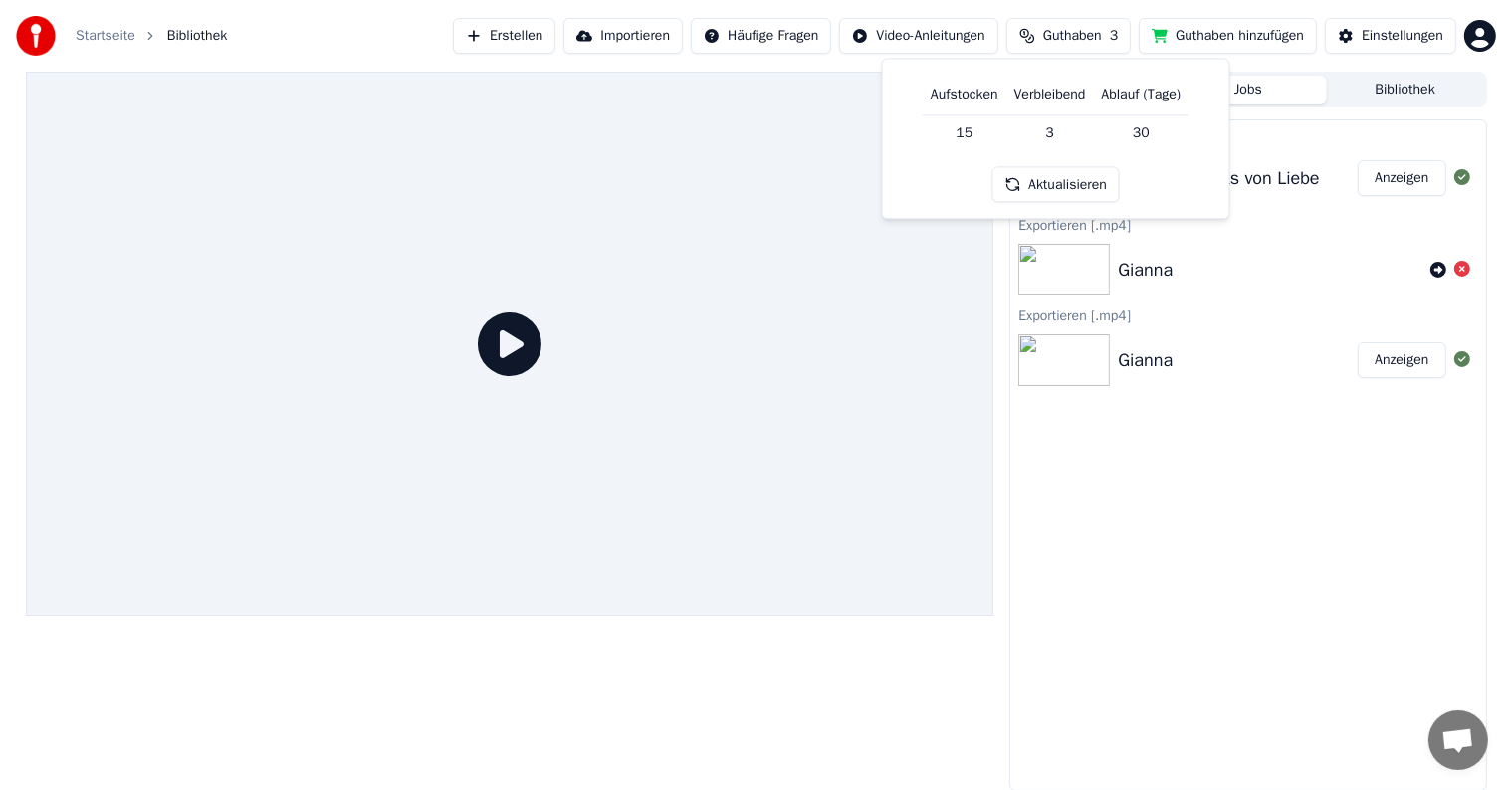 click on "Ablauf (Tage)" at bounding box center (1142, 95) 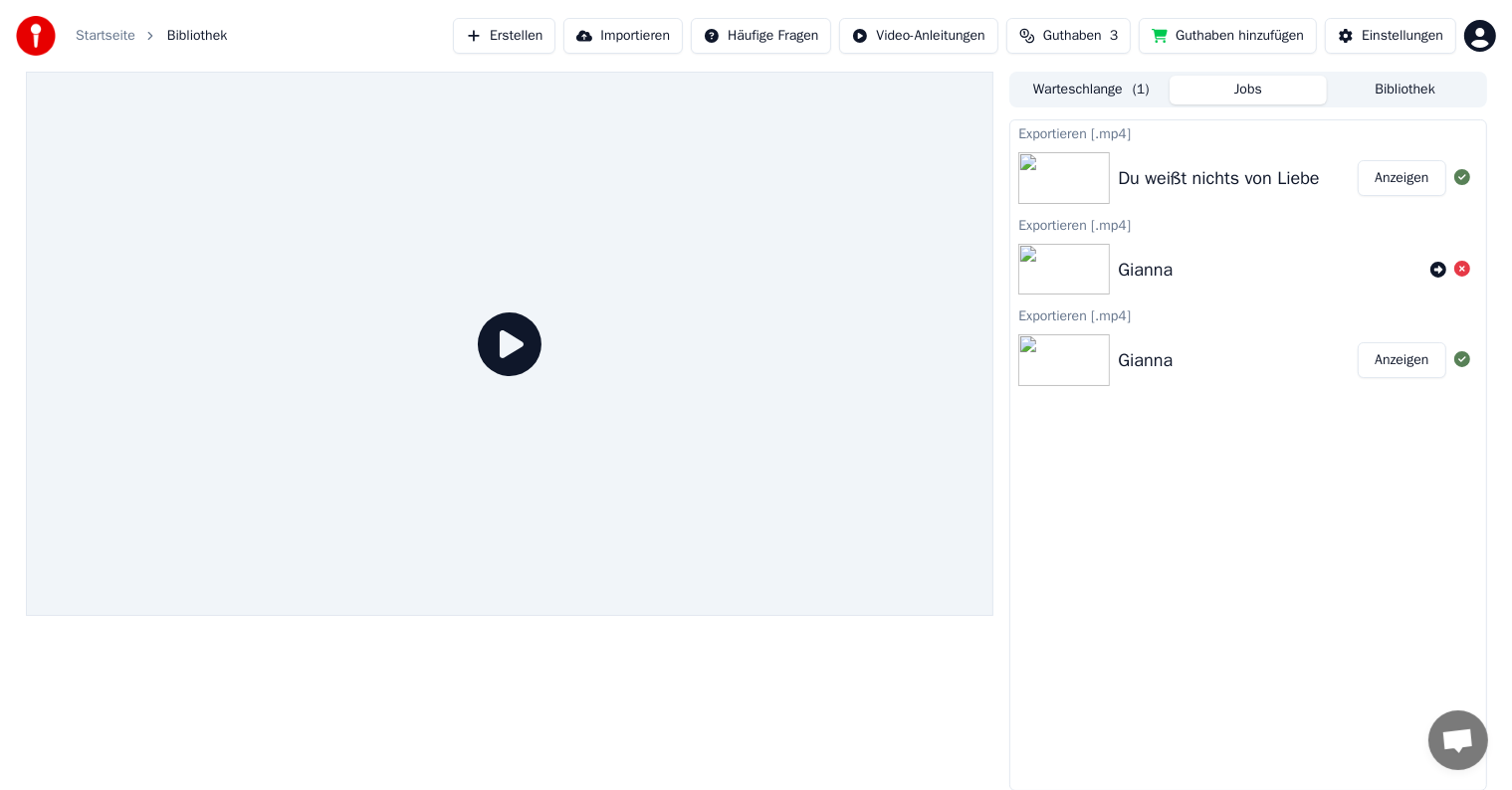 click on "Guthaben hinzufügen" at bounding box center (1227, 36) 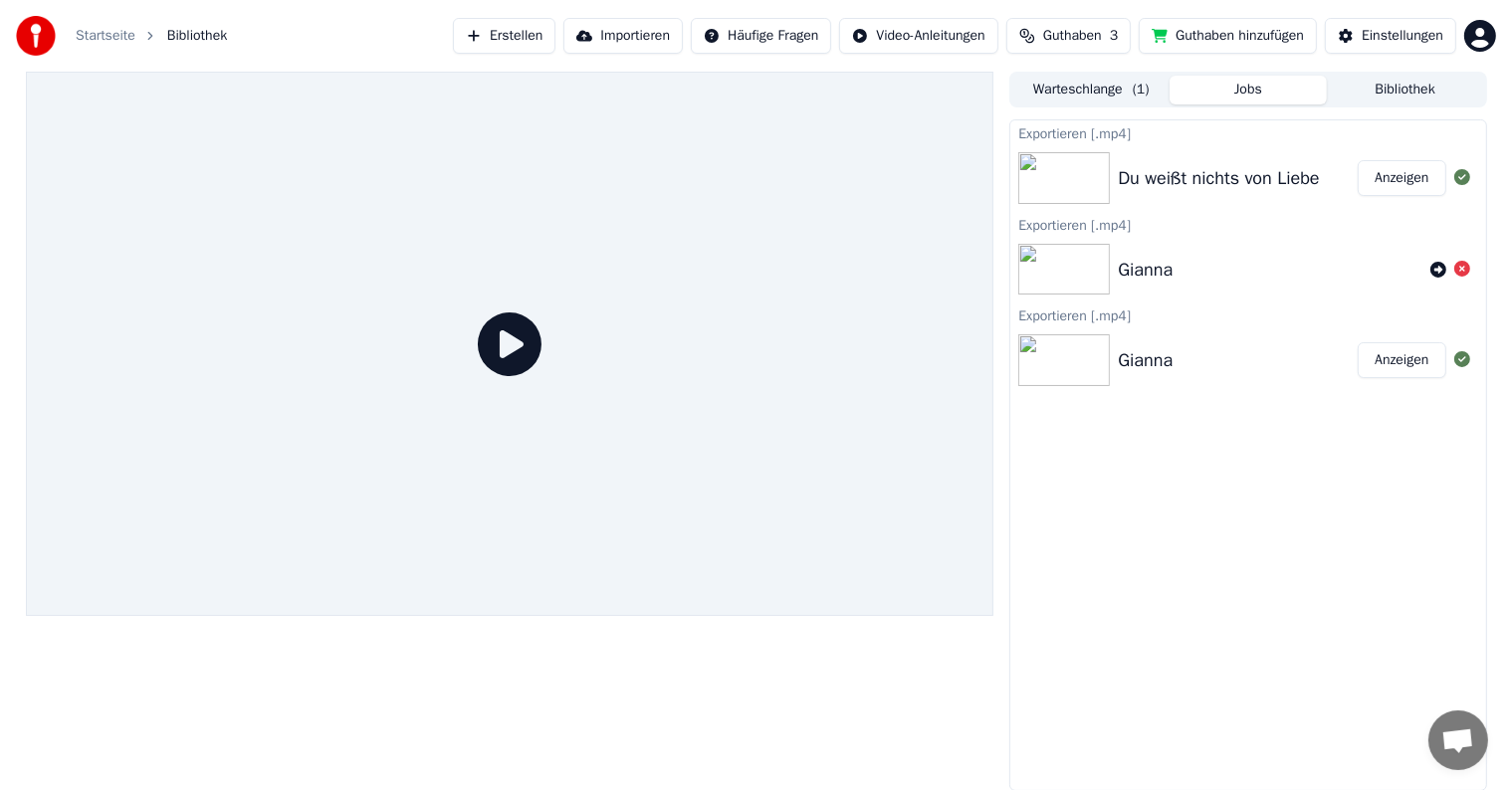 click on "Startseite Bibliothek Erstellen Importieren Häufige Fragen Video-Anleitungen Guthaben 3 Guthaben hinzufügen Einstellungen Warteschlange ( 1 ) Jobs Bibliothek Exportieren [.mp4] Du weißt nichts von Liebe Anzeigen Exportieren [.mp4] Gianna Exportieren [.mp4] Gianna Anzeigen" at bounding box center (756, 395) 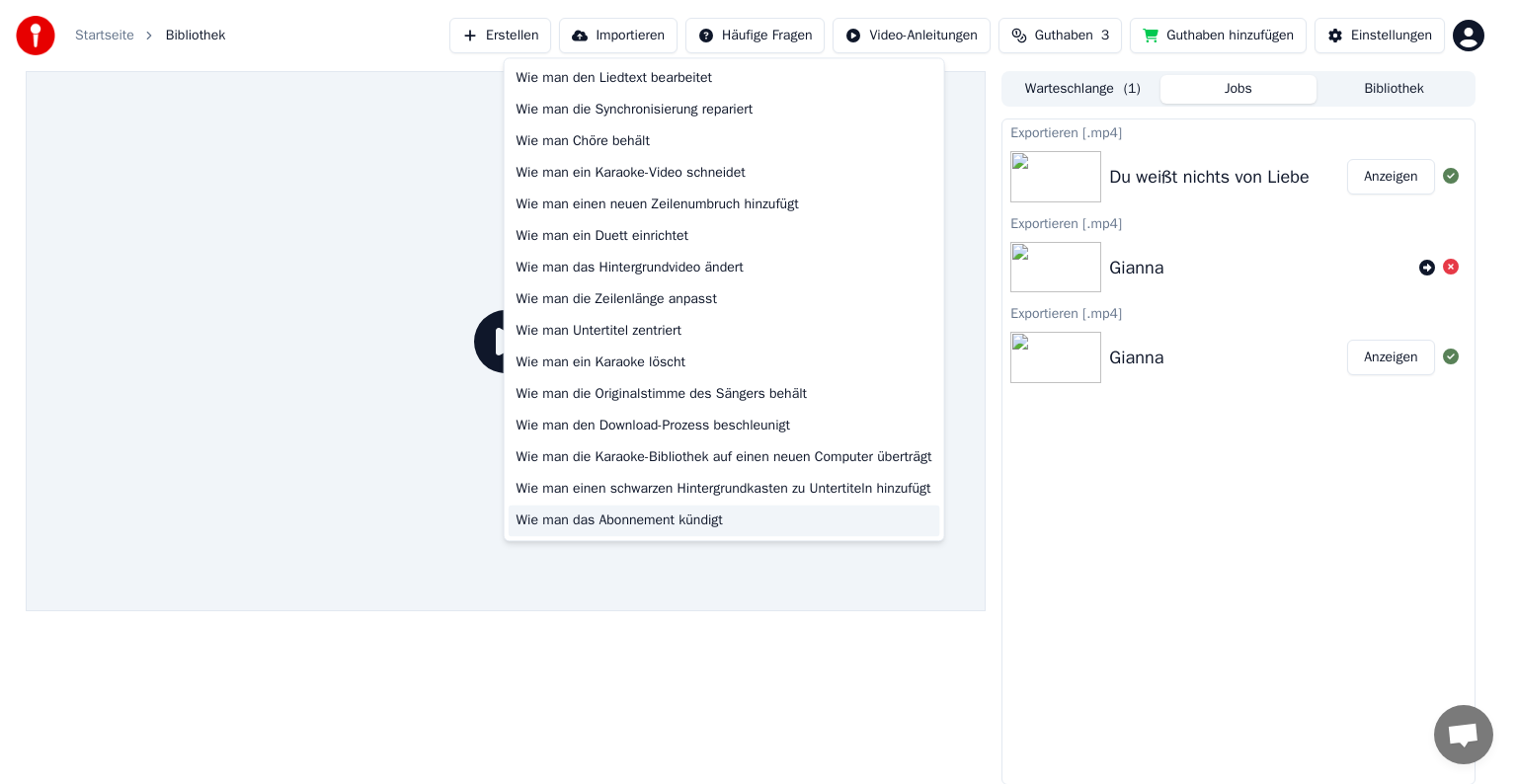 click on "Wie man das Abonnement kündigt" at bounding box center (724, 520) 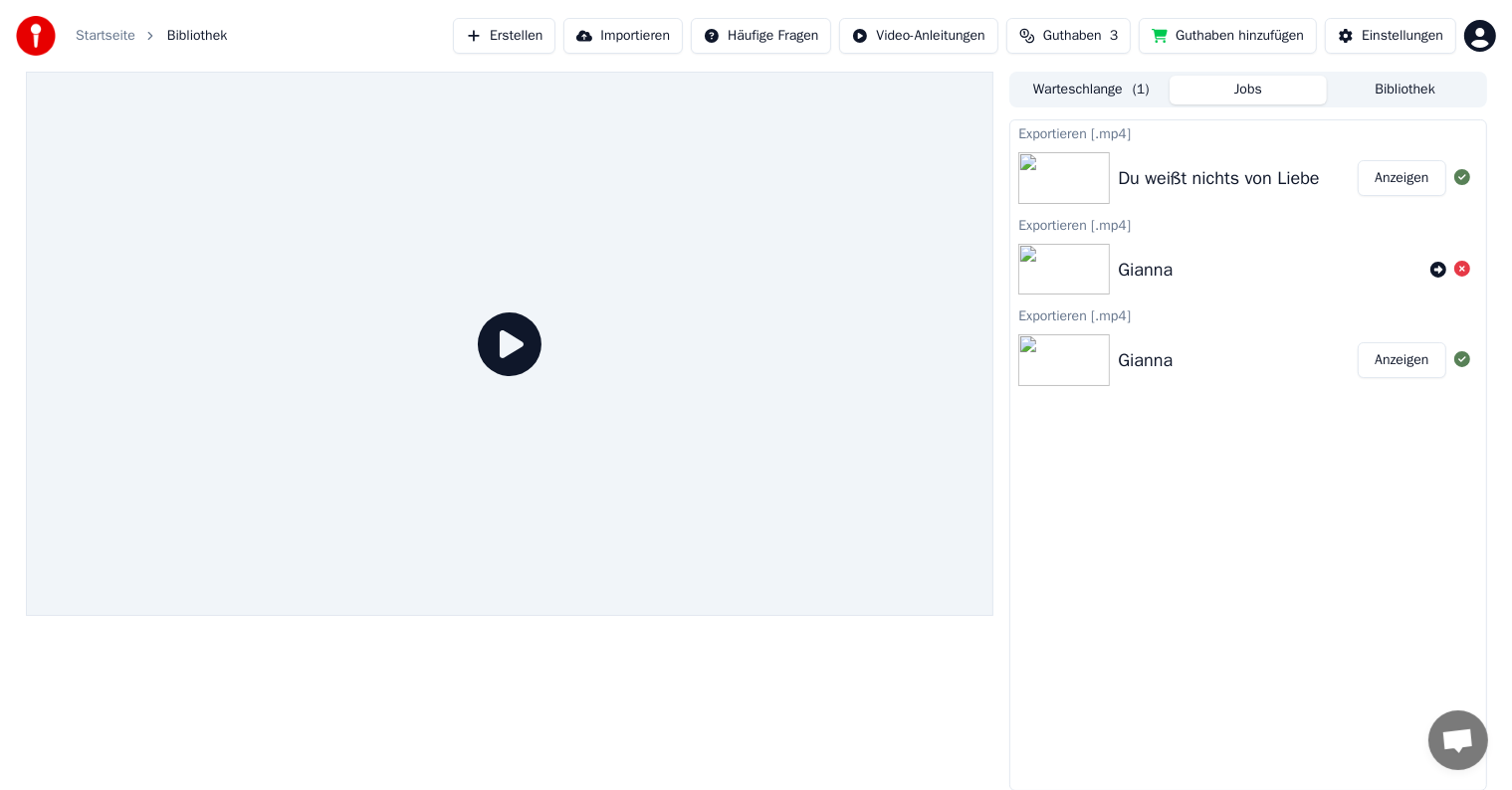 click on "Guthaben hinzufügen" at bounding box center (1227, 36) 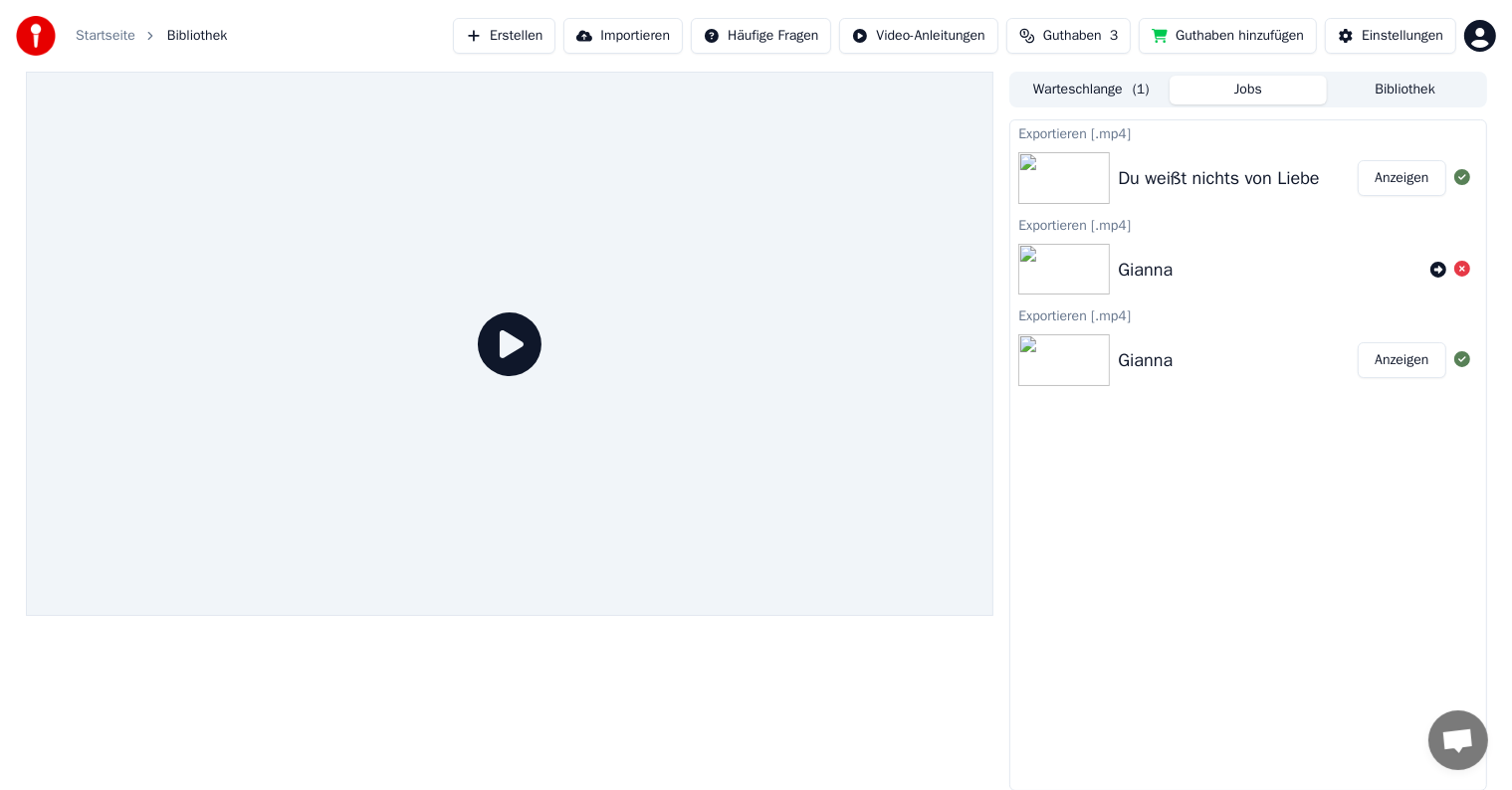 click on "Guthaben hinzufügen" at bounding box center (1227, 36) 